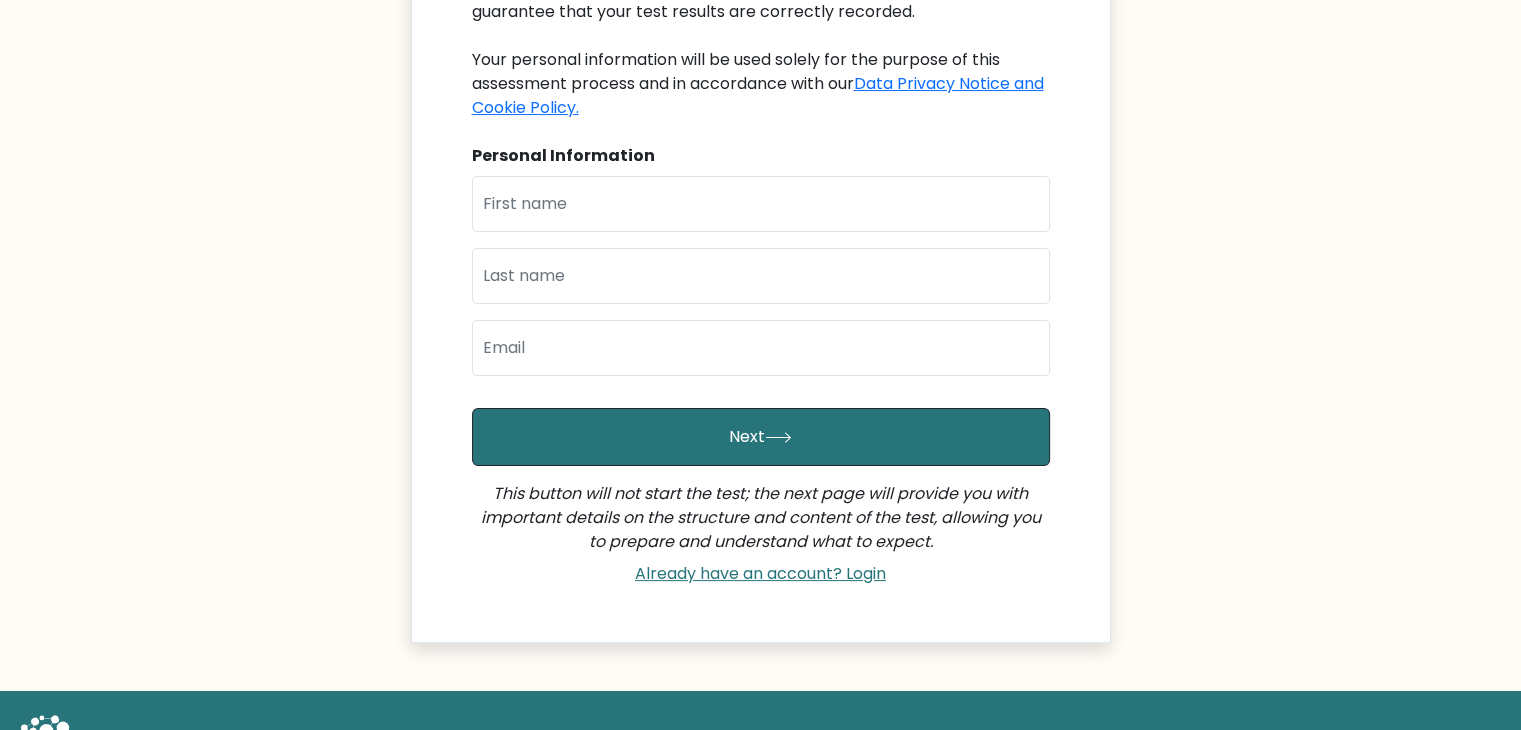 scroll, scrollTop: 393, scrollLeft: 0, axis: vertical 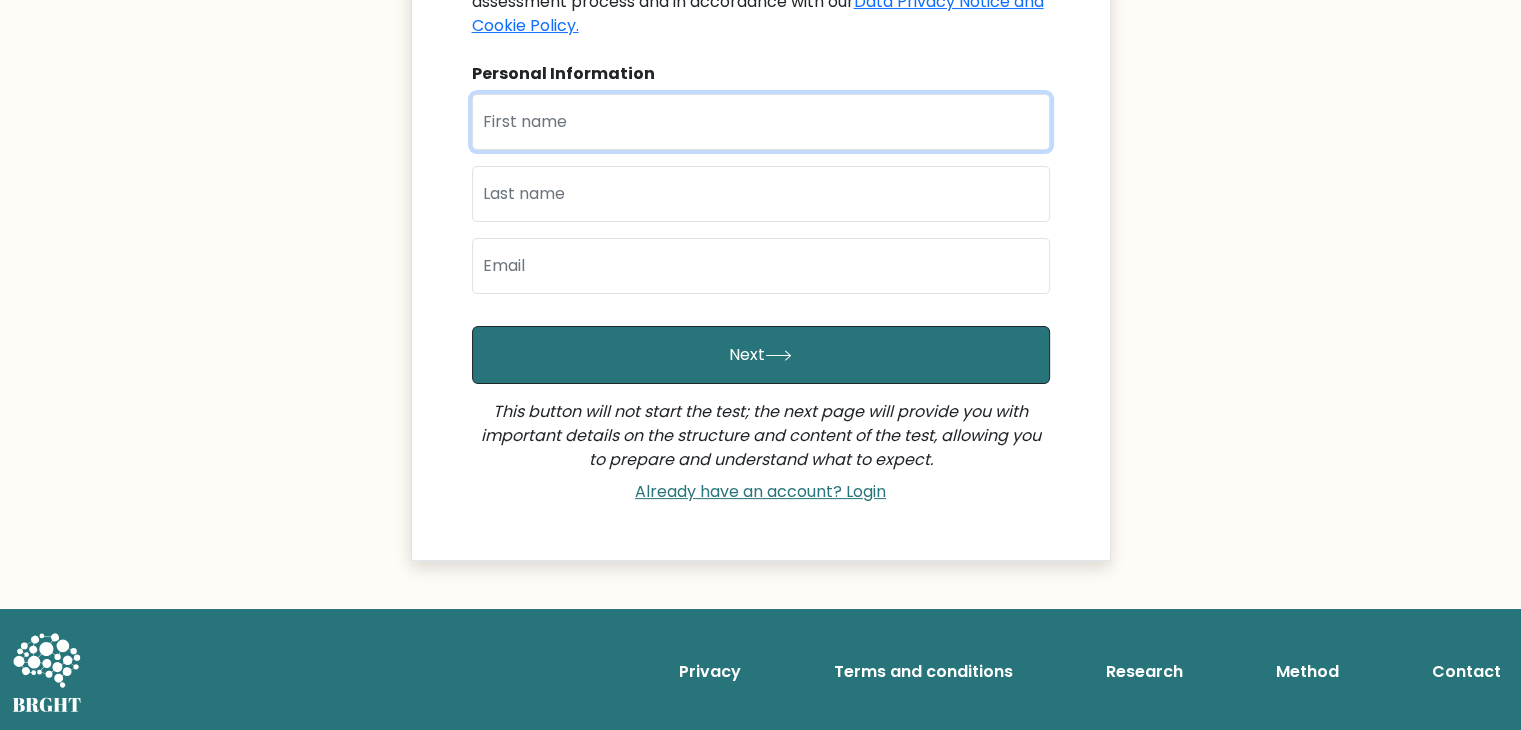 click at bounding box center [761, 122] 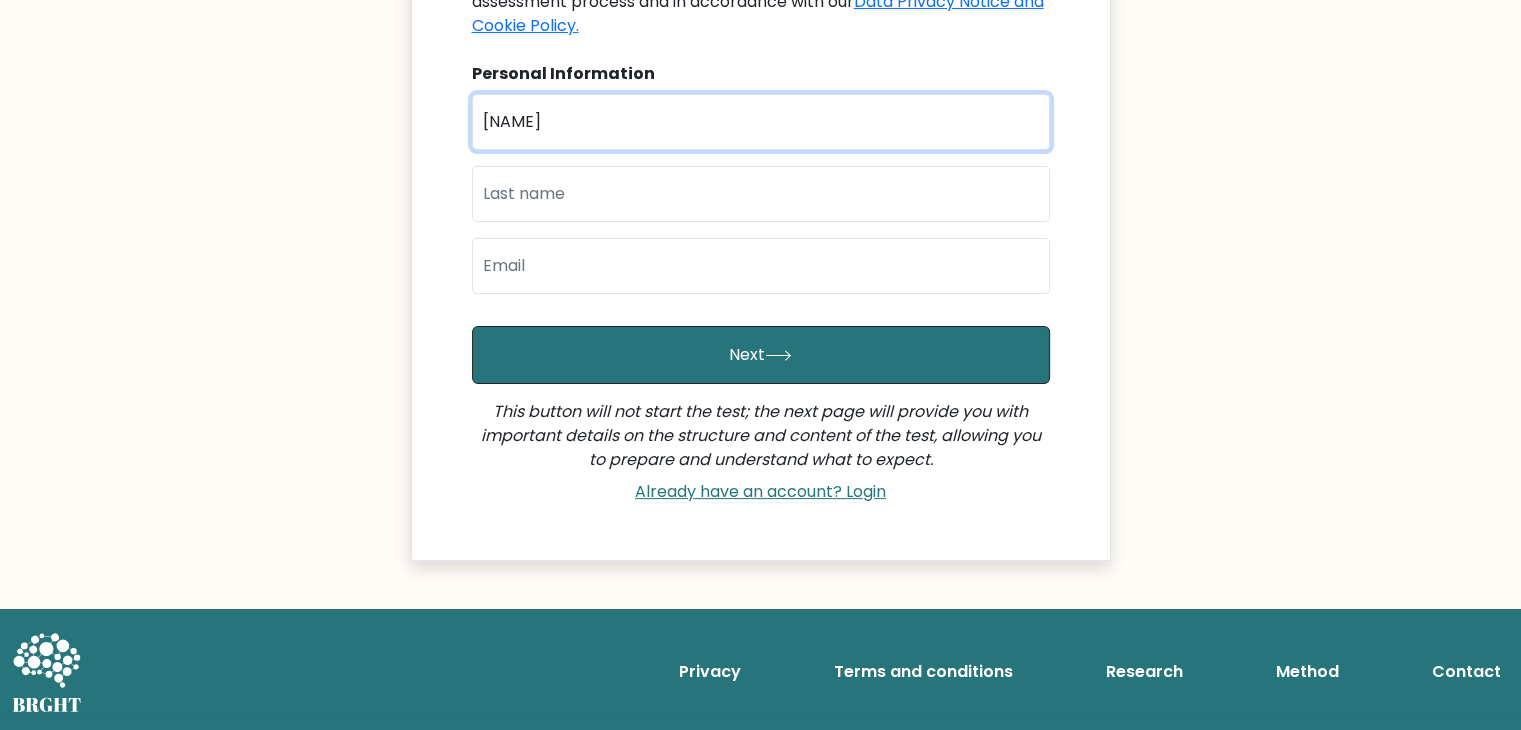 type on "[NAME]" 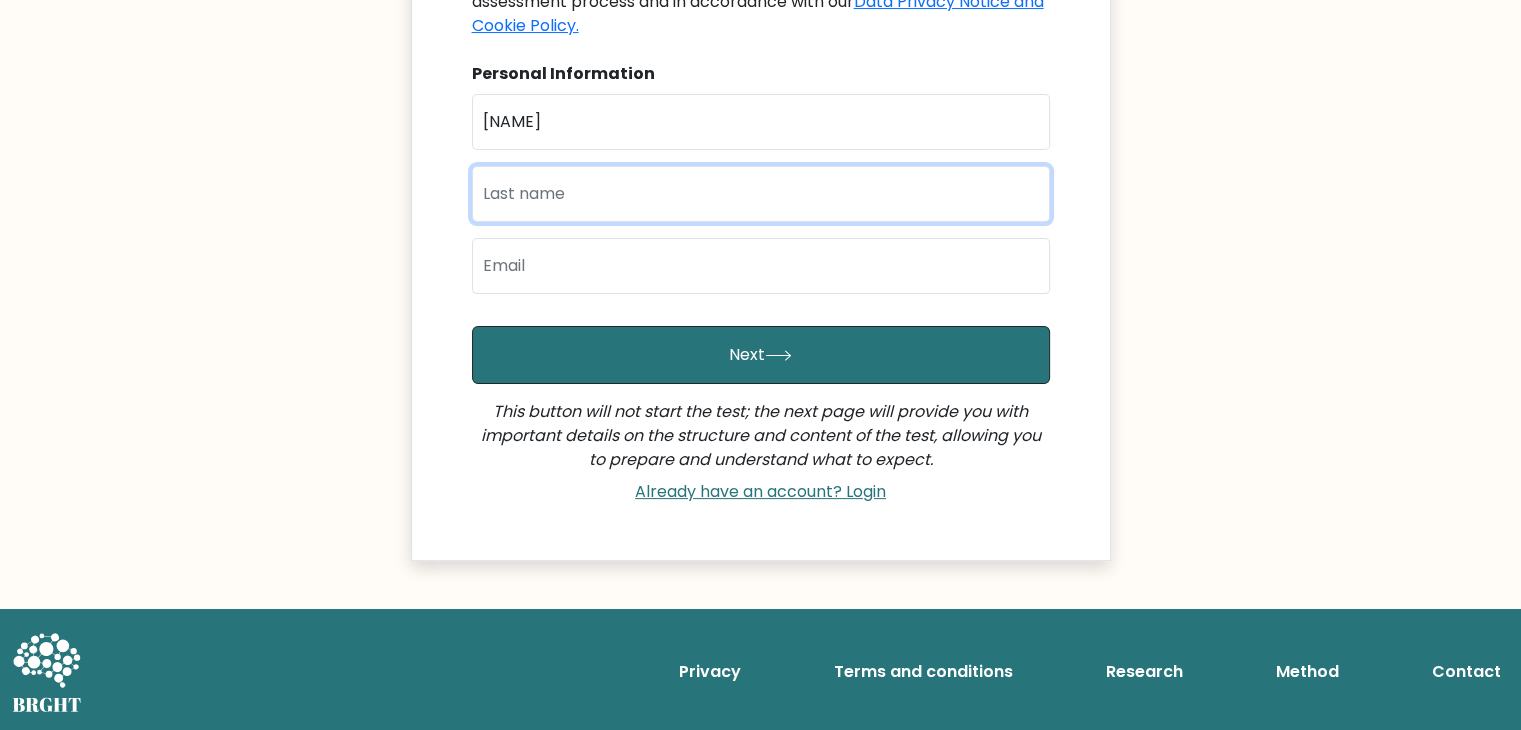 click at bounding box center [761, 194] 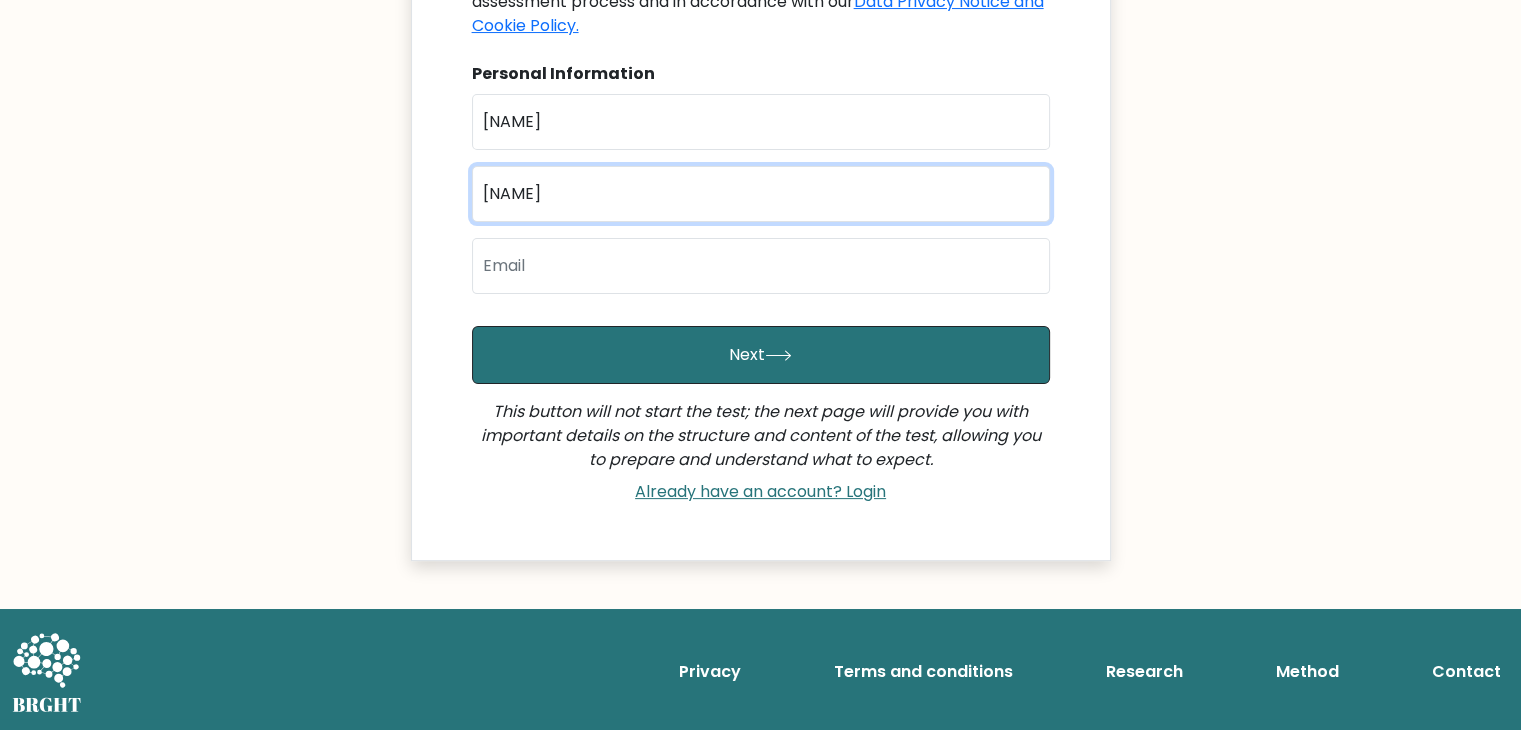 type on "MAGSAYO" 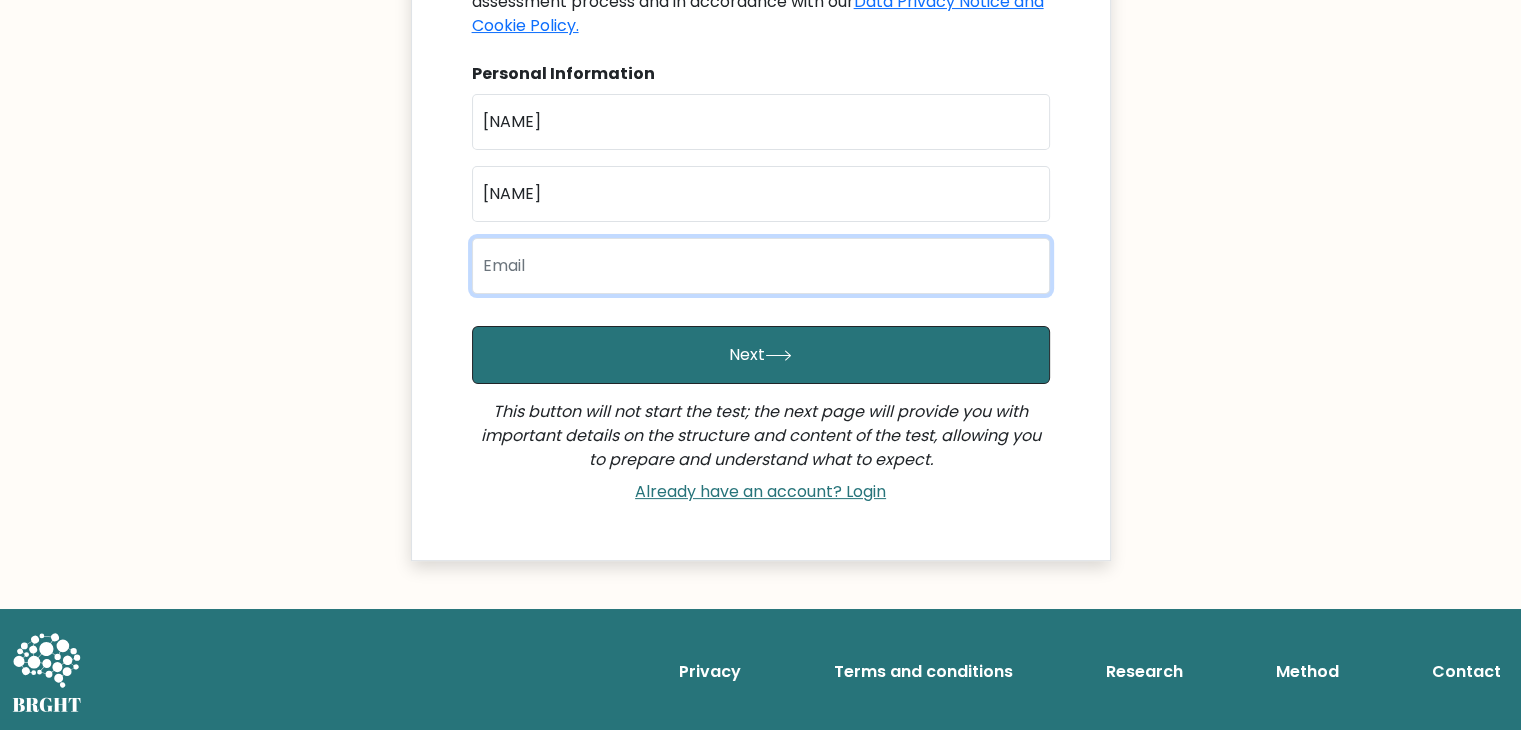 click at bounding box center (761, 266) 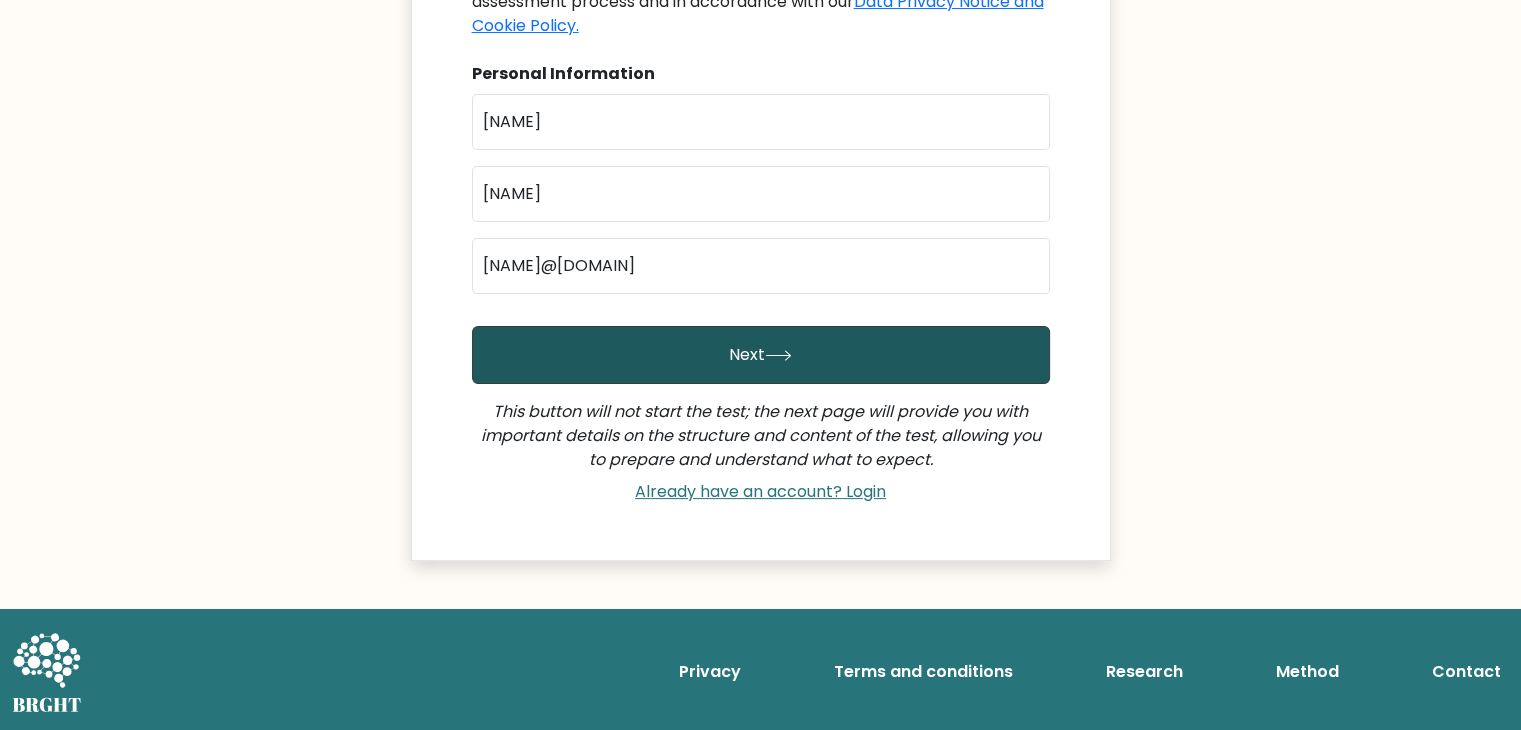 click on "Next" at bounding box center (761, 355) 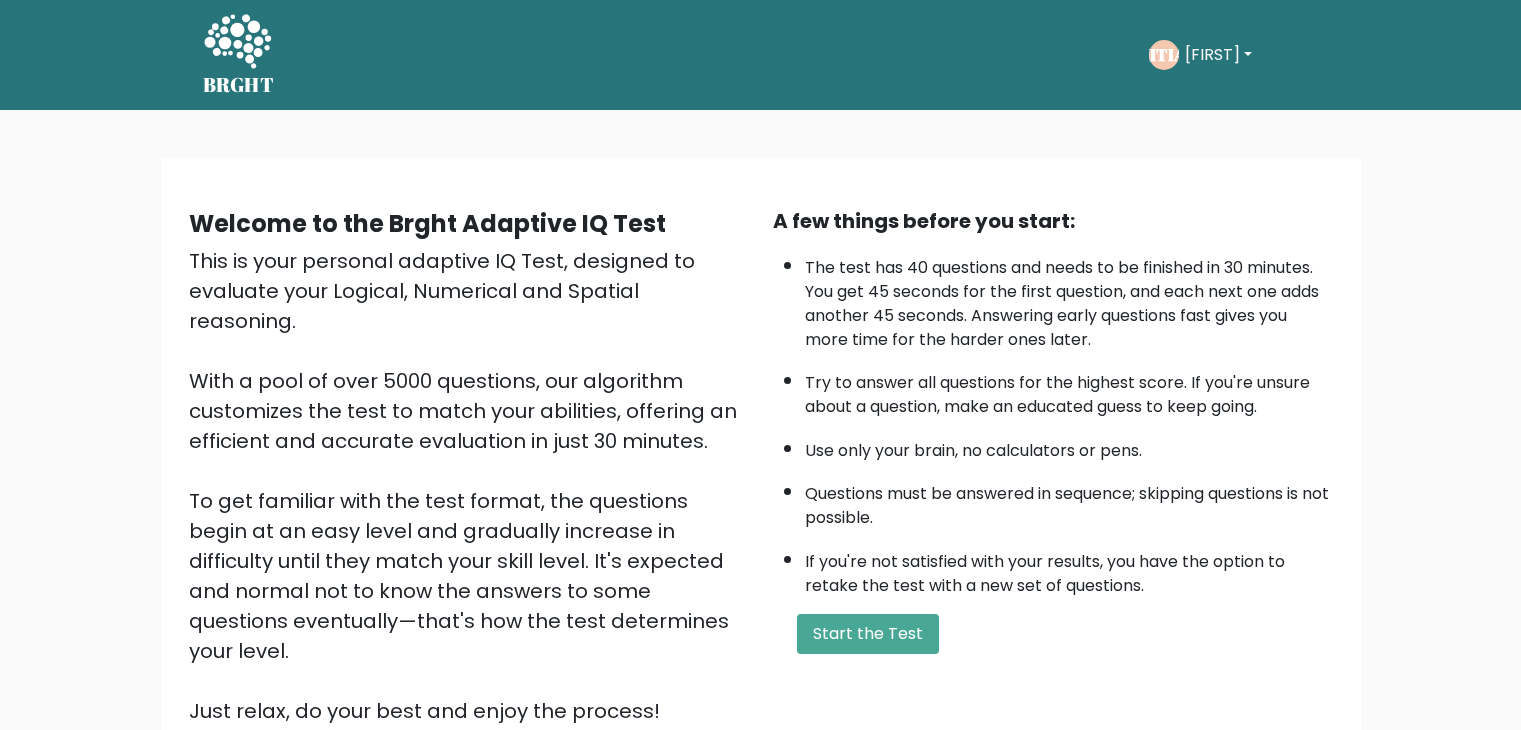 scroll, scrollTop: 0, scrollLeft: 0, axis: both 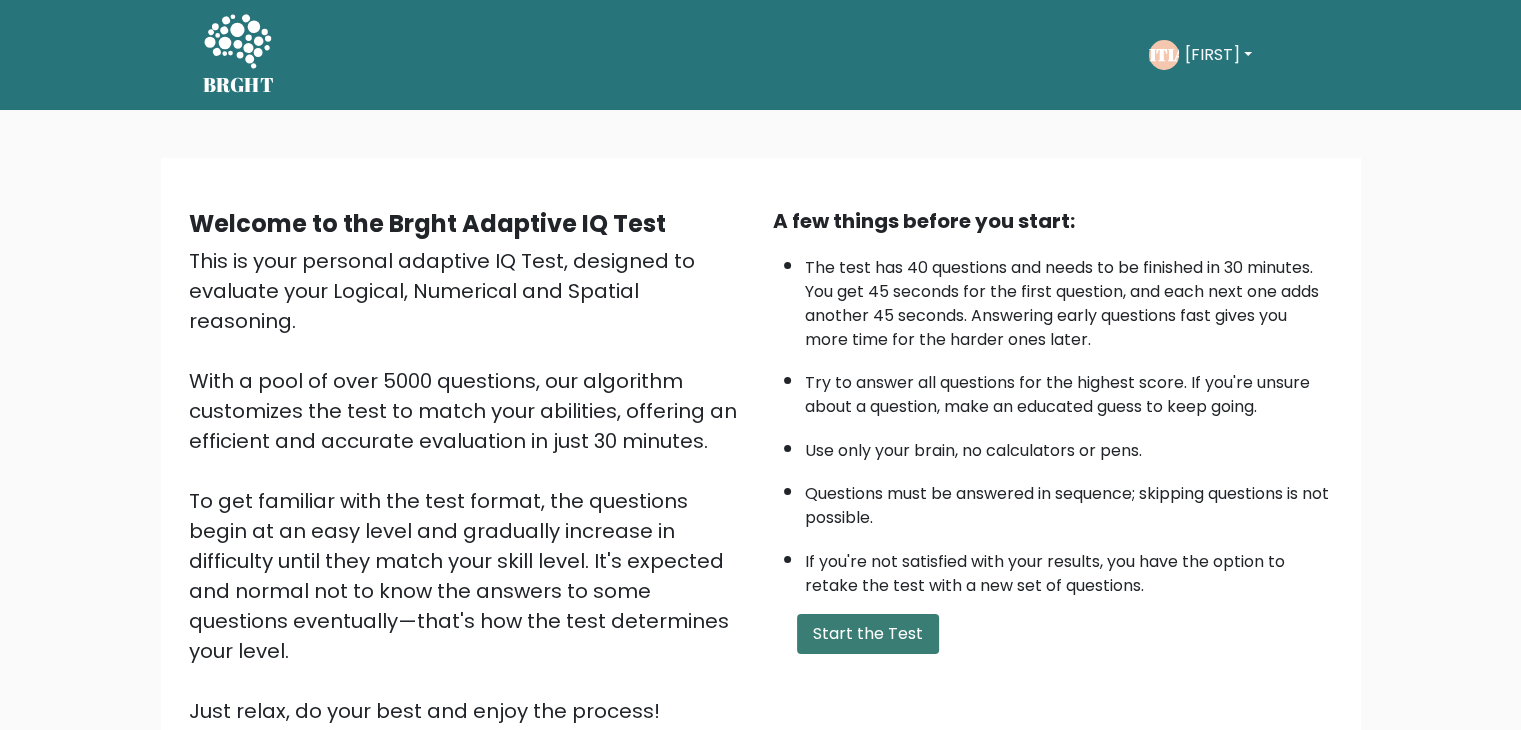 click on "Start the Test" at bounding box center (868, 634) 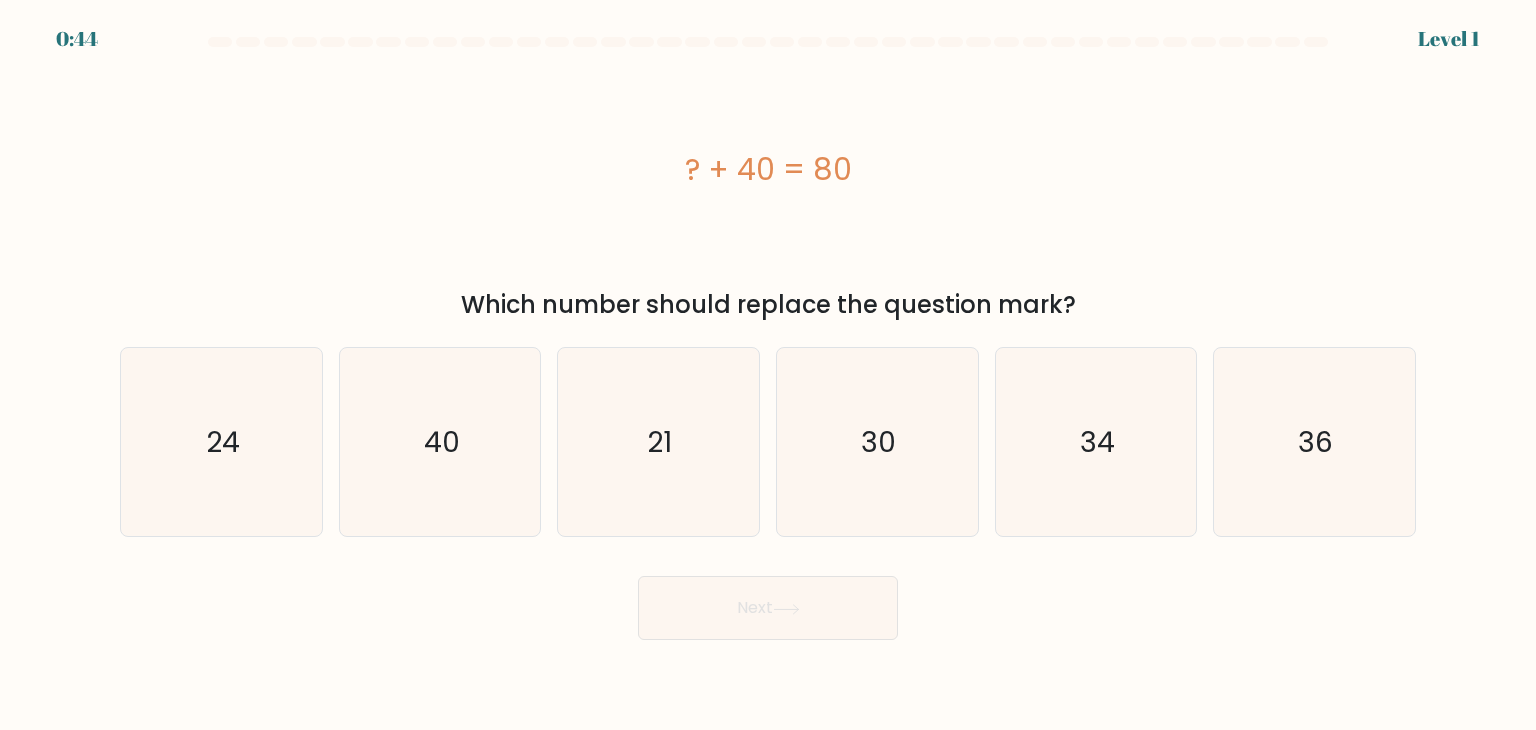 scroll, scrollTop: 0, scrollLeft: 0, axis: both 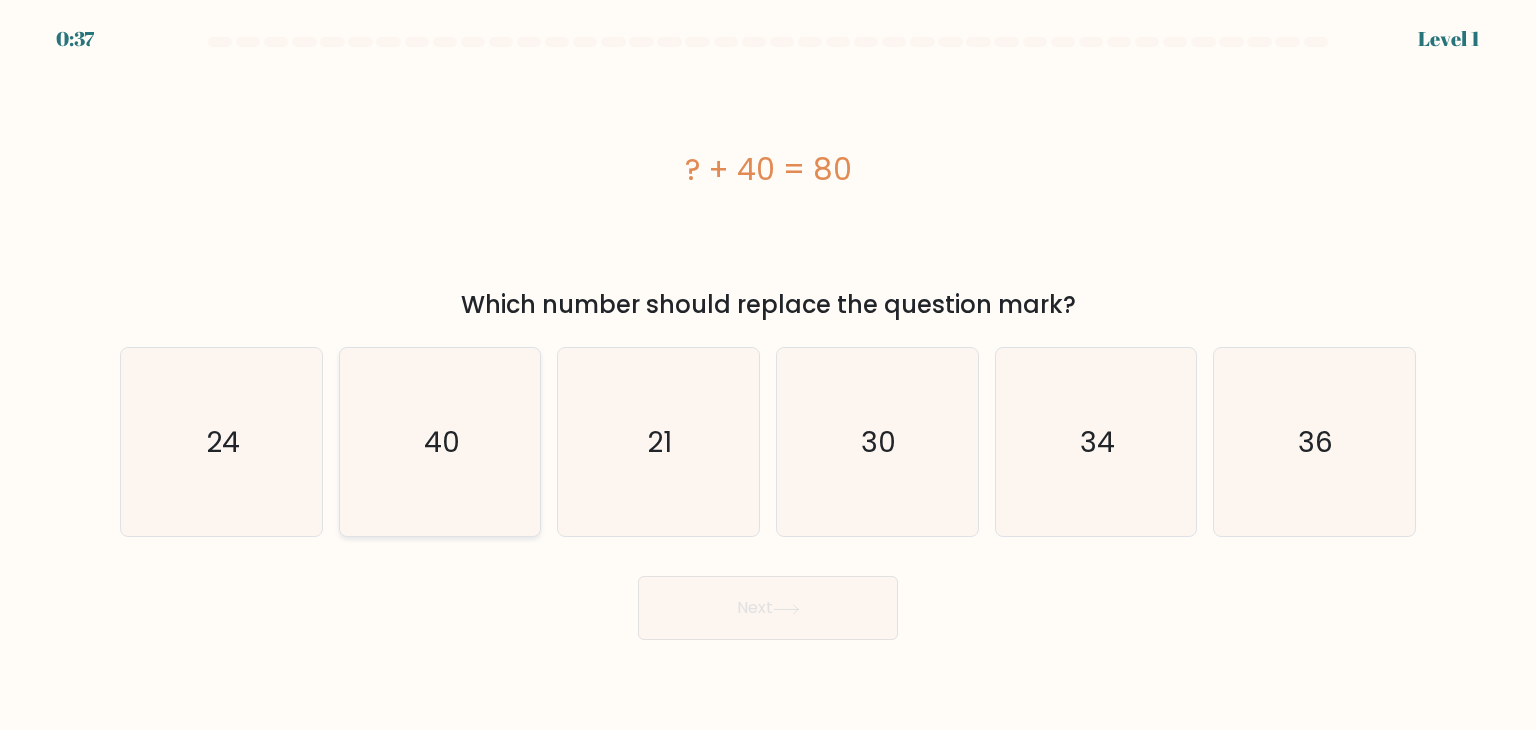 click on "40" 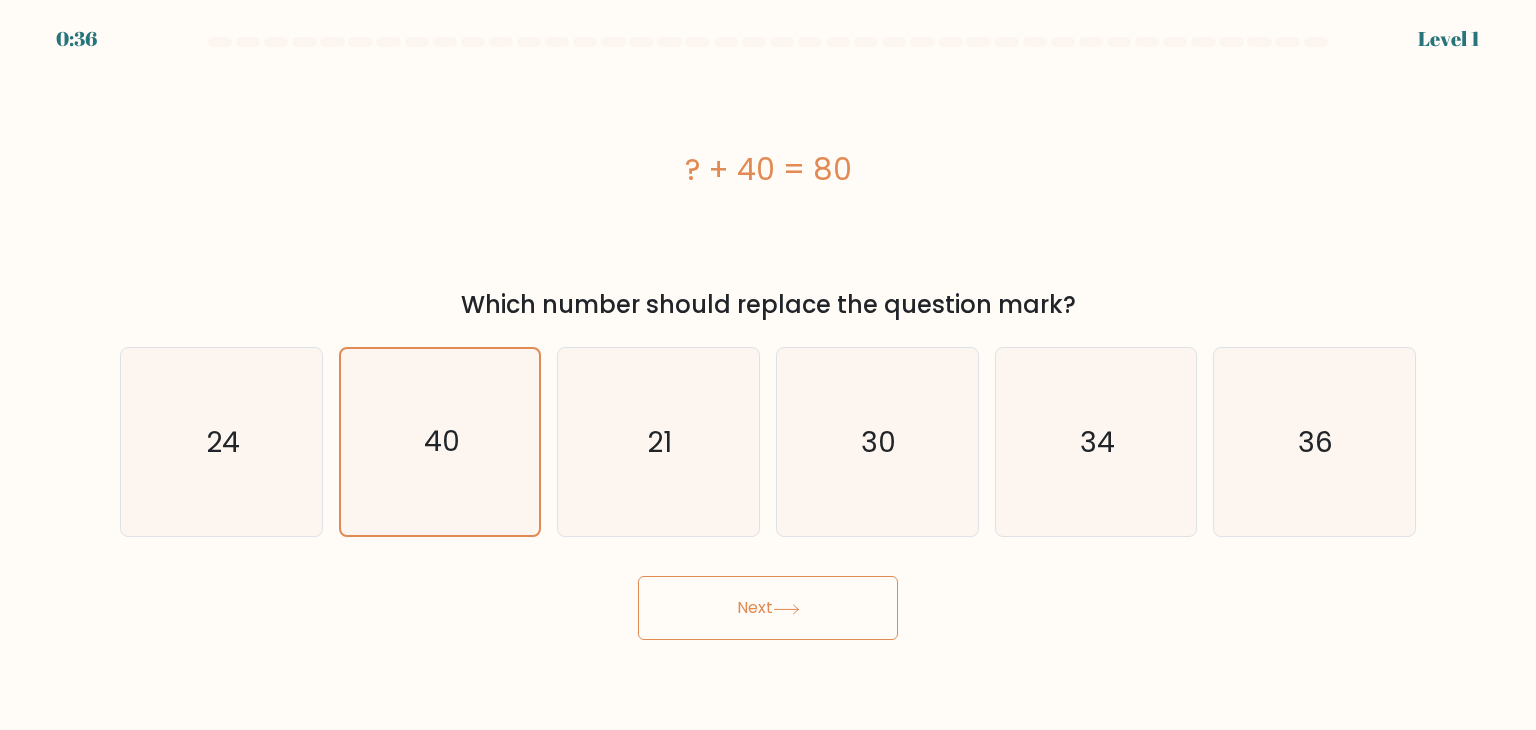 click on "Next" at bounding box center (768, 608) 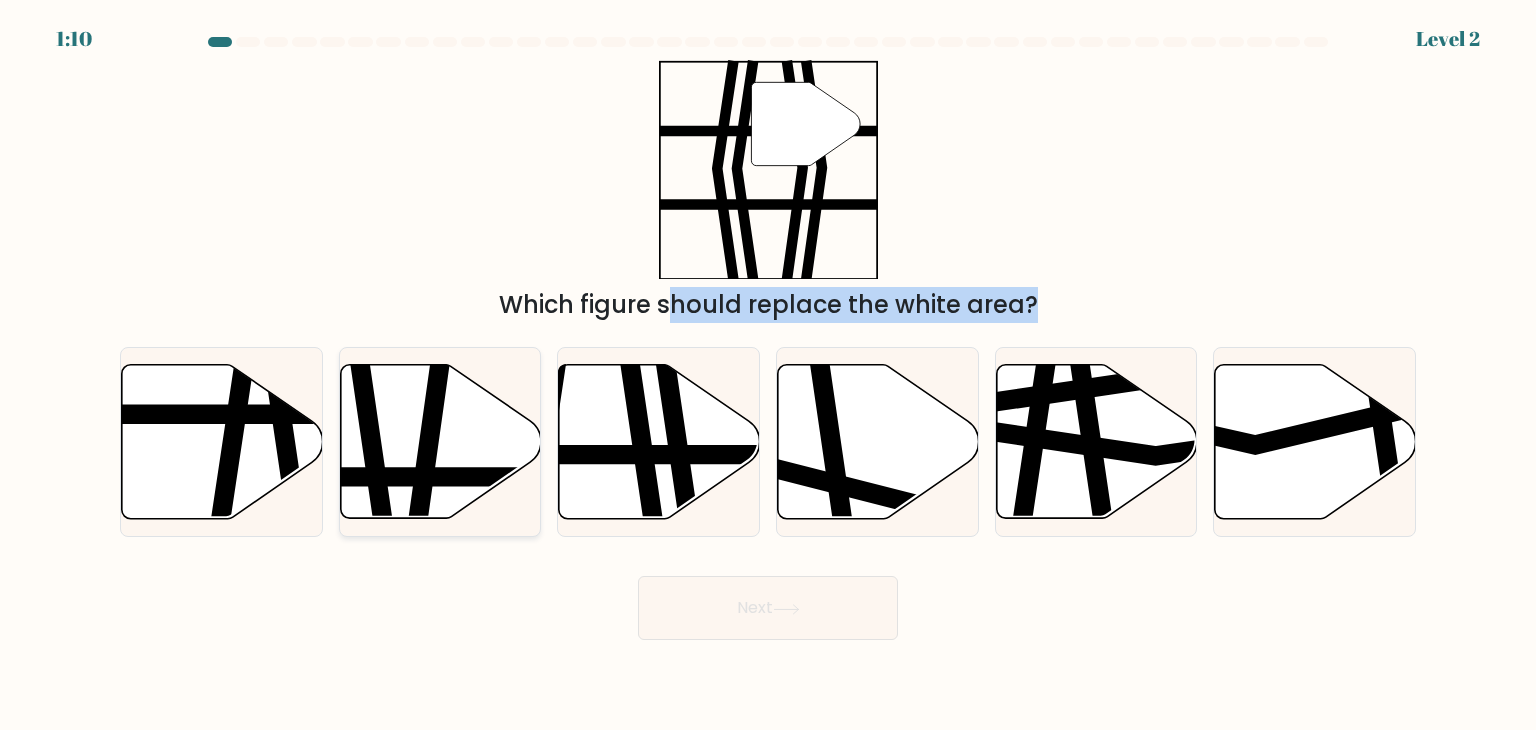 drag, startPoint x: 218, startPoint y: 441, endPoint x: 484, endPoint y: 405, distance: 268.42505 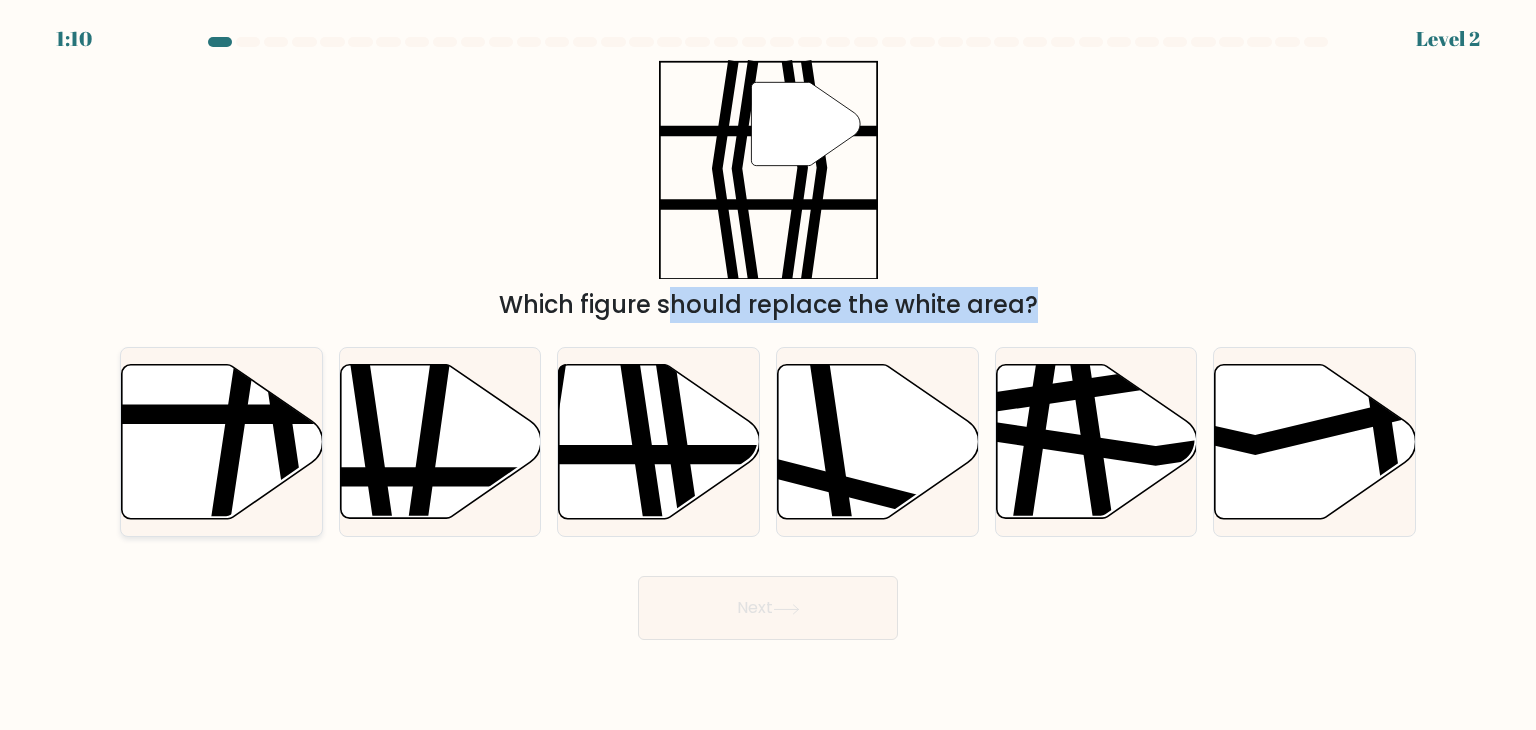 click 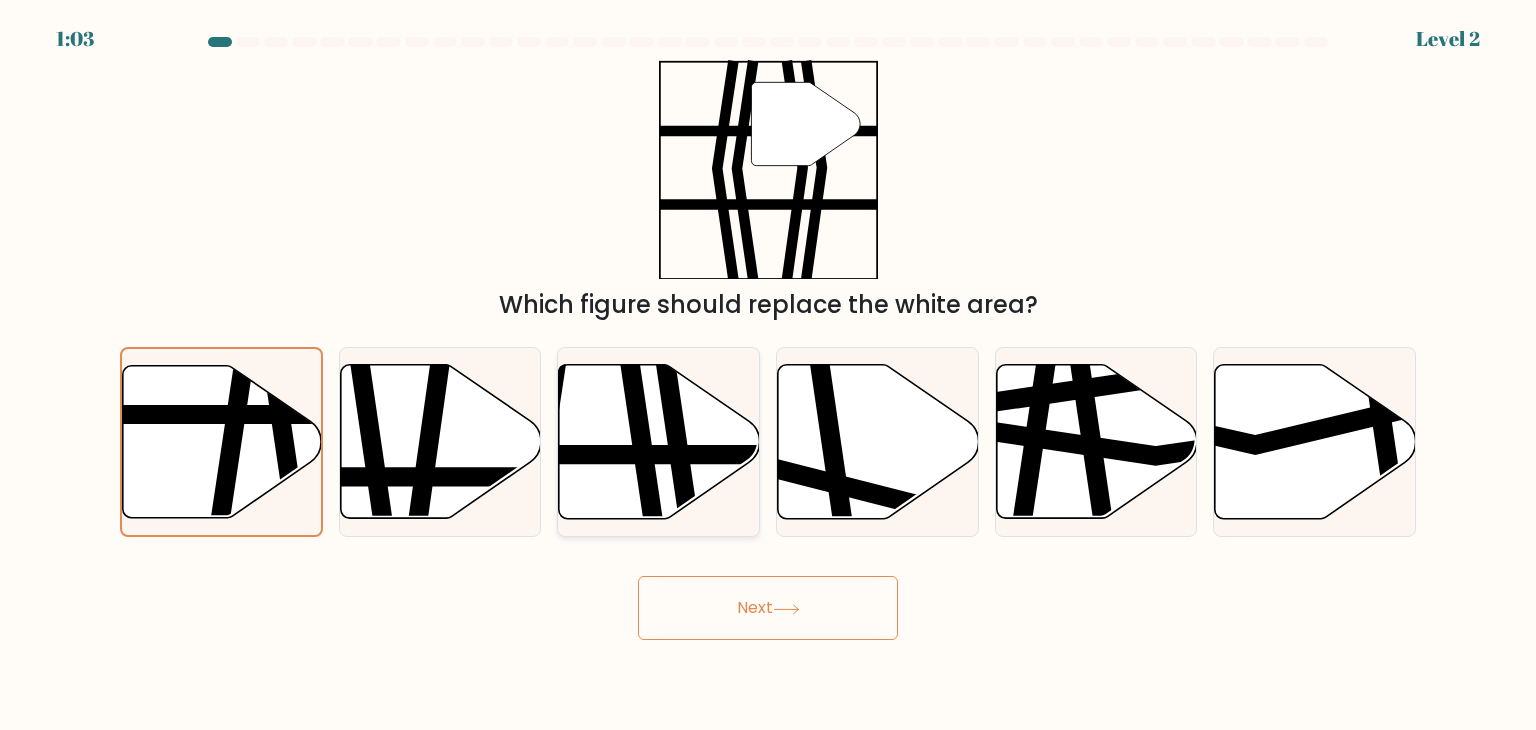 click 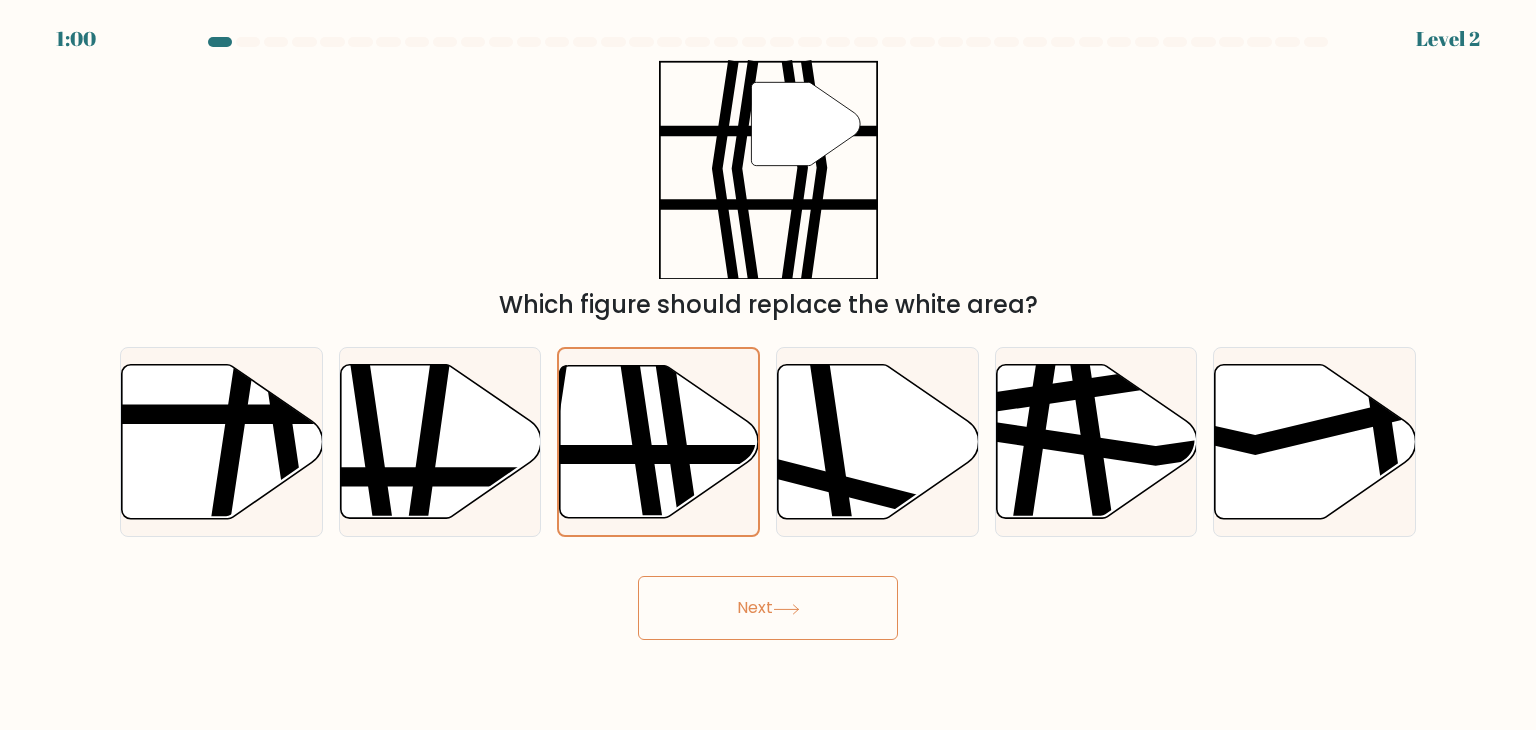 click on "Next" at bounding box center (768, 608) 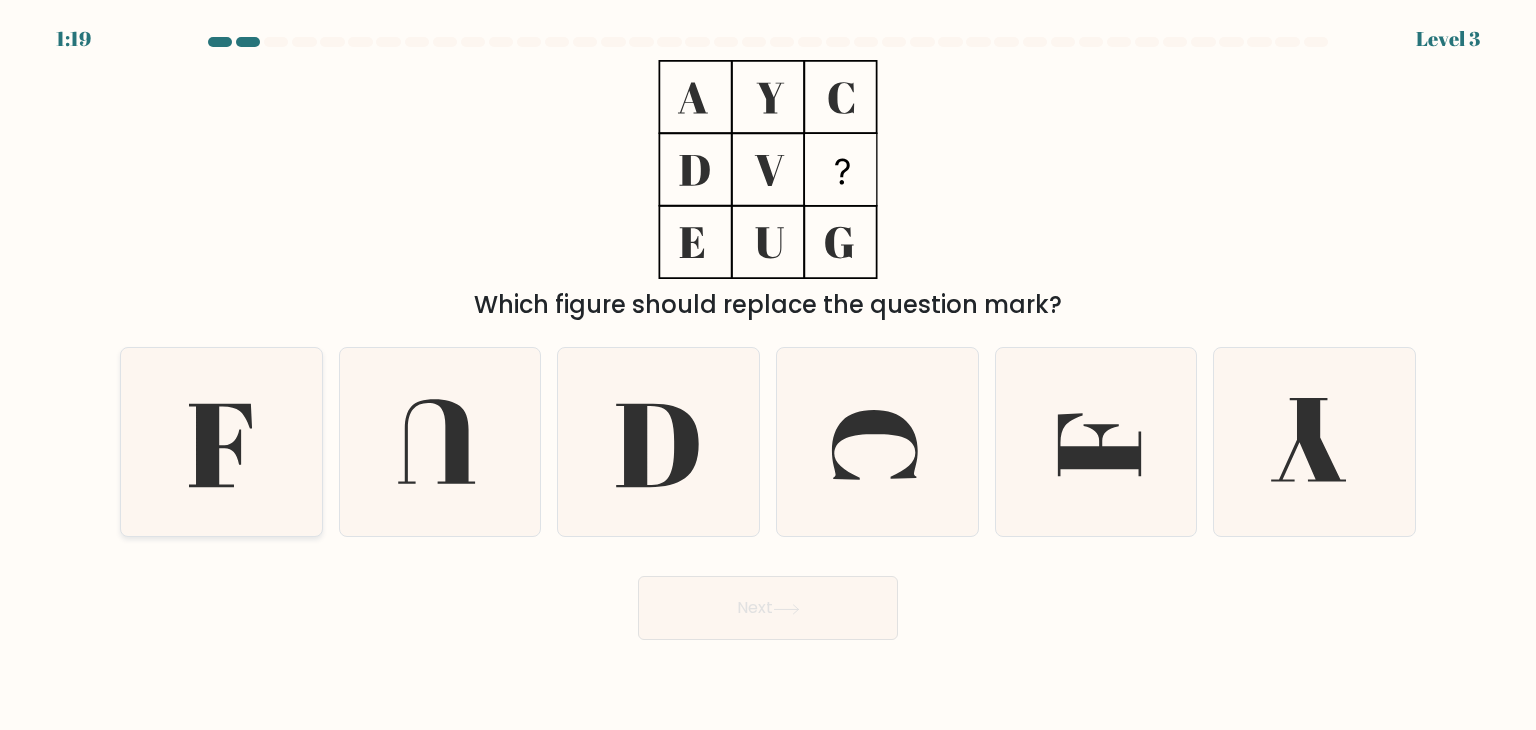 click 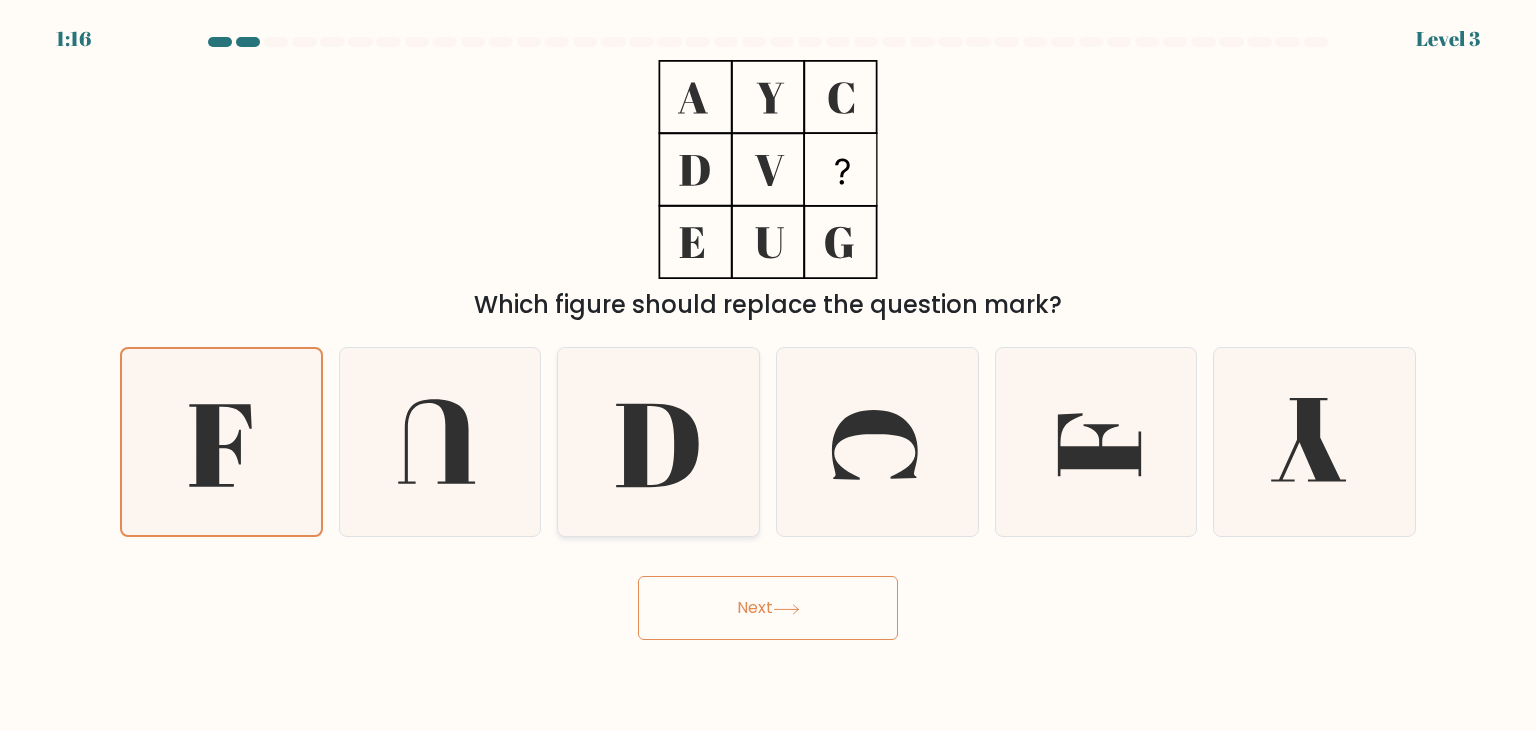 click 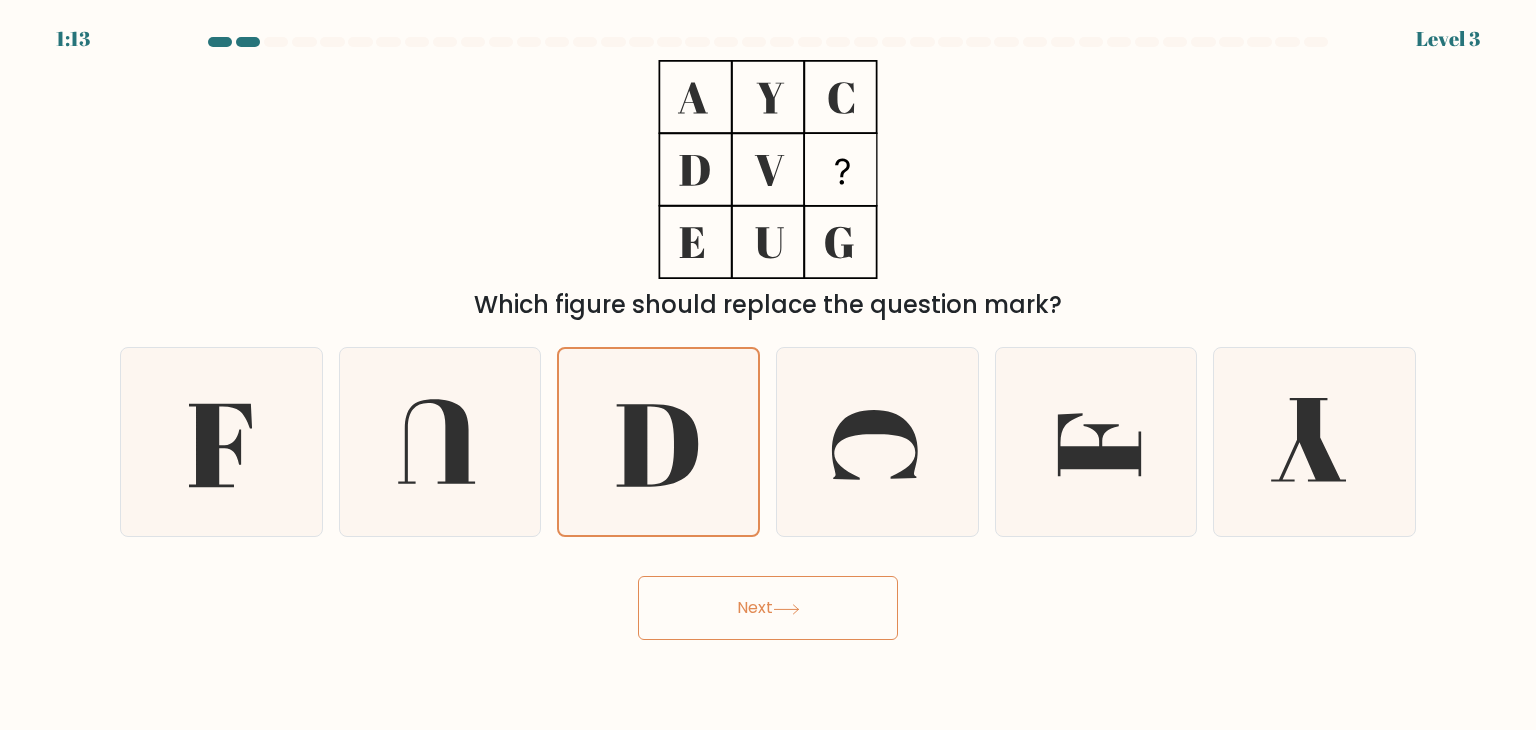 click on "Next" at bounding box center [768, 608] 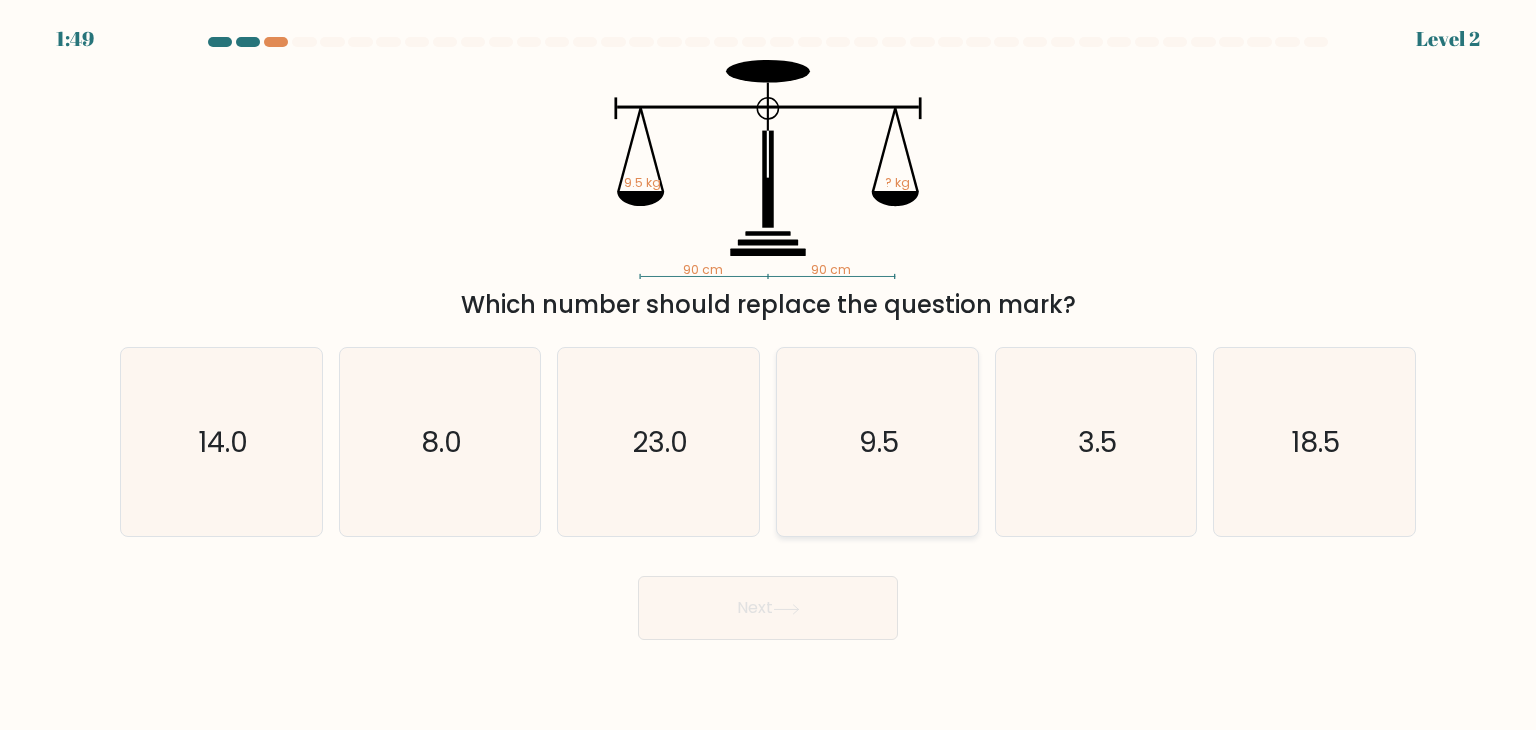 click on "9.5" 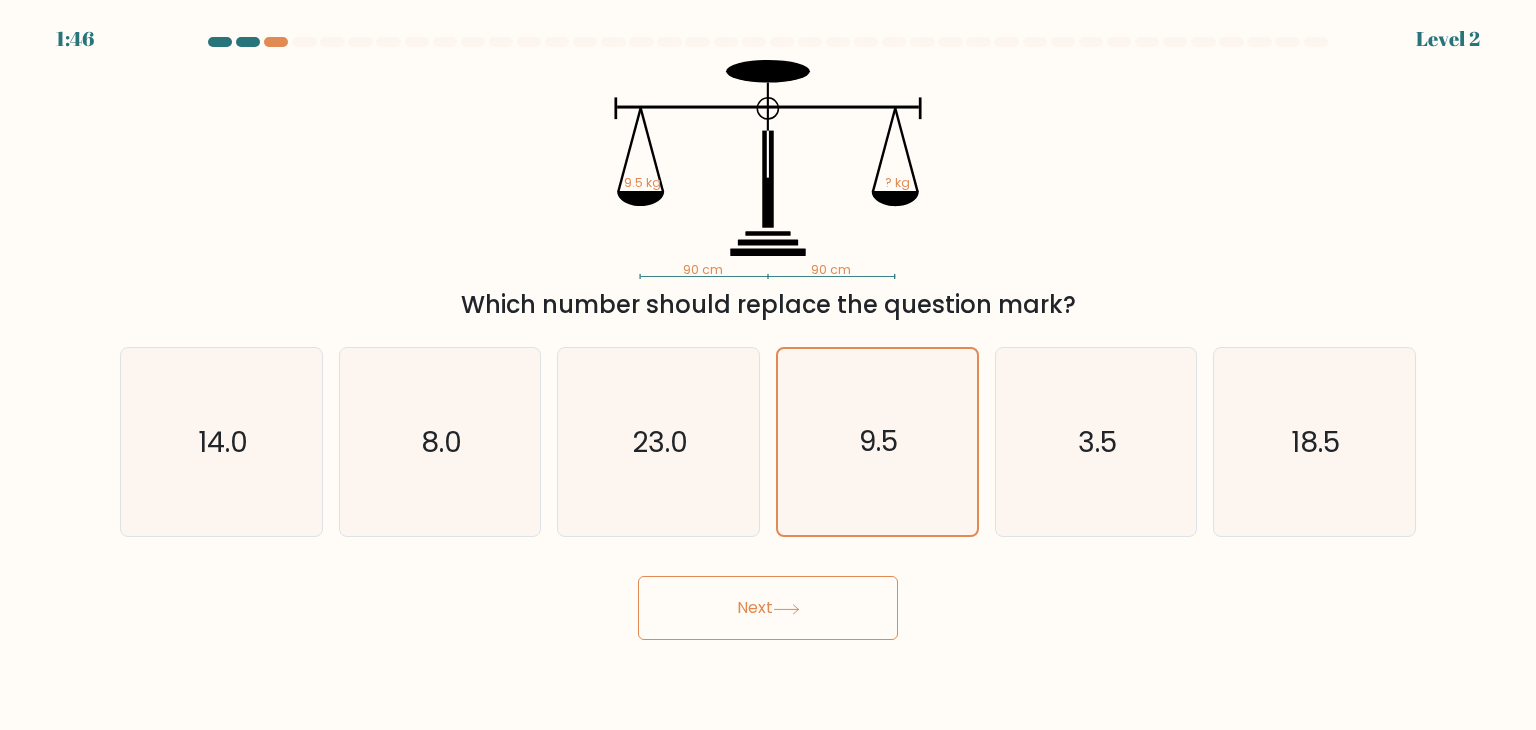 click on "Next" at bounding box center [768, 608] 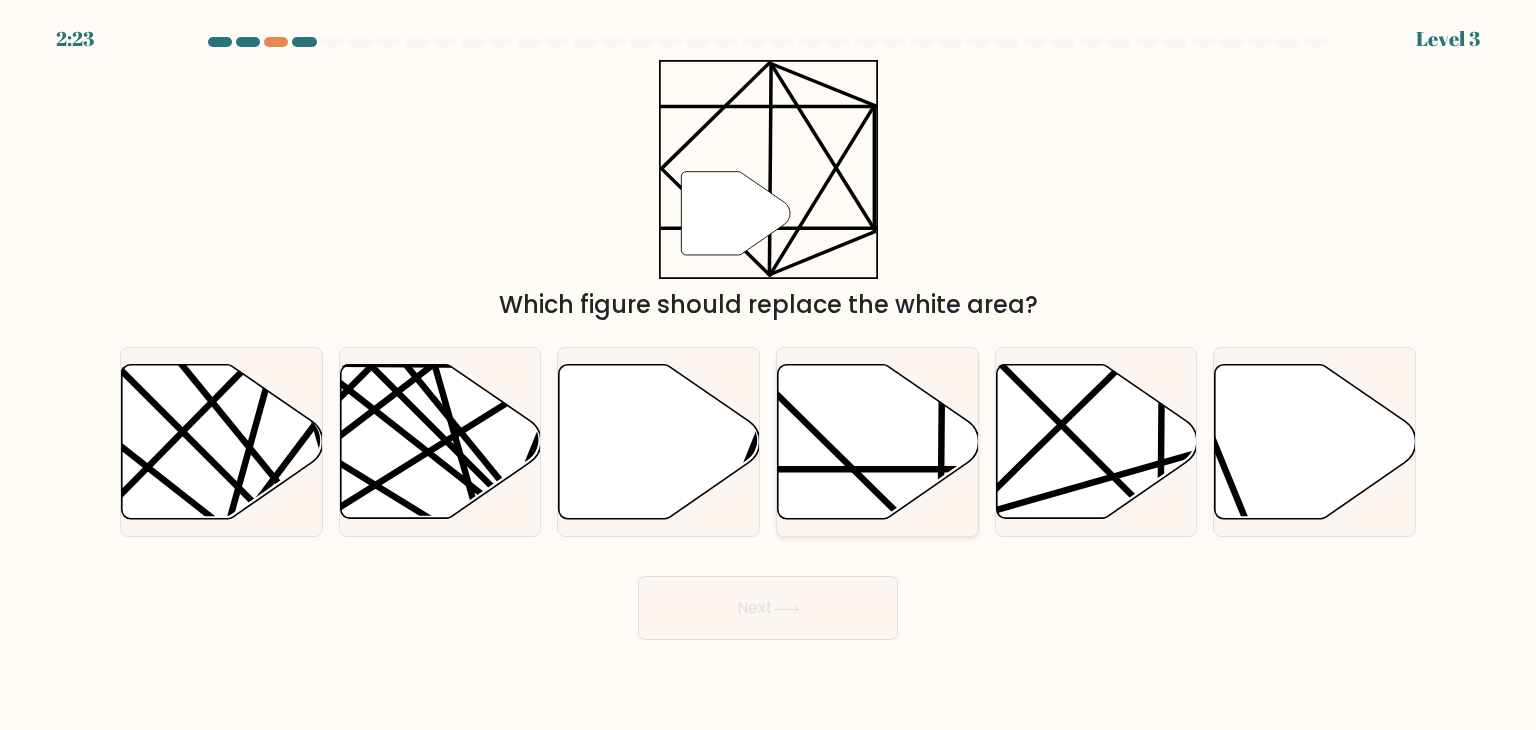click 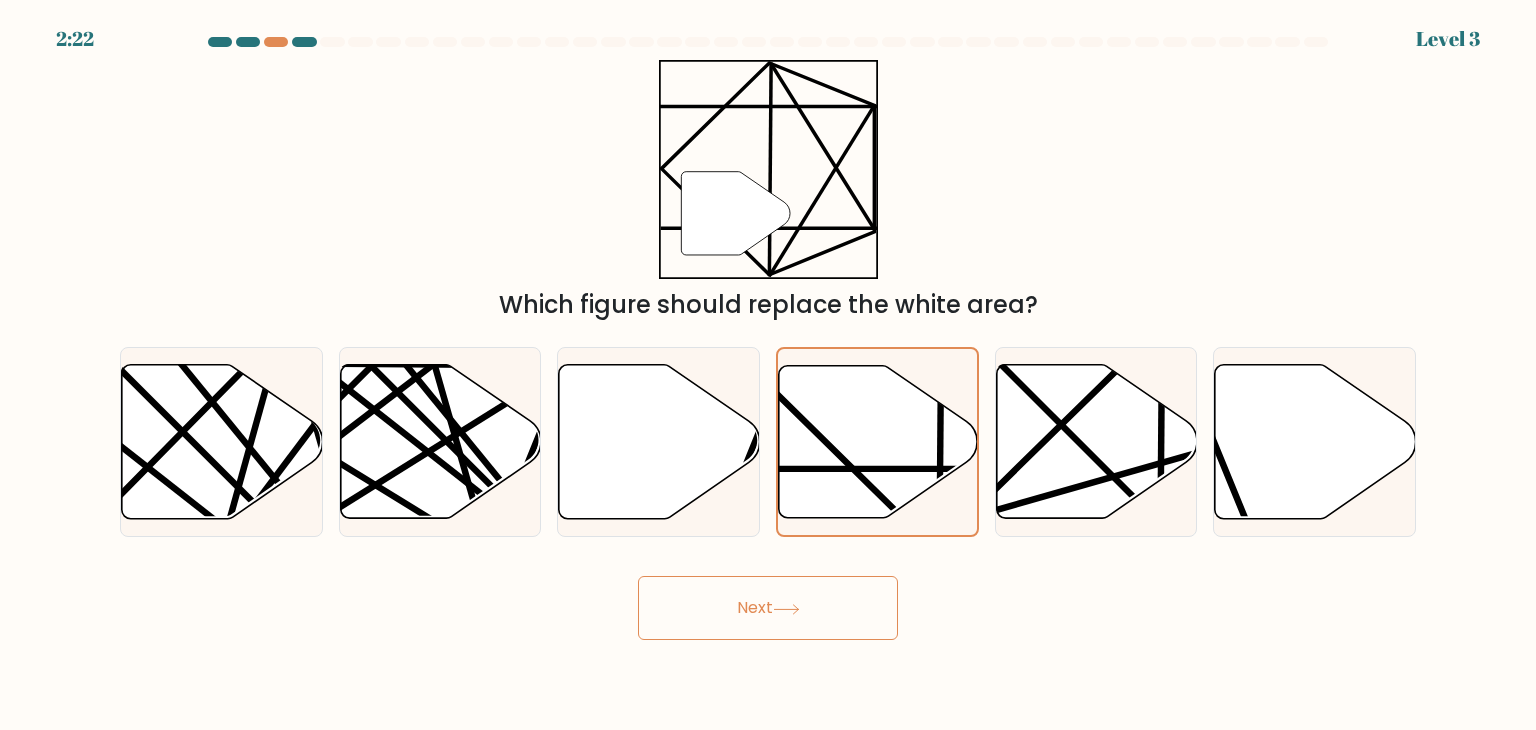 click on "Next" at bounding box center [768, 608] 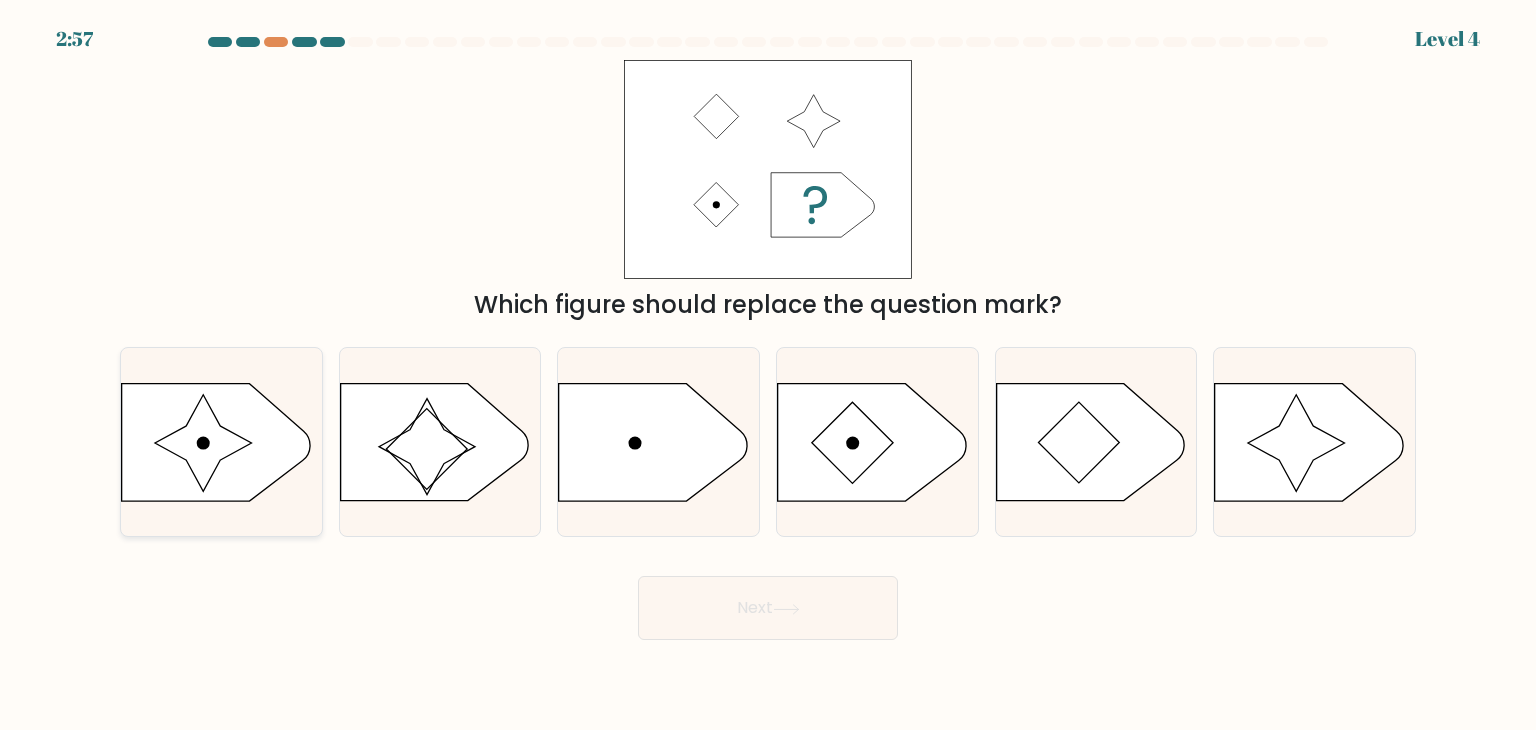 click 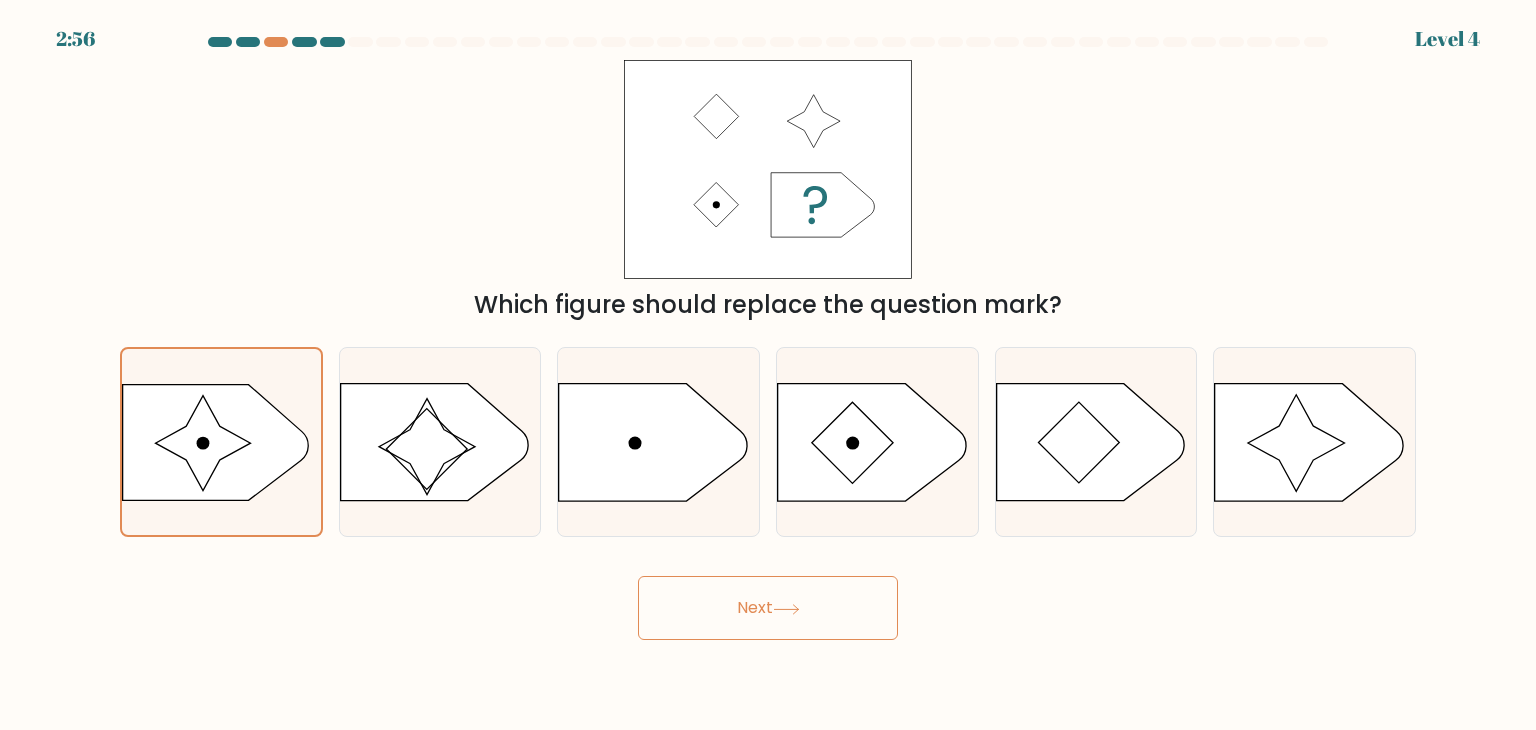 click on "Next" at bounding box center (768, 608) 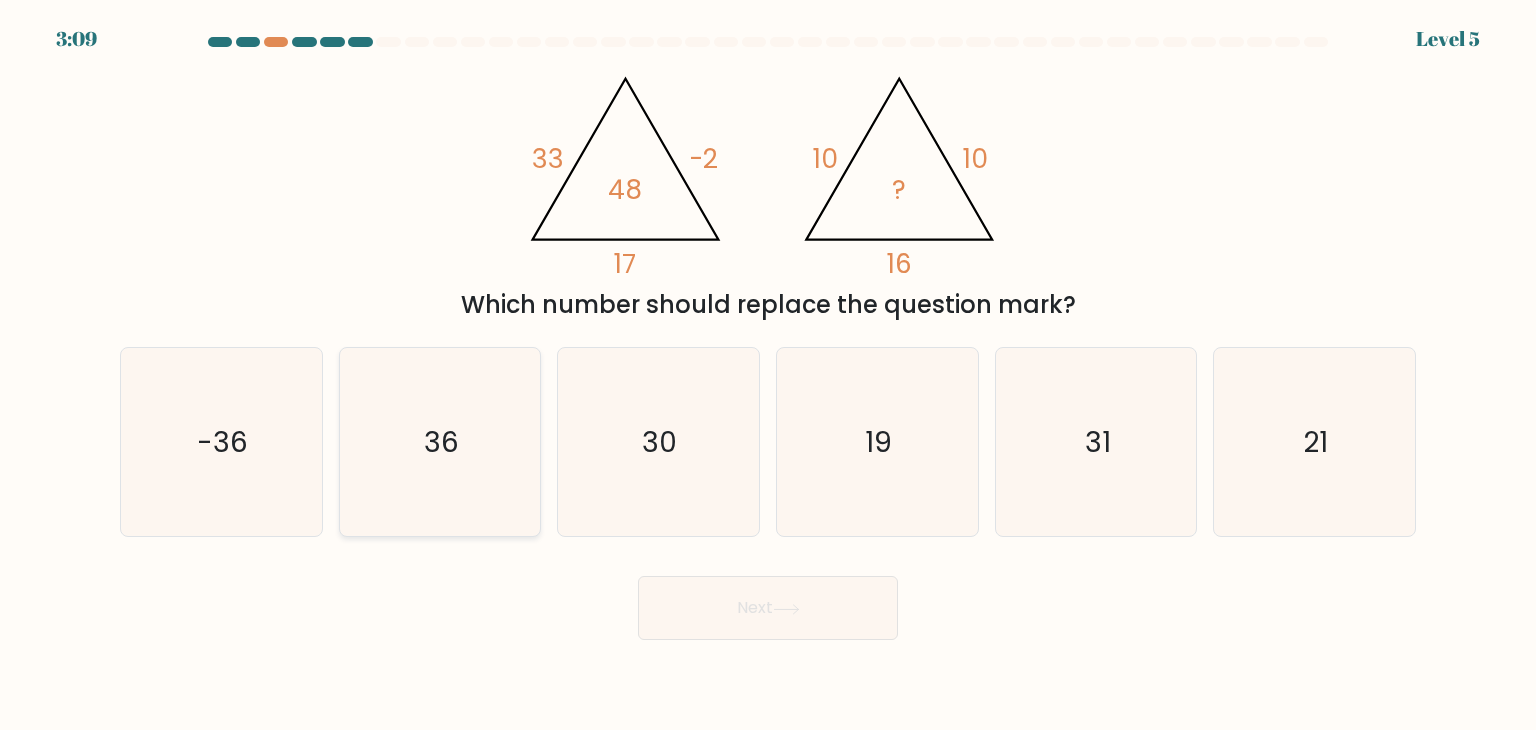 click on "36" 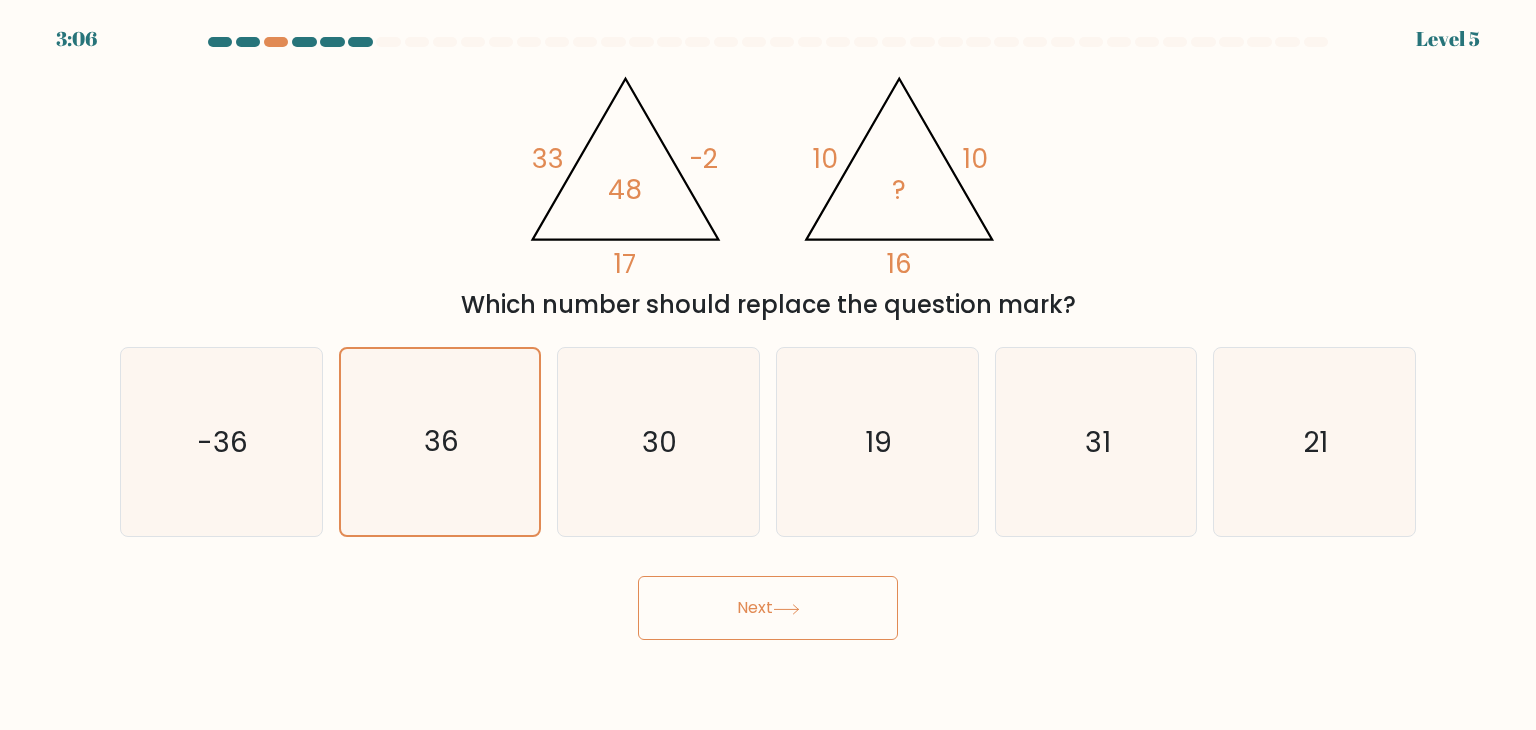 click on "Next" at bounding box center [768, 608] 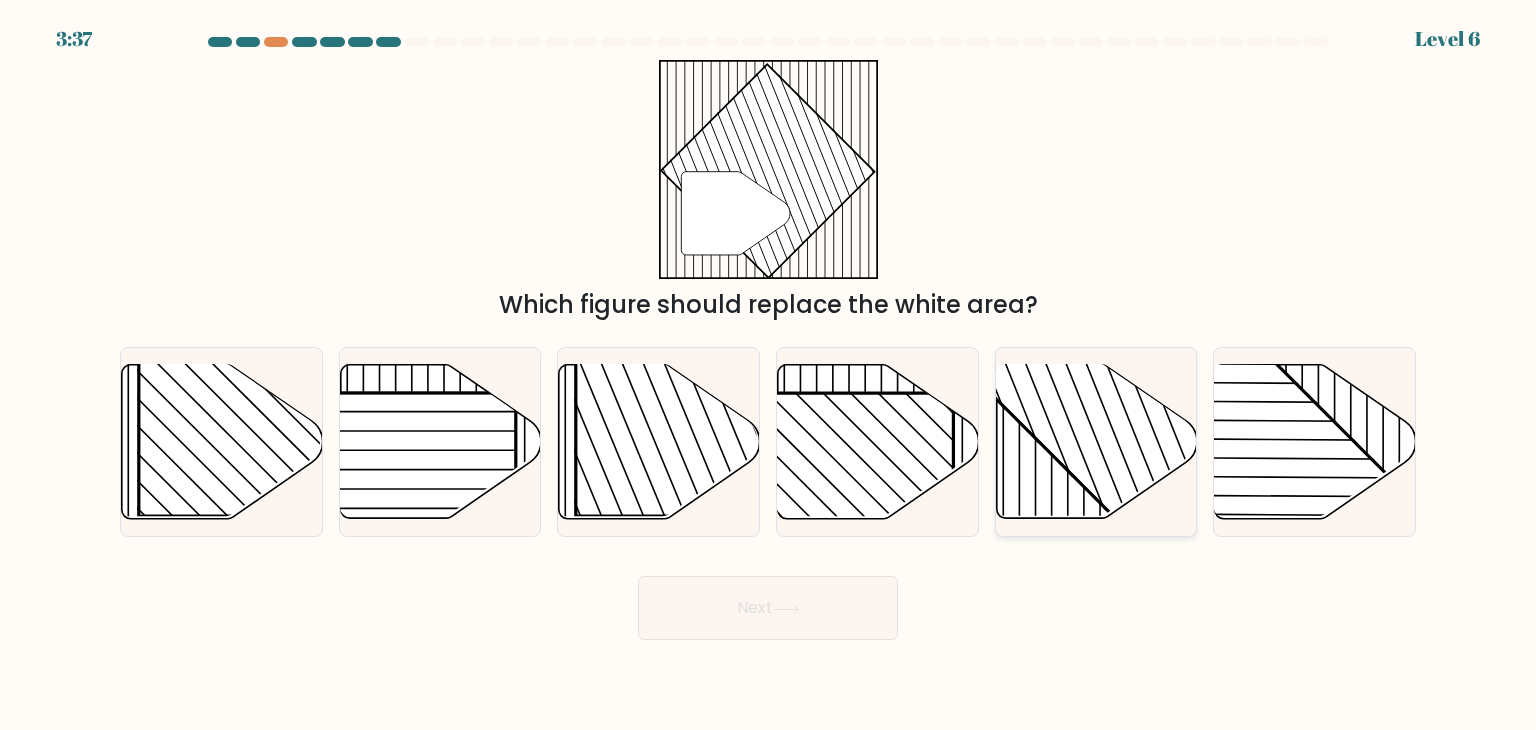 click 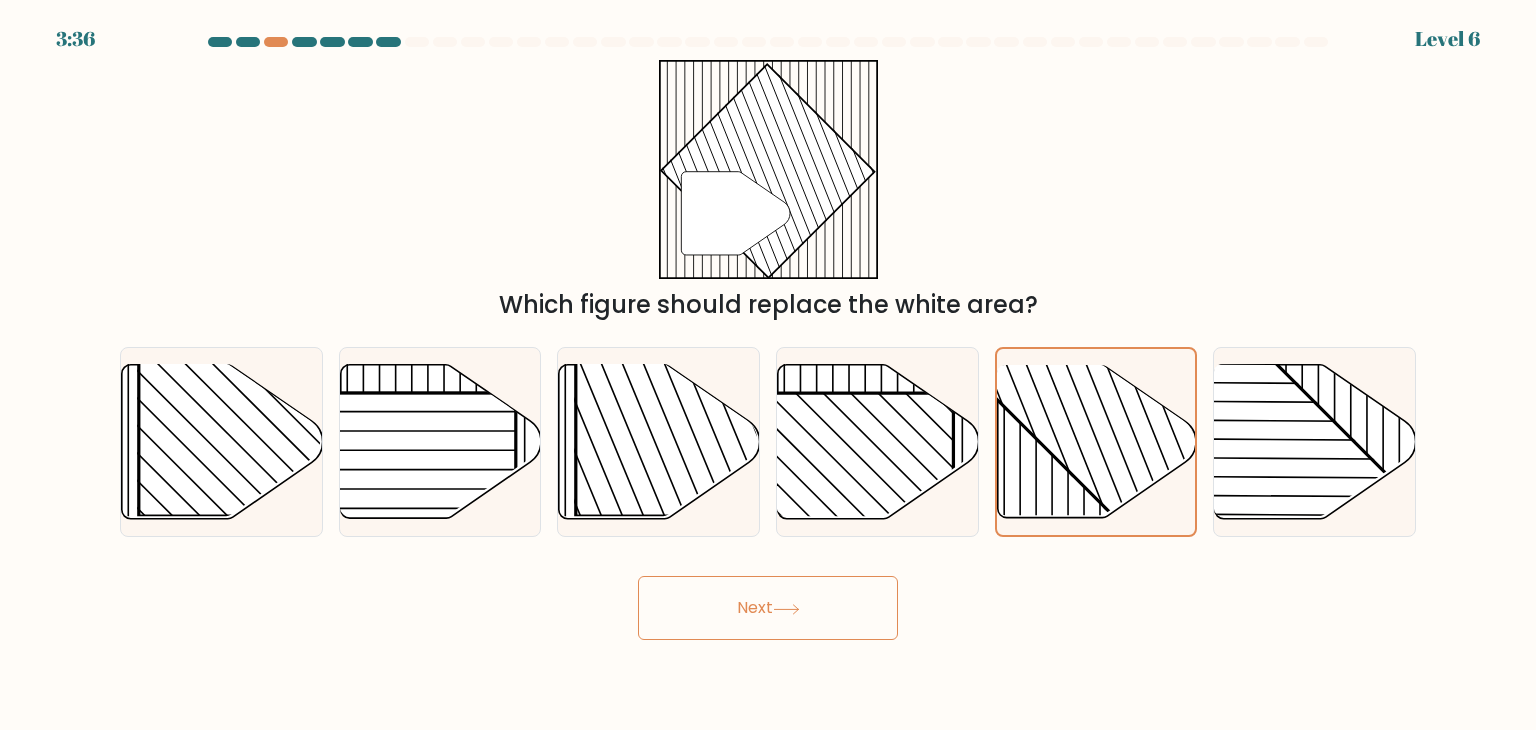 click 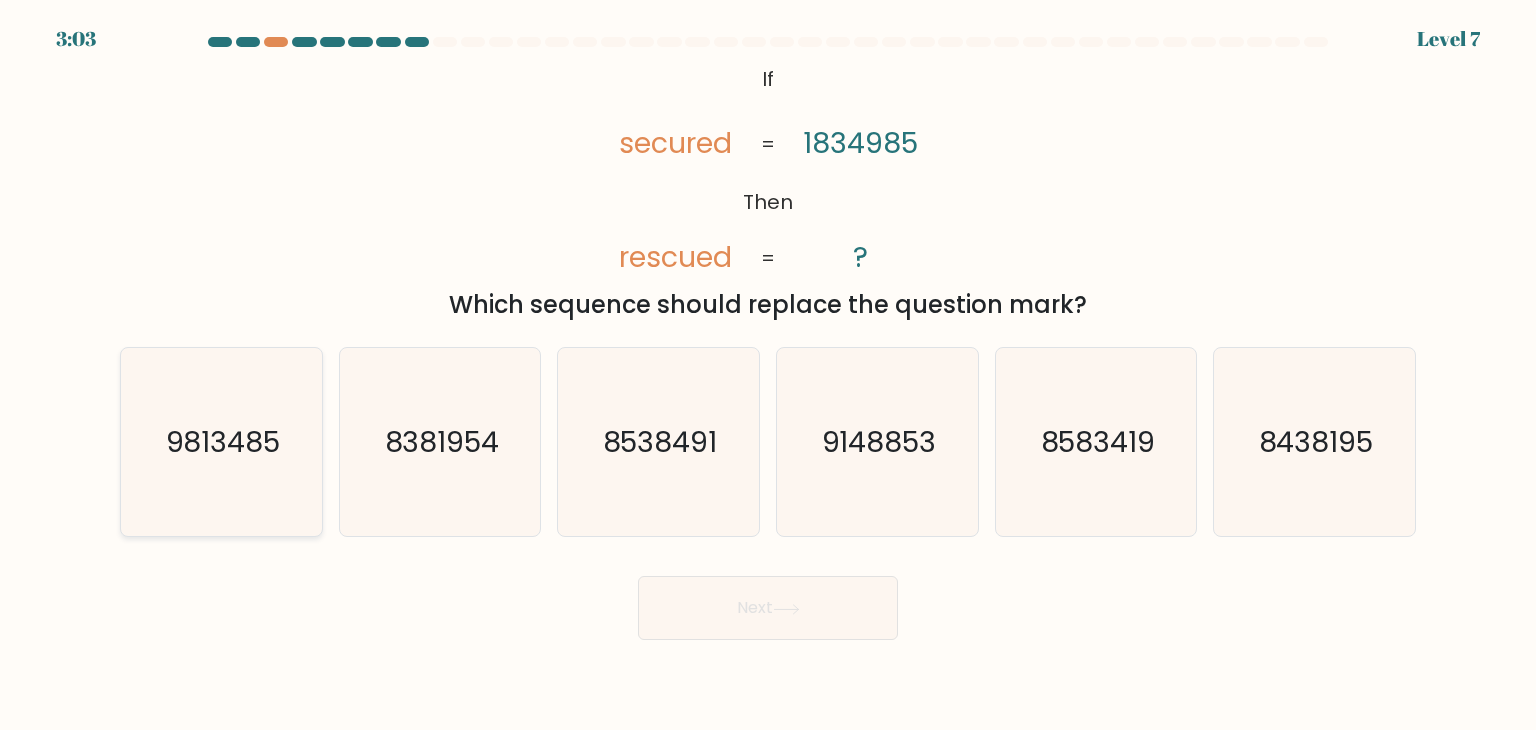 click on "9813485" 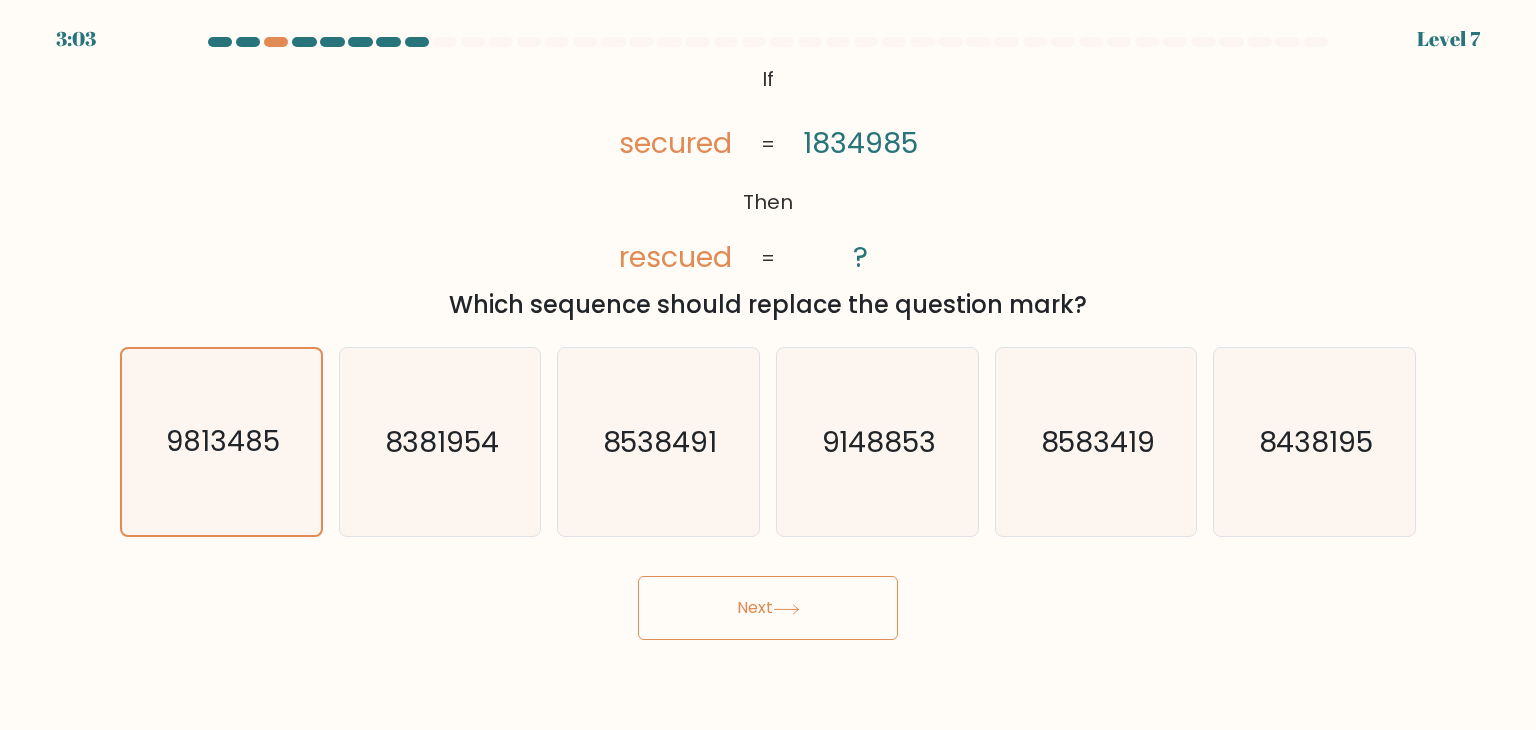 click 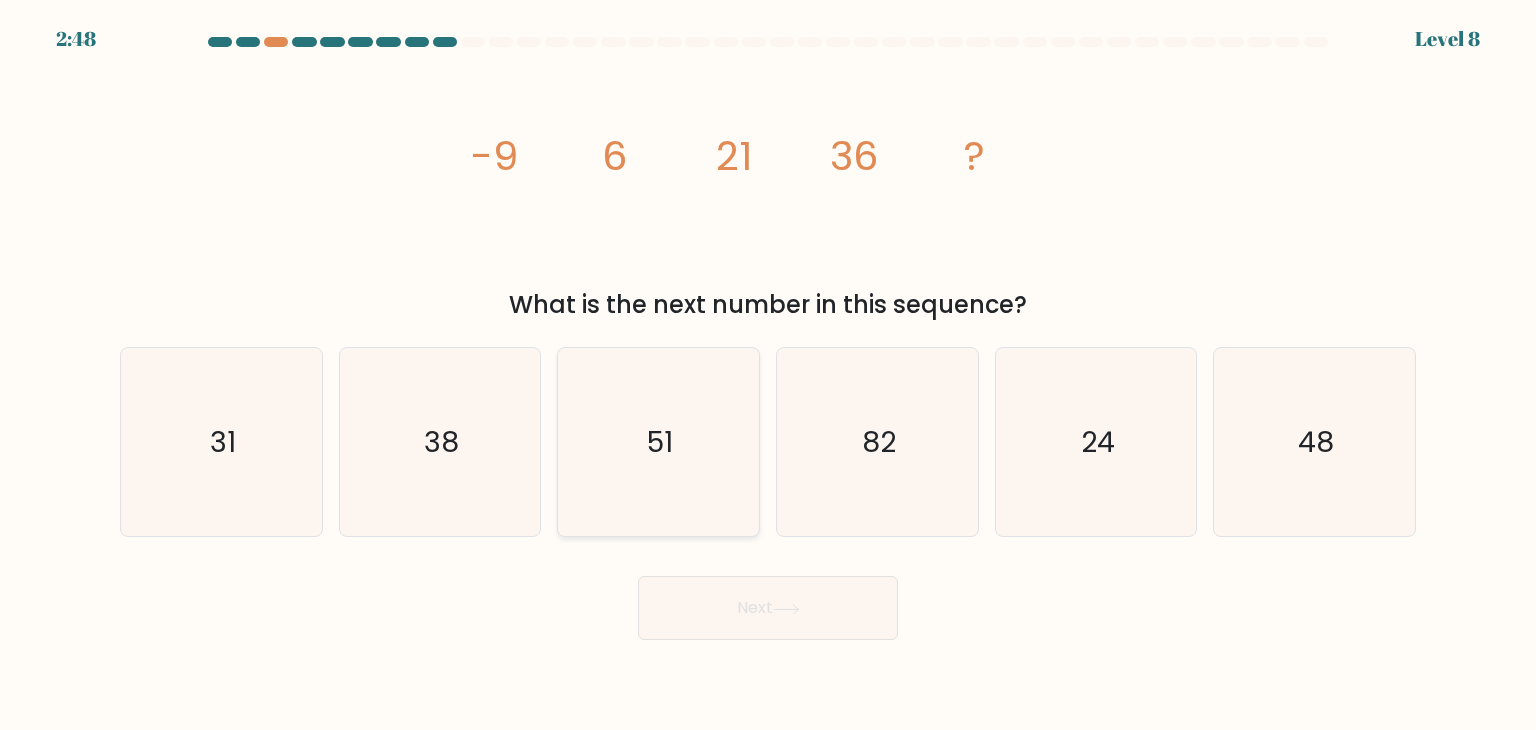 click on "51" 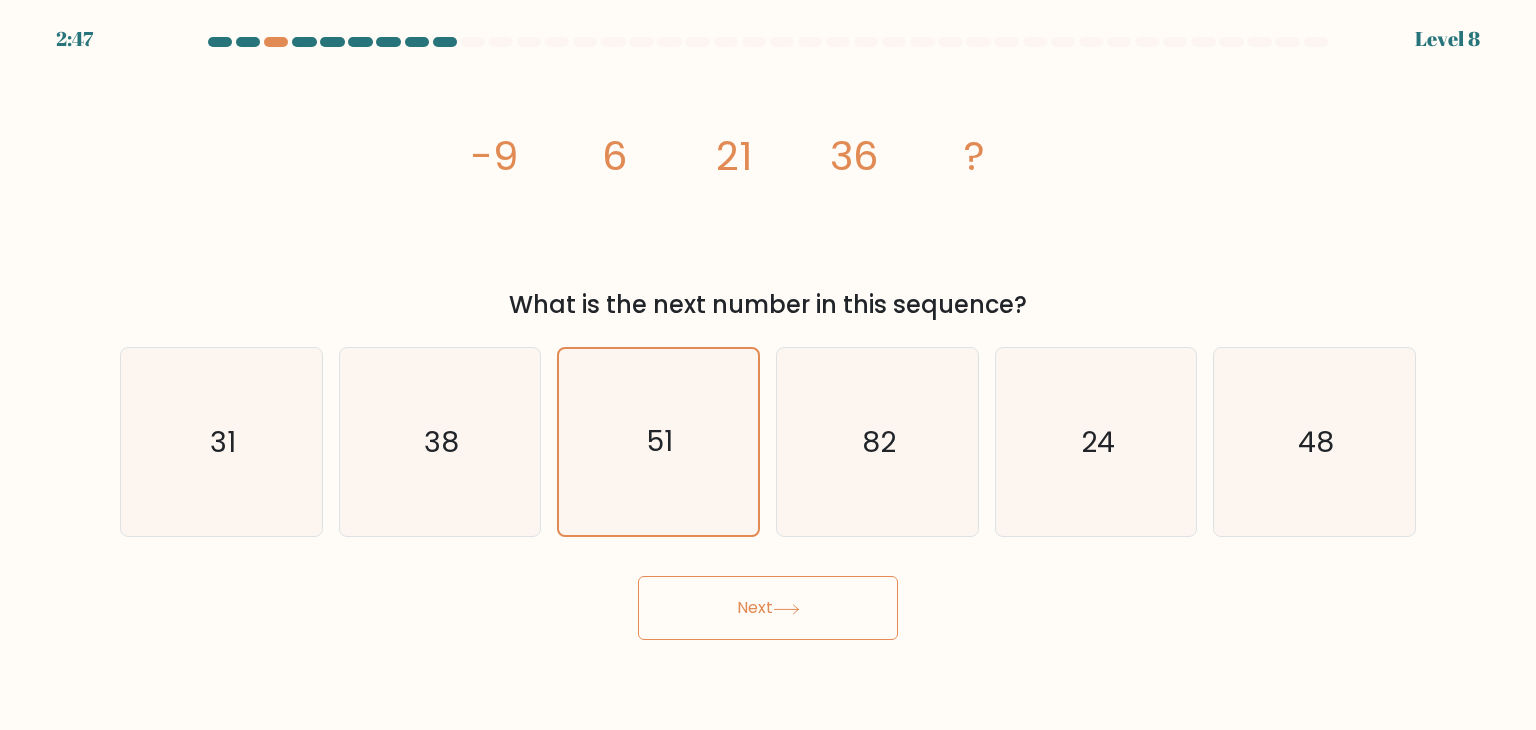 click on "Next" at bounding box center (768, 608) 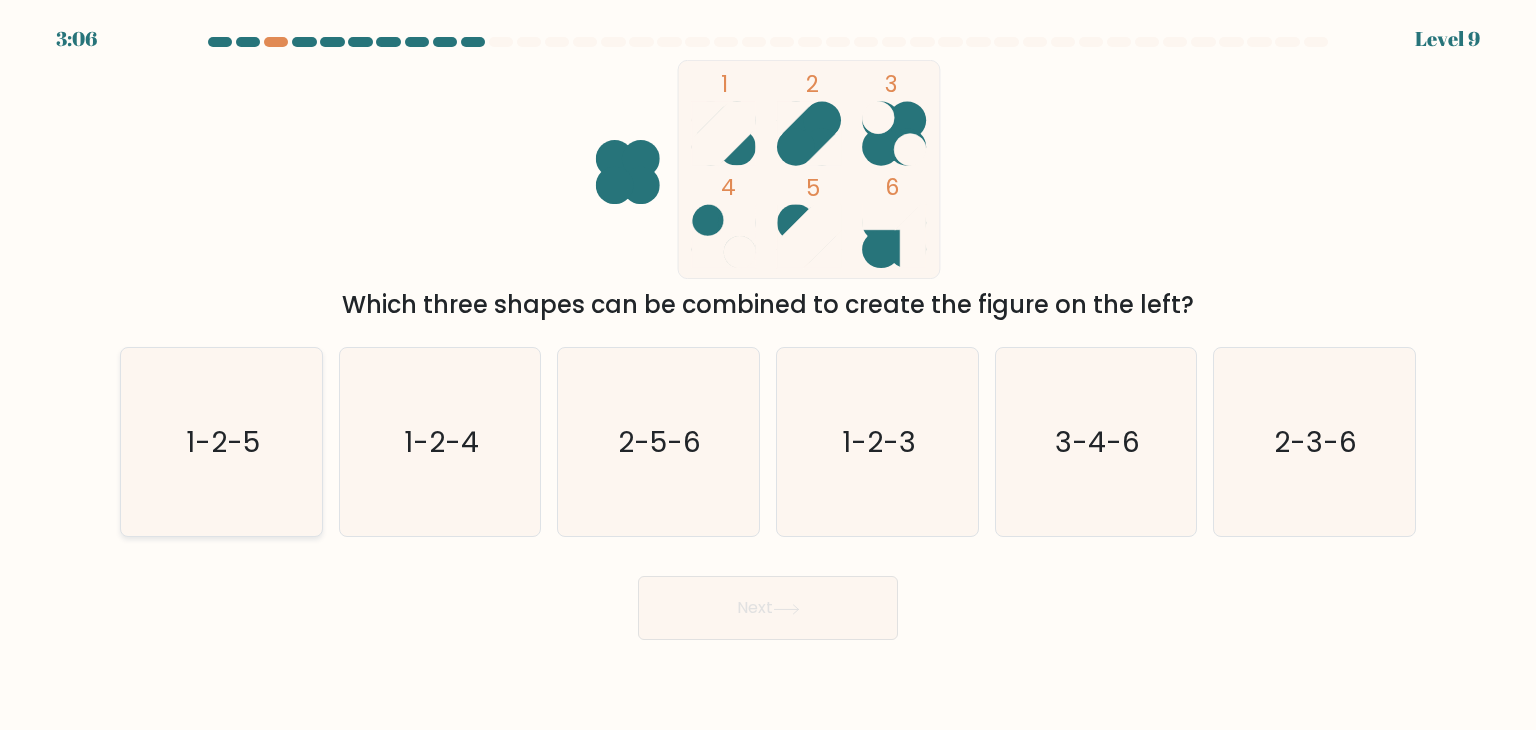 click on "1-2-5" 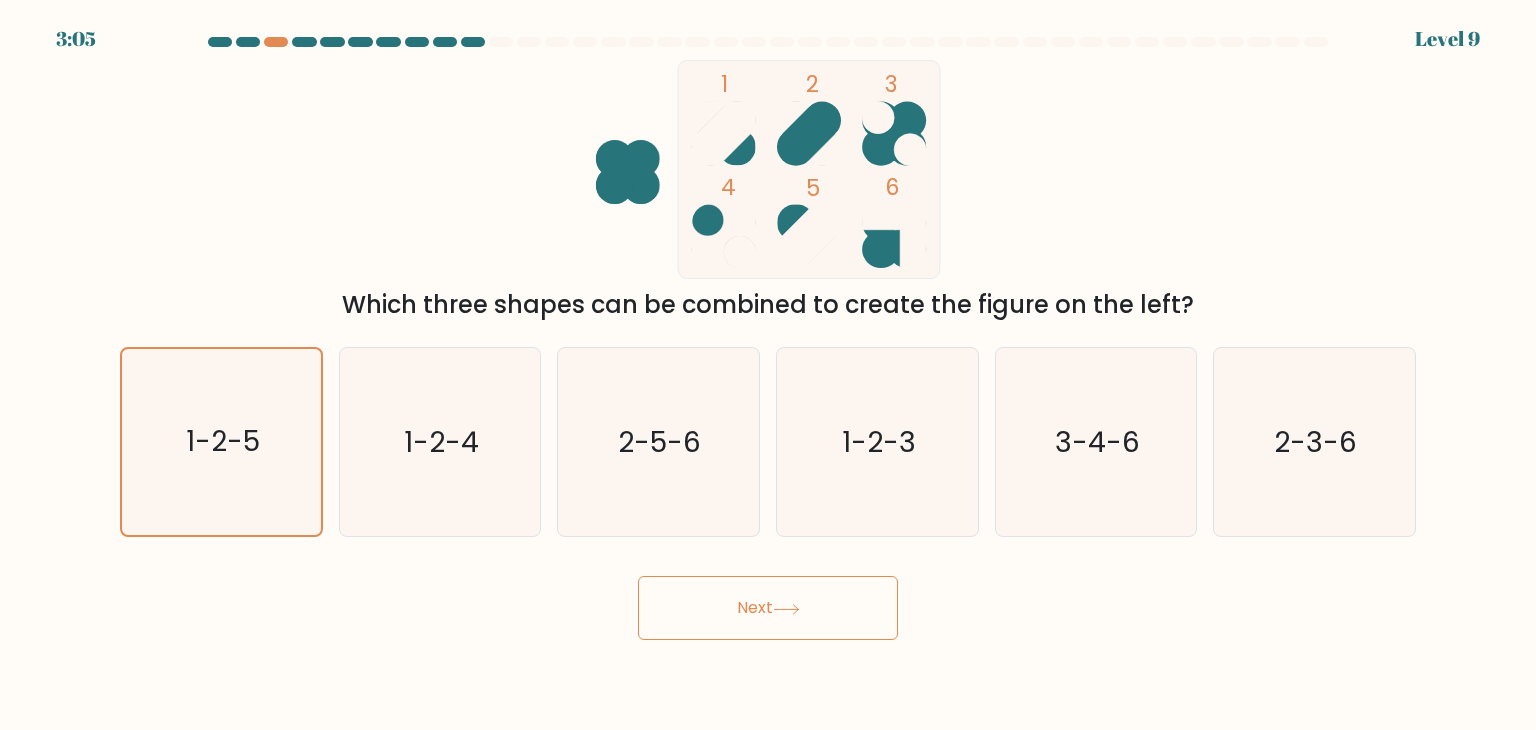 click on "Next" at bounding box center [768, 608] 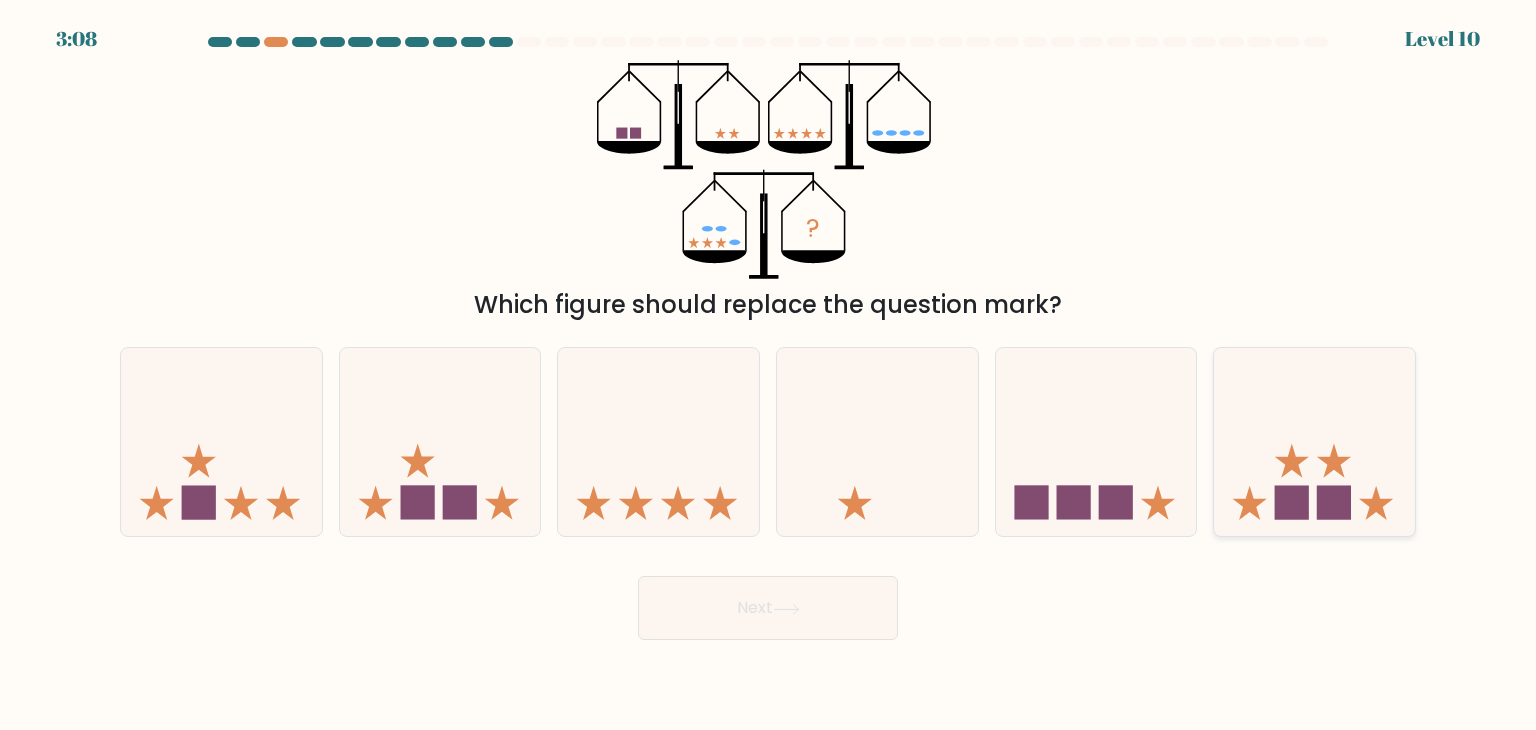 click 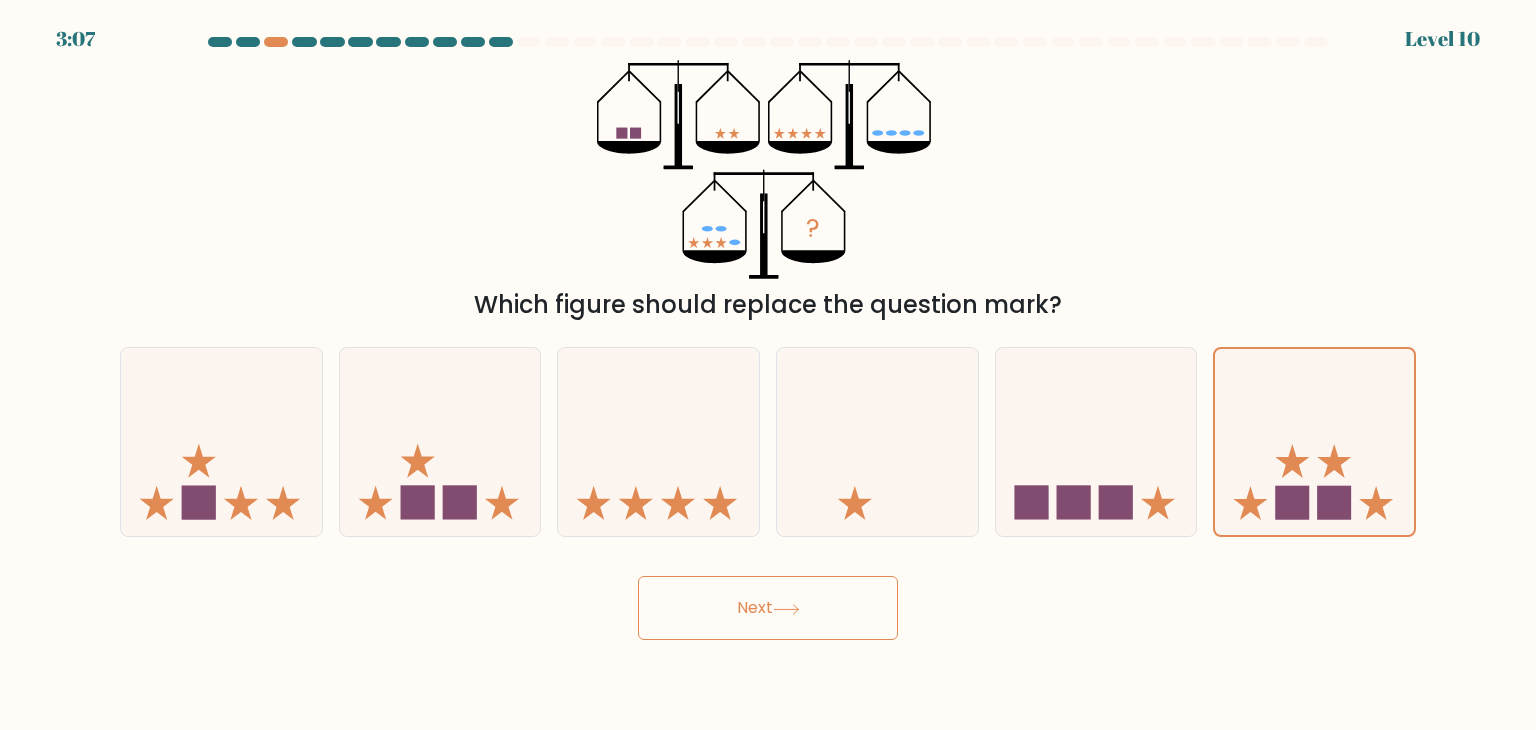 click on "Next" at bounding box center (768, 608) 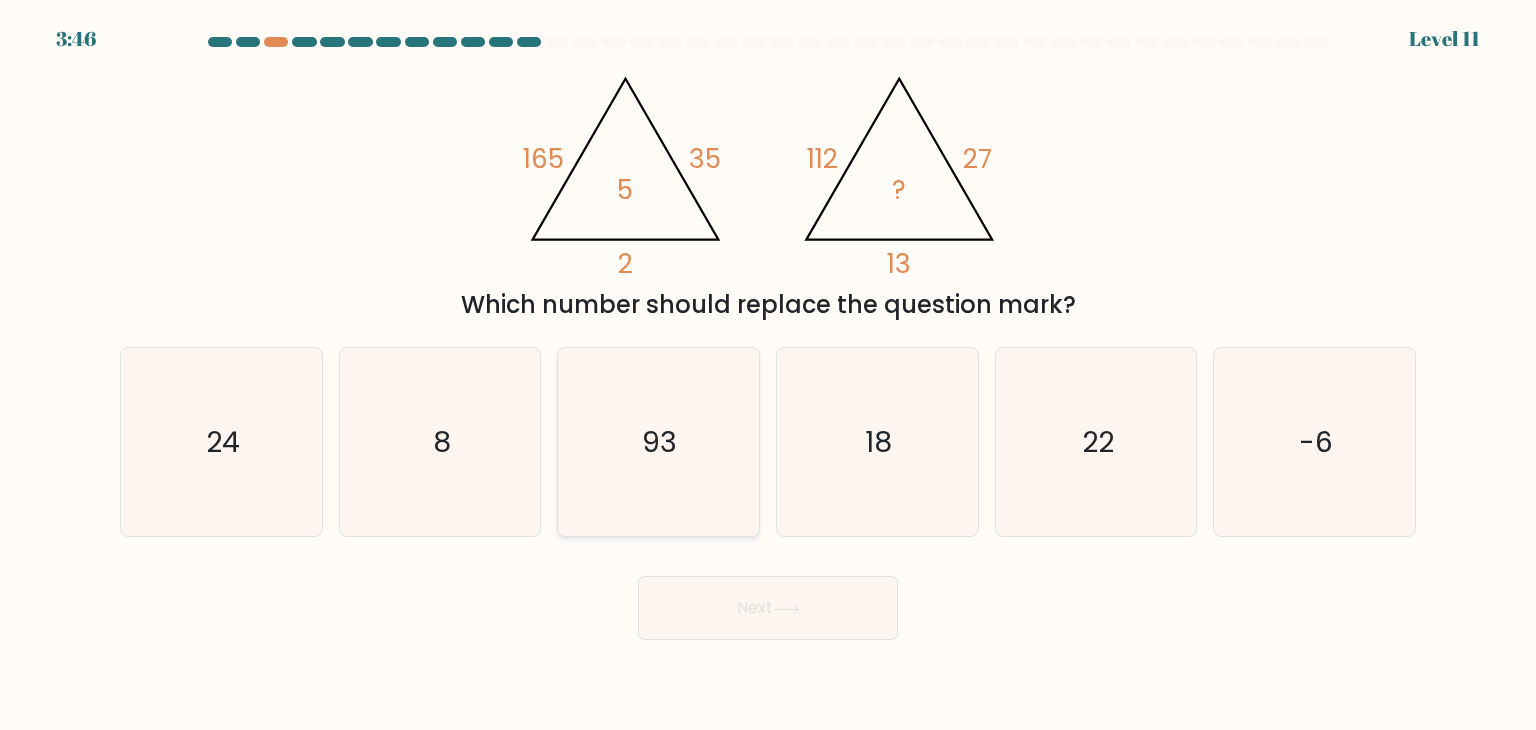 click on "93" 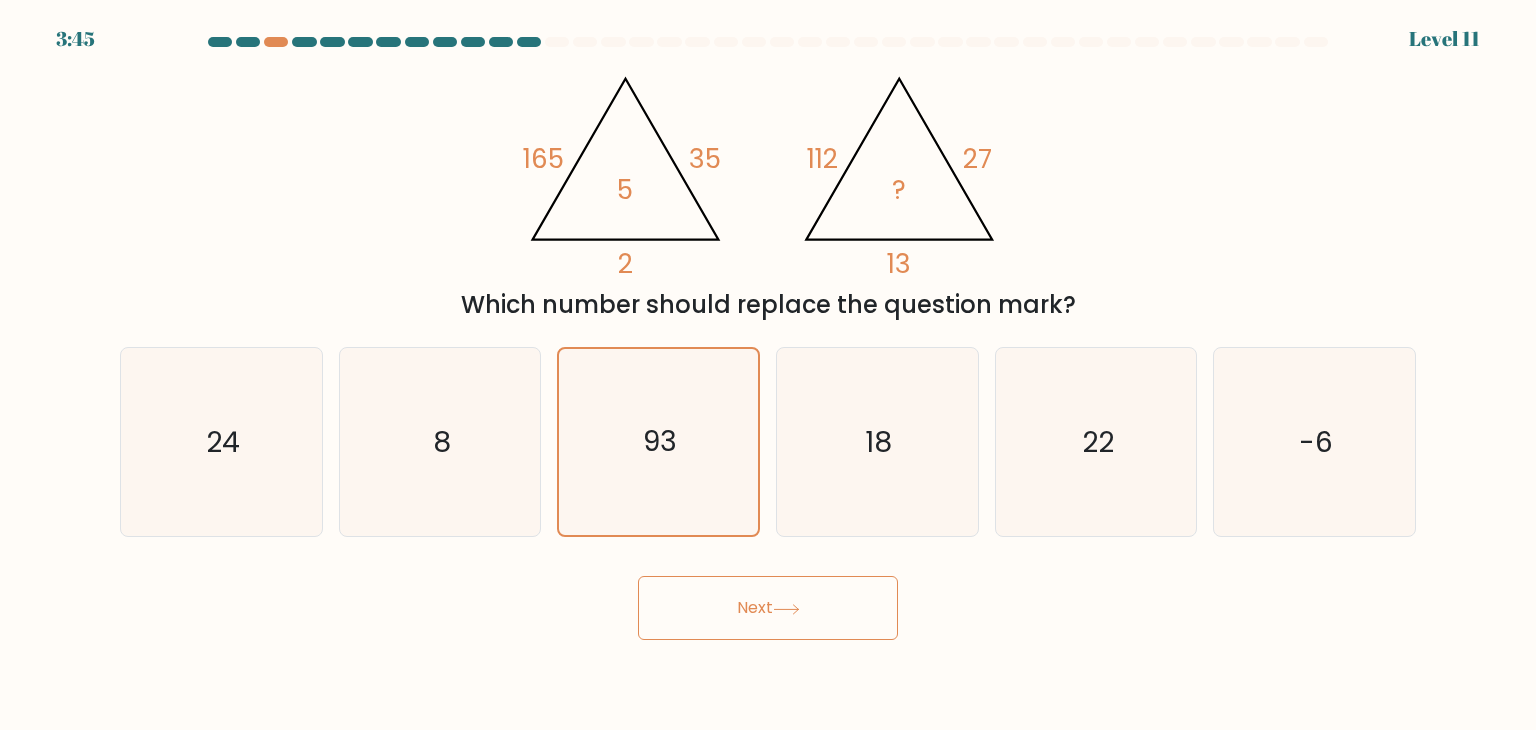 click on "Next" at bounding box center (768, 608) 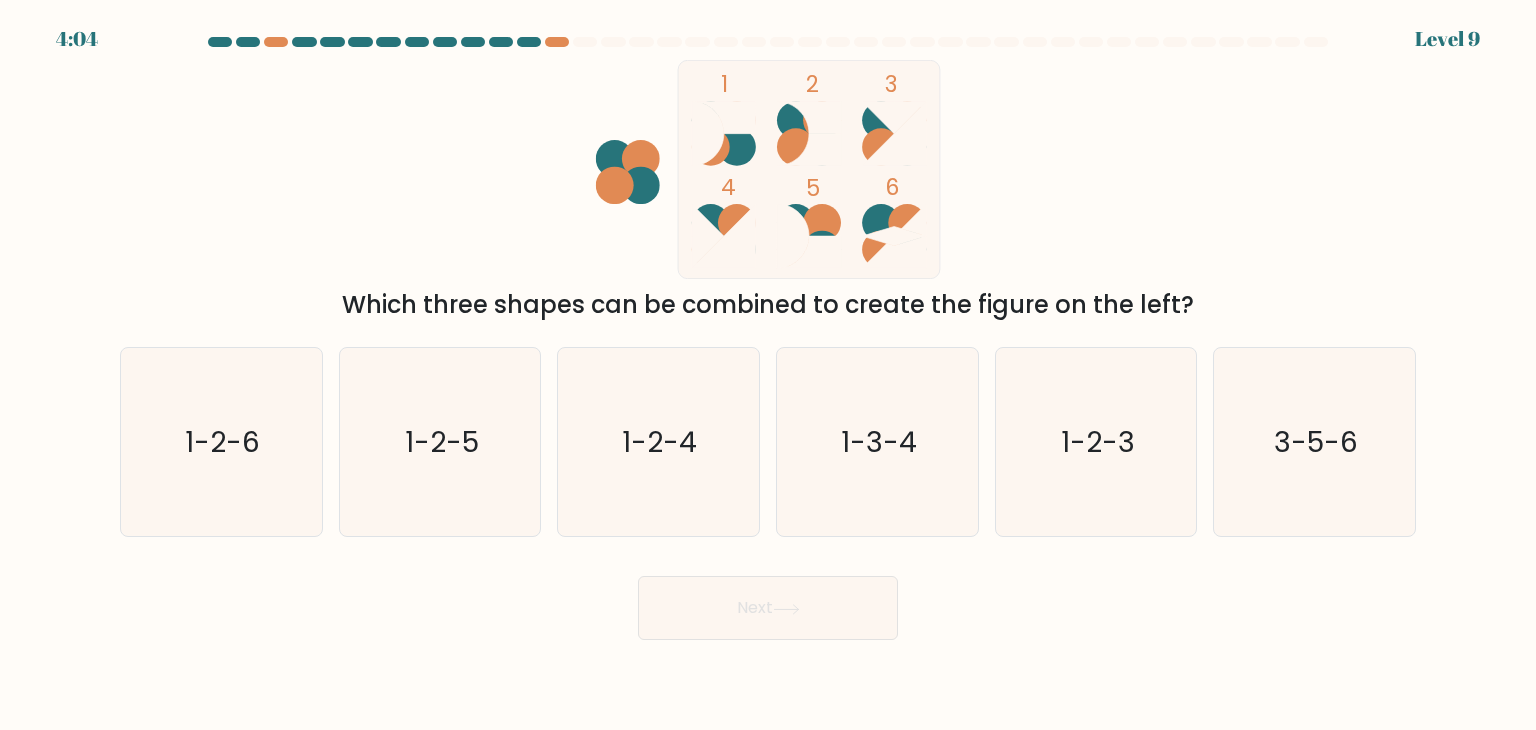 click on "b.
1-2-5" at bounding box center (440, 442) 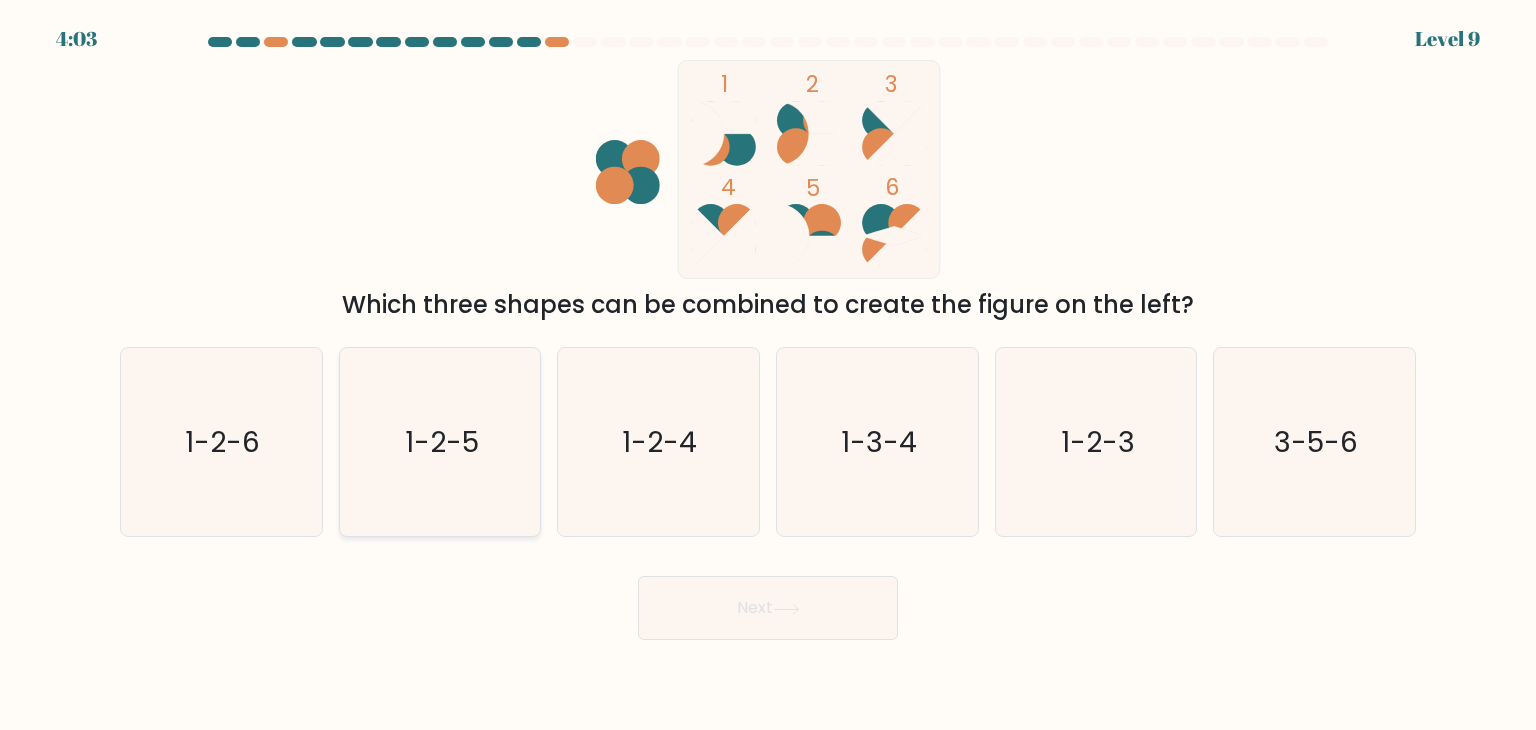click on "1-2-5" 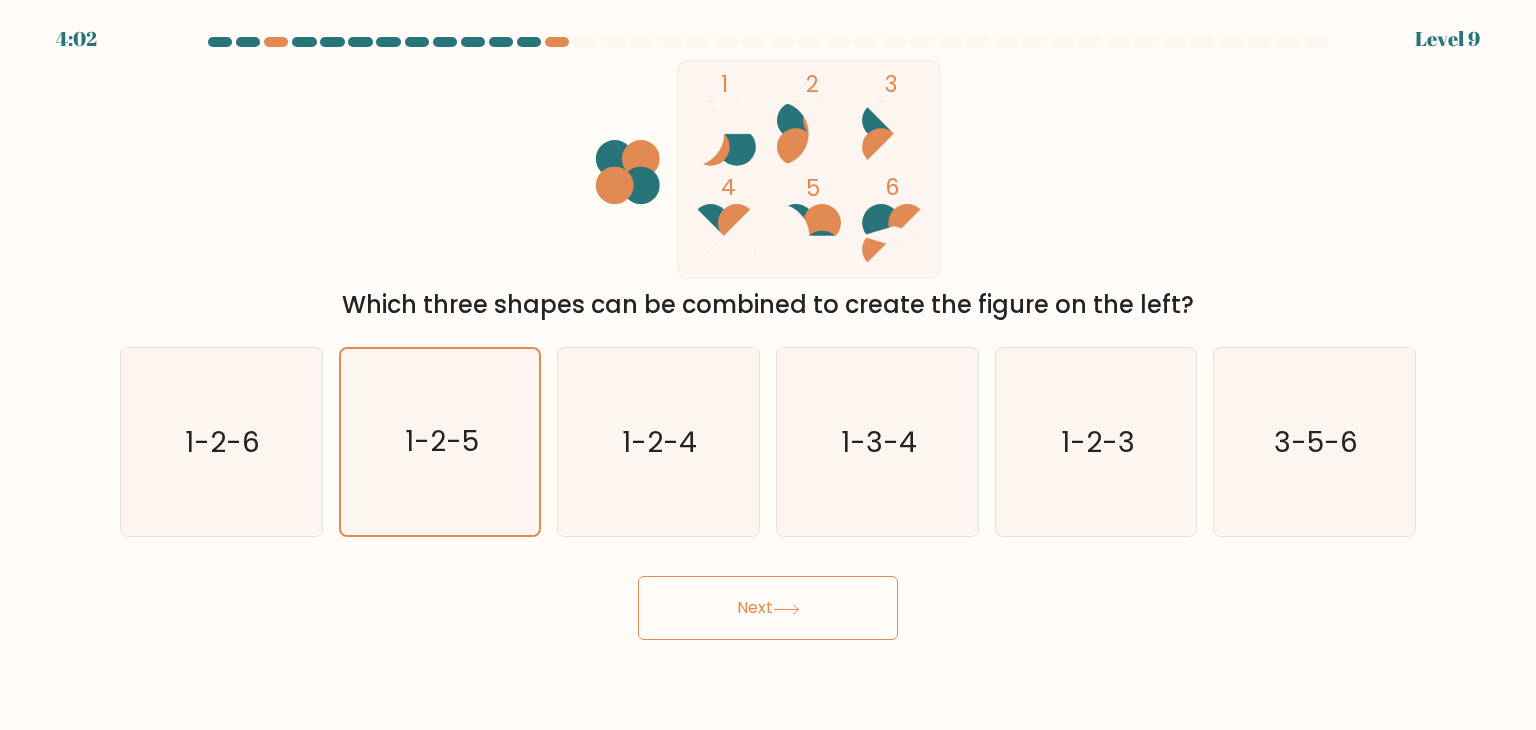 click on "Next" at bounding box center (768, 608) 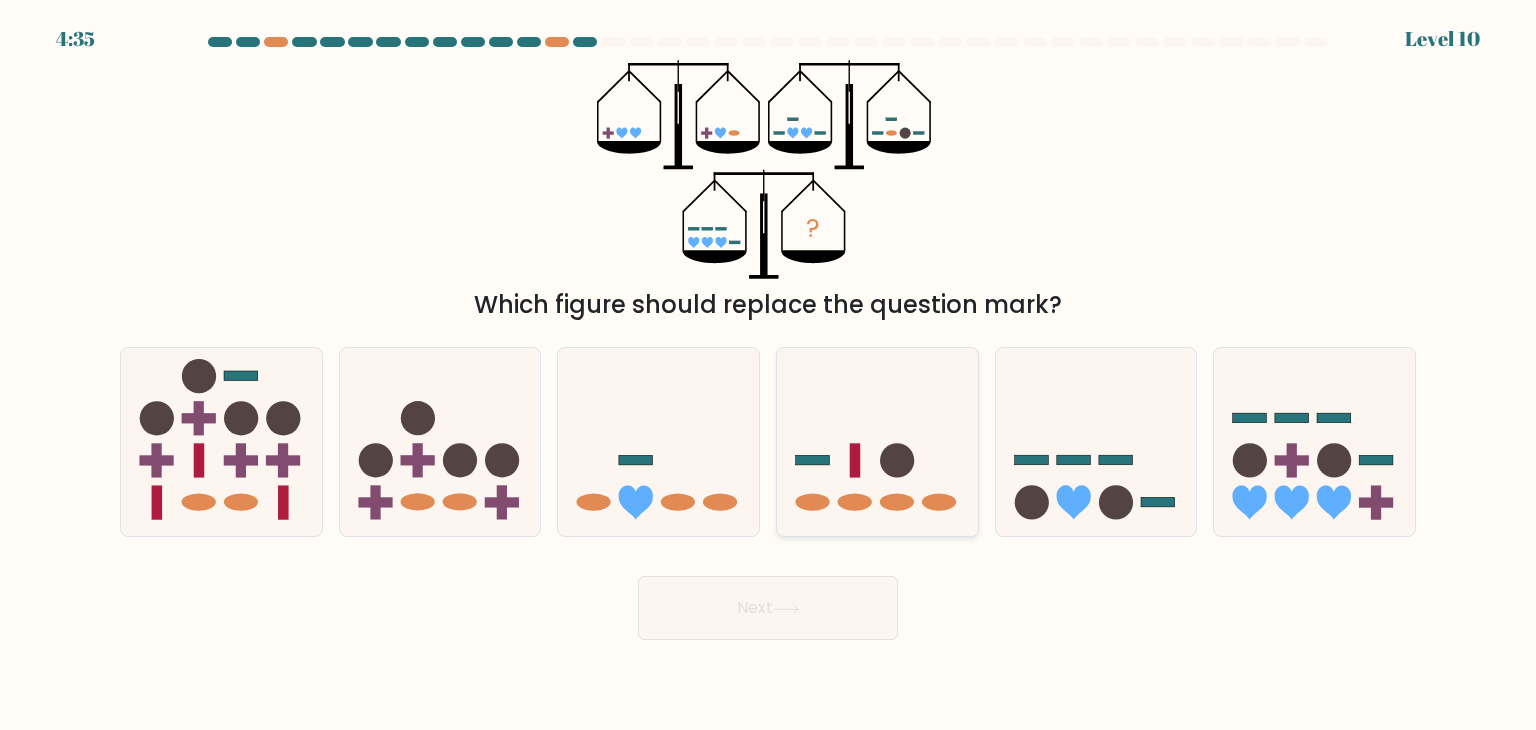 click 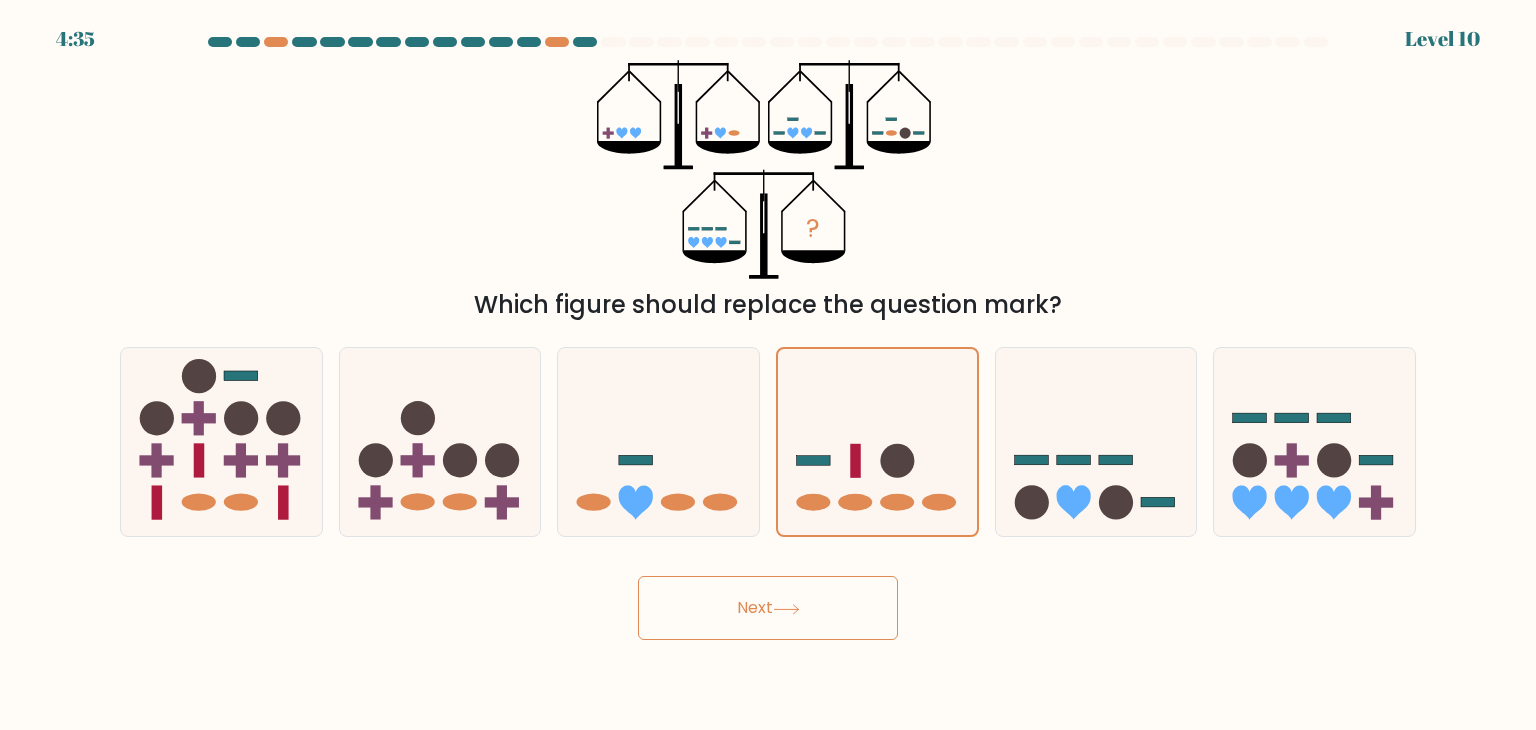 click on "Next" at bounding box center (768, 608) 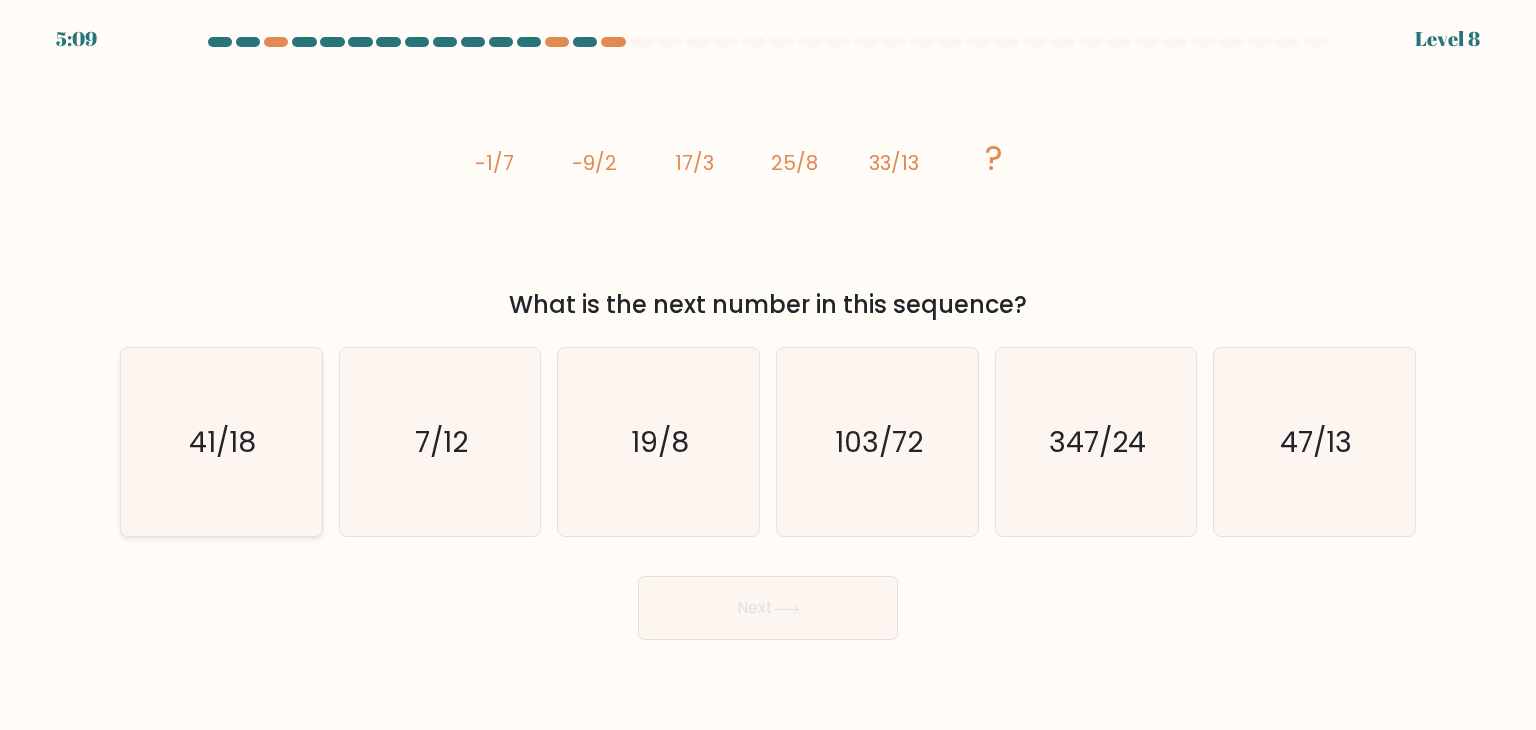 click on "41/18" 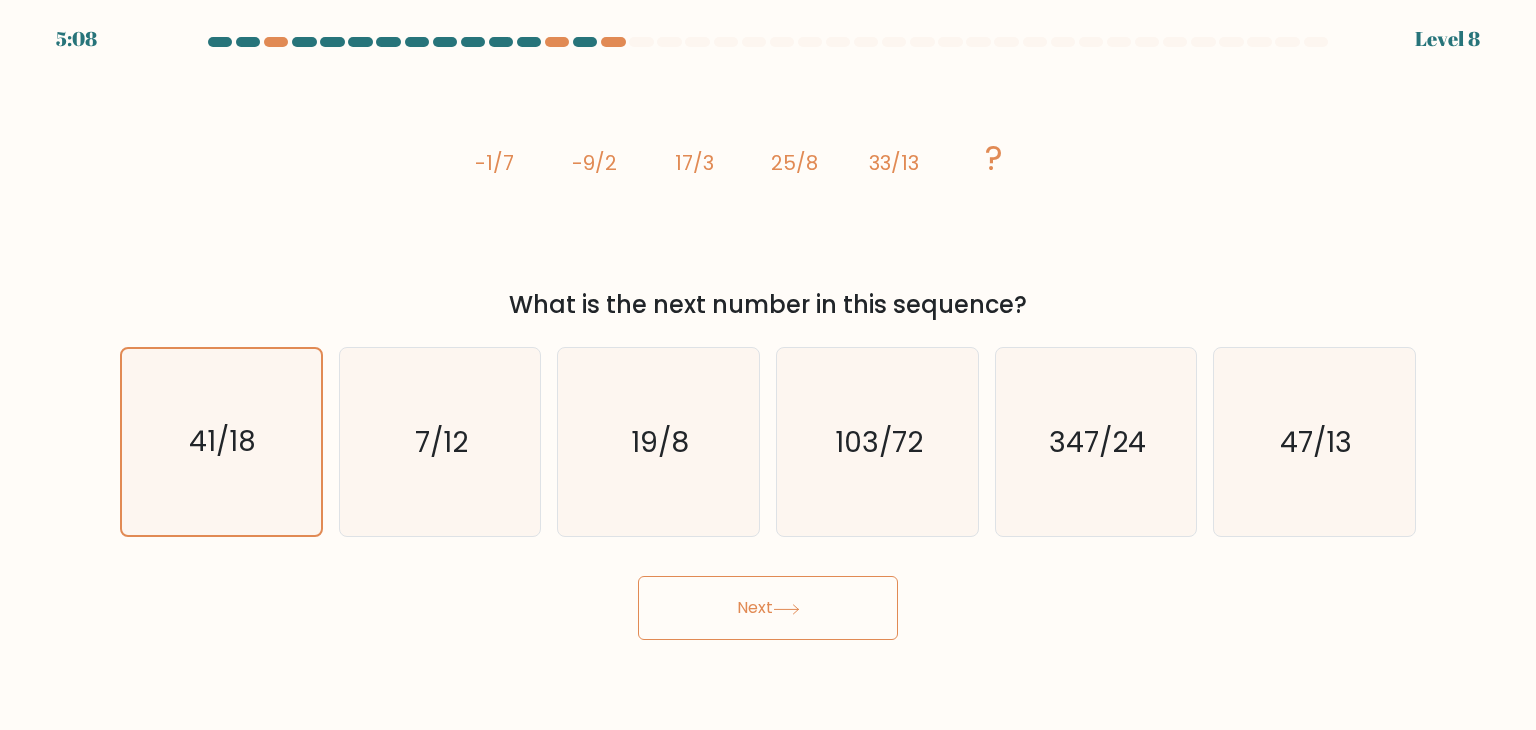 click on "Next" at bounding box center [768, 608] 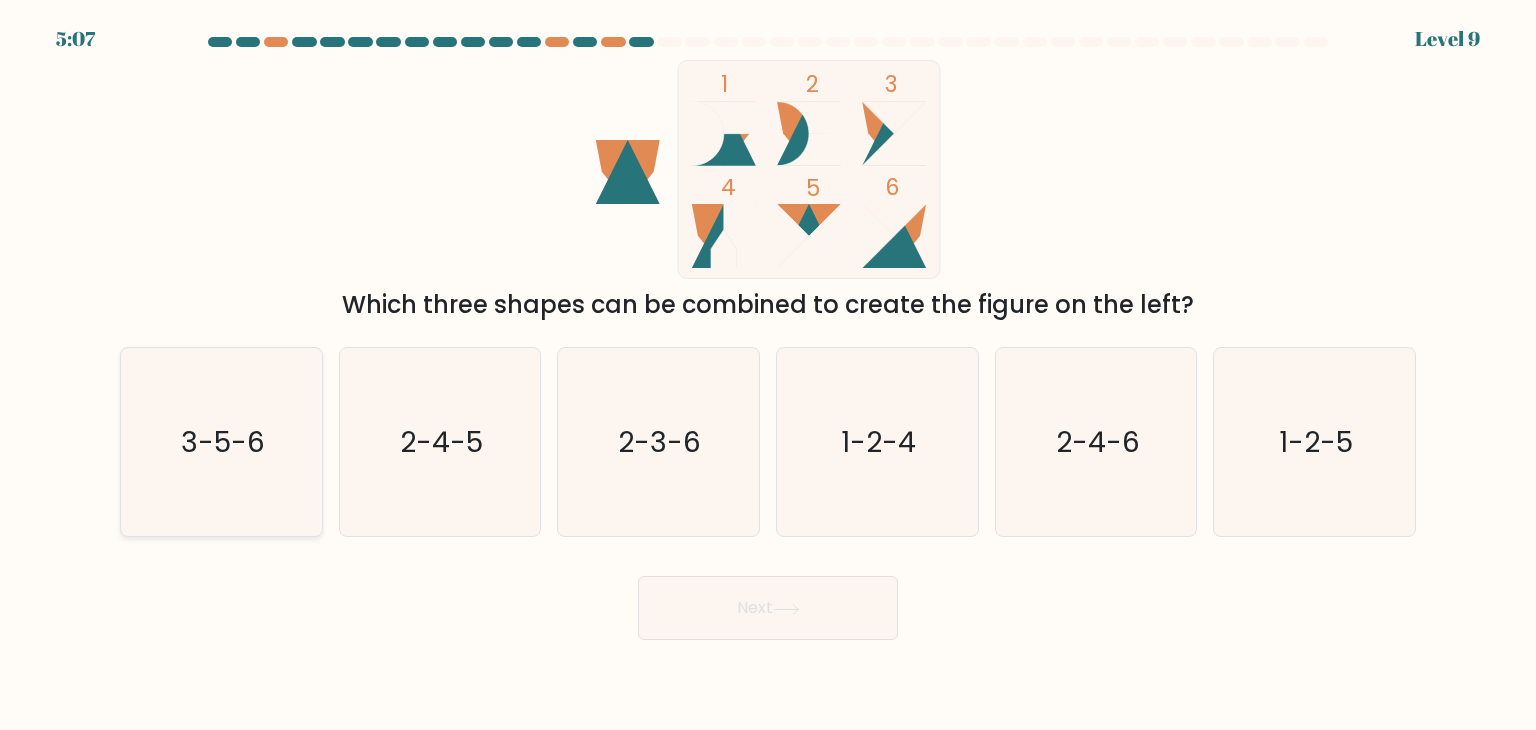click on "3-5-6" 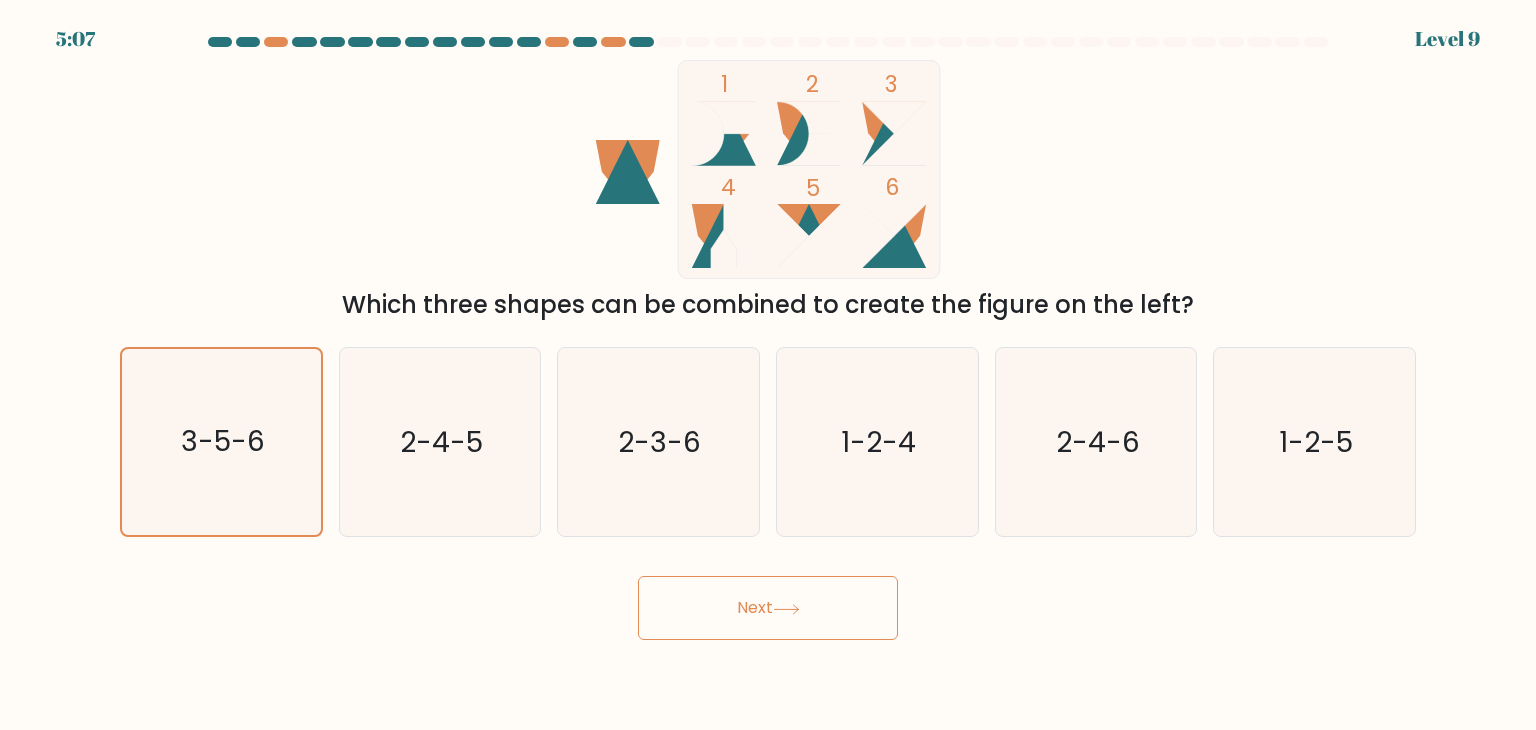 click on "Next" at bounding box center (768, 608) 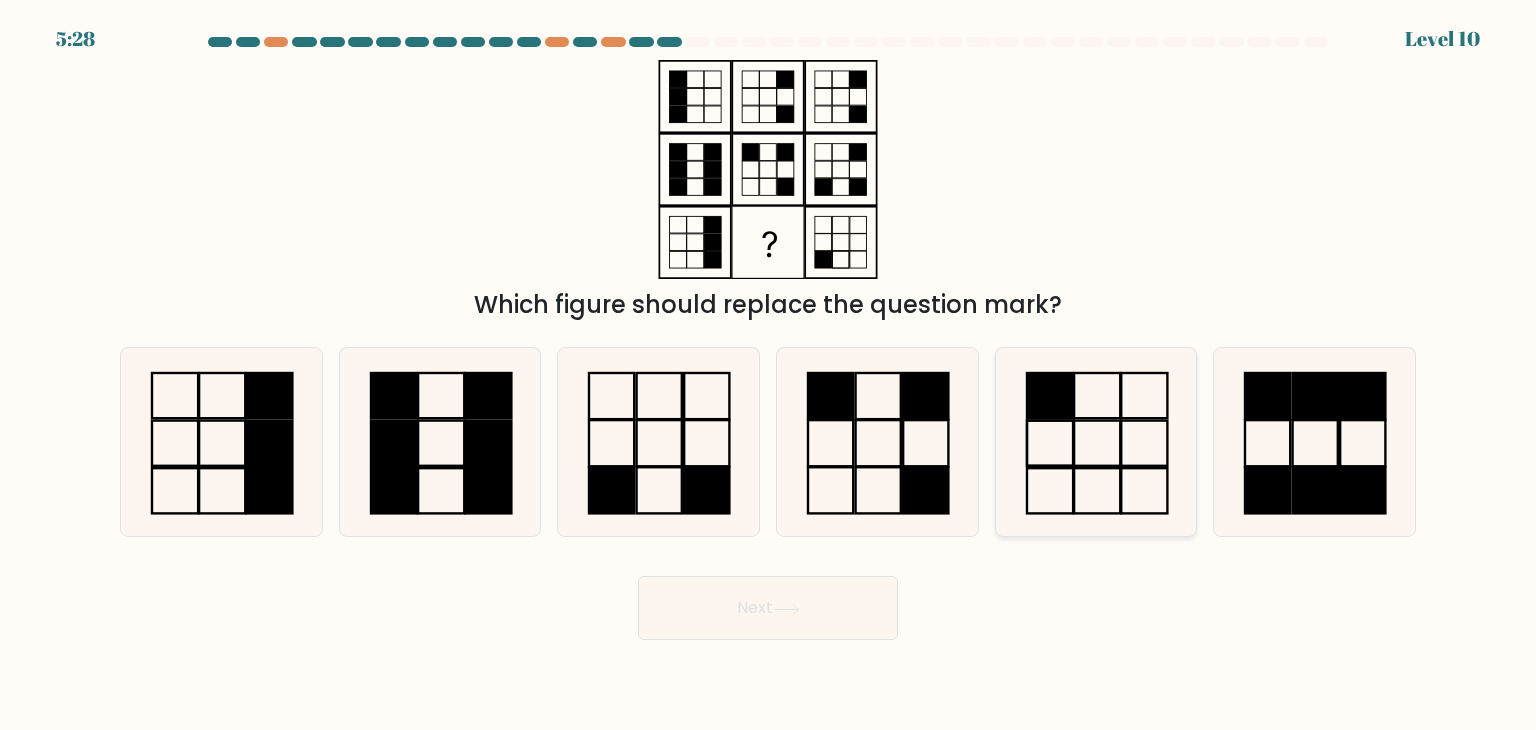 click 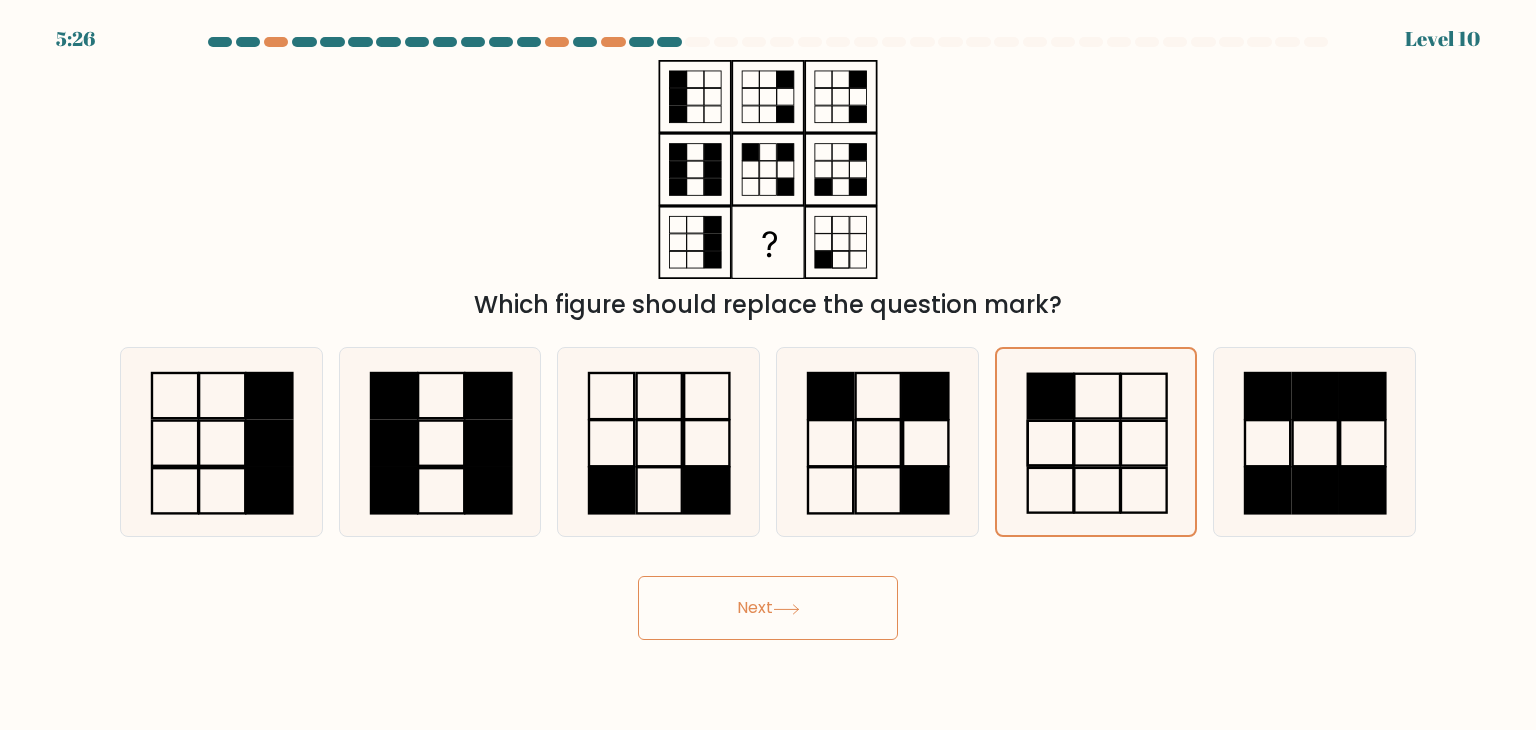 click on "Next" at bounding box center (768, 608) 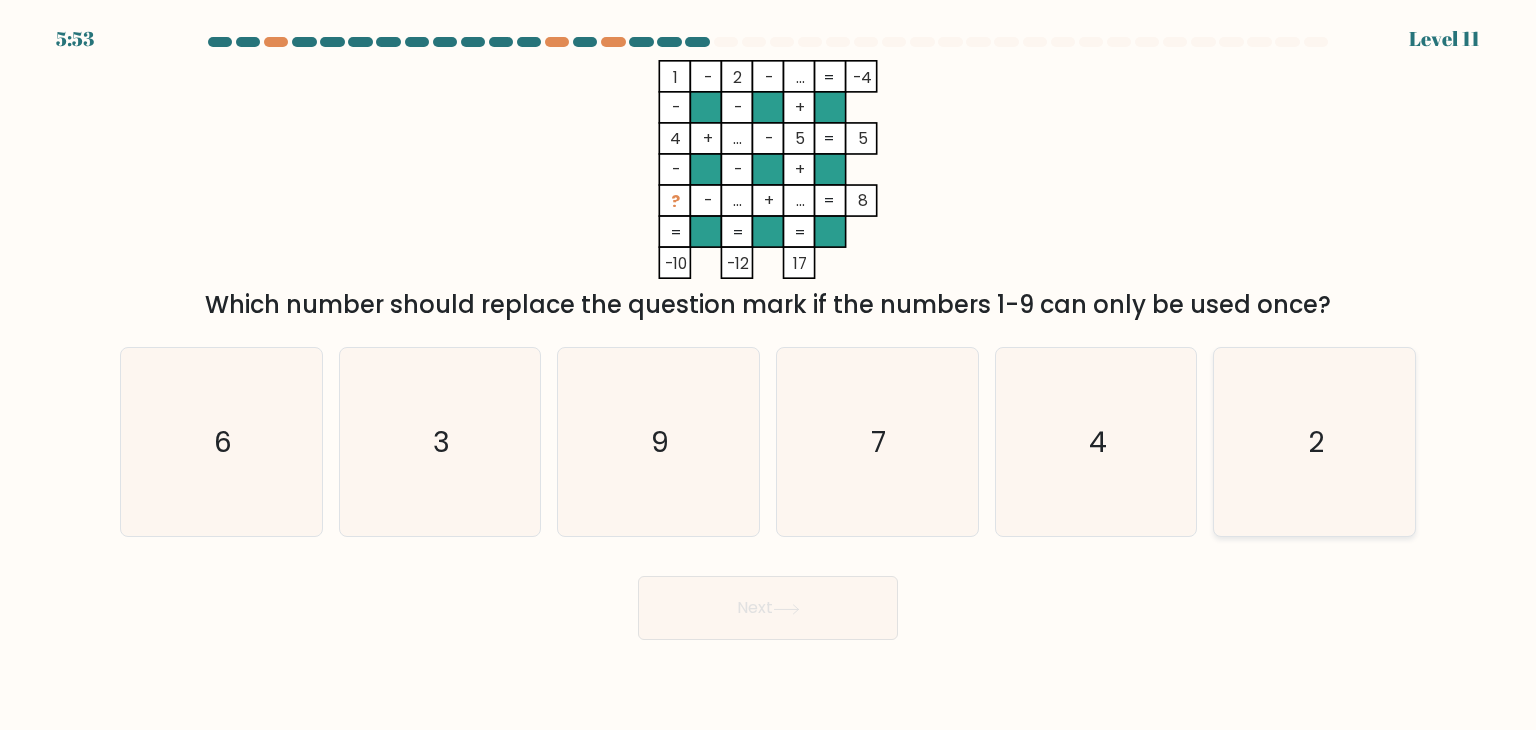 click on "2" 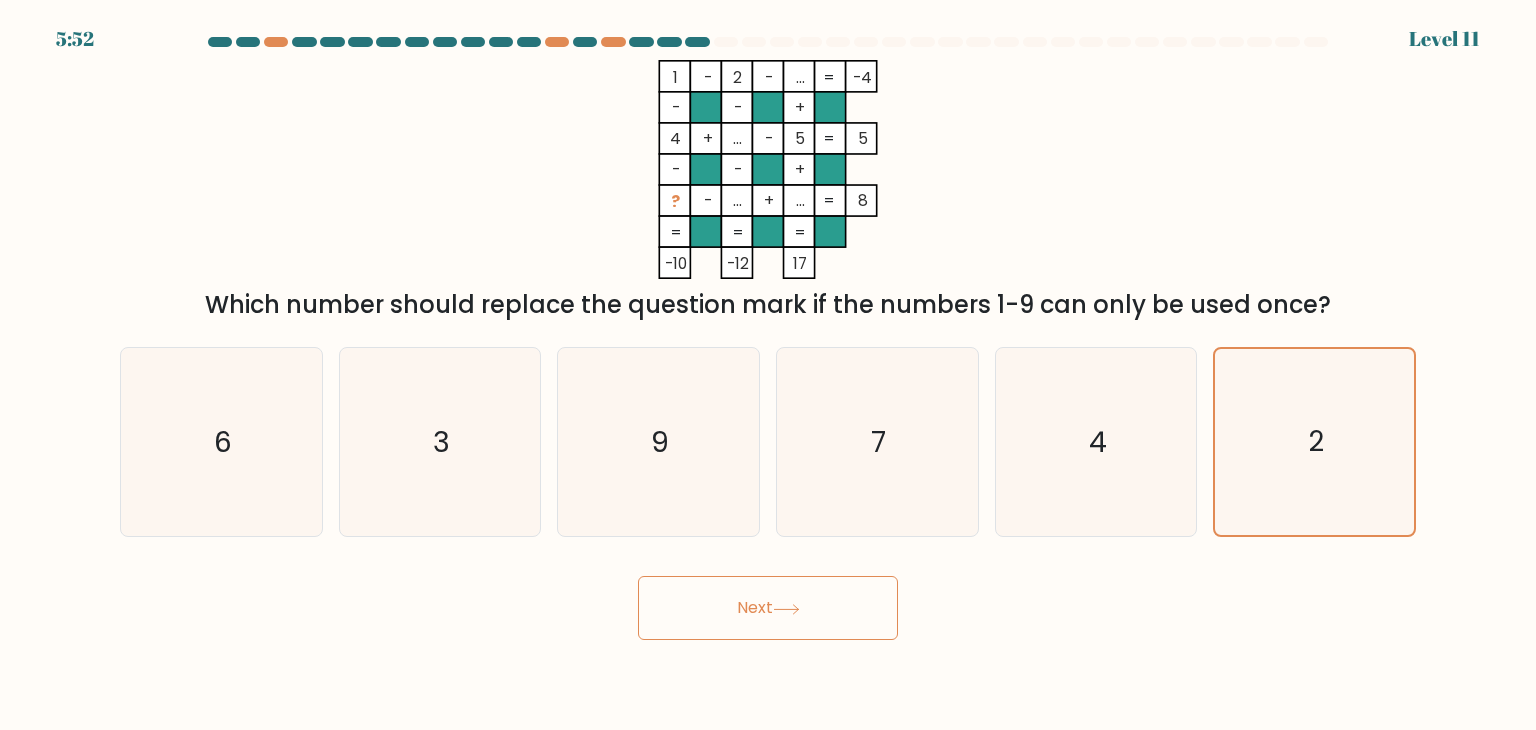 click on "Next" at bounding box center [768, 608] 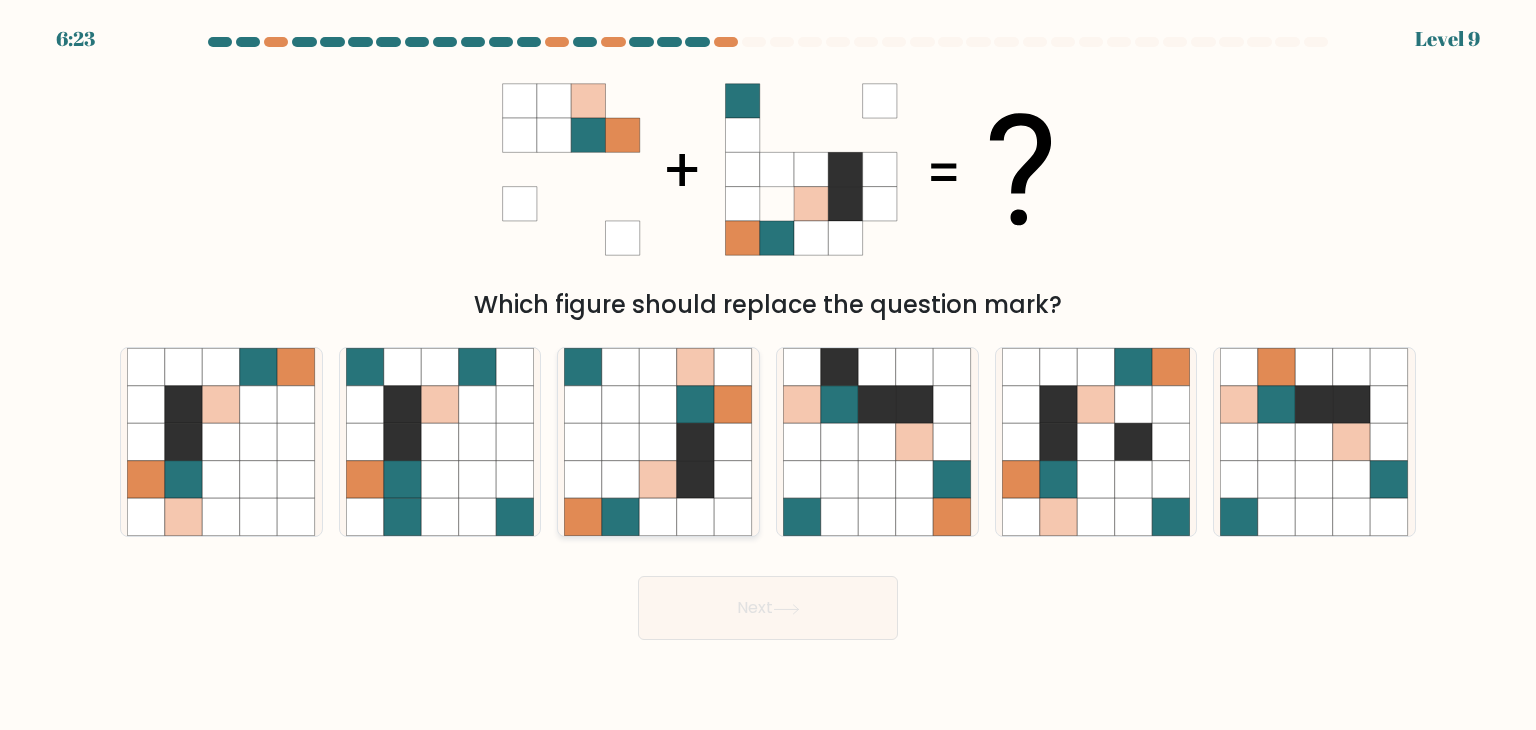 click 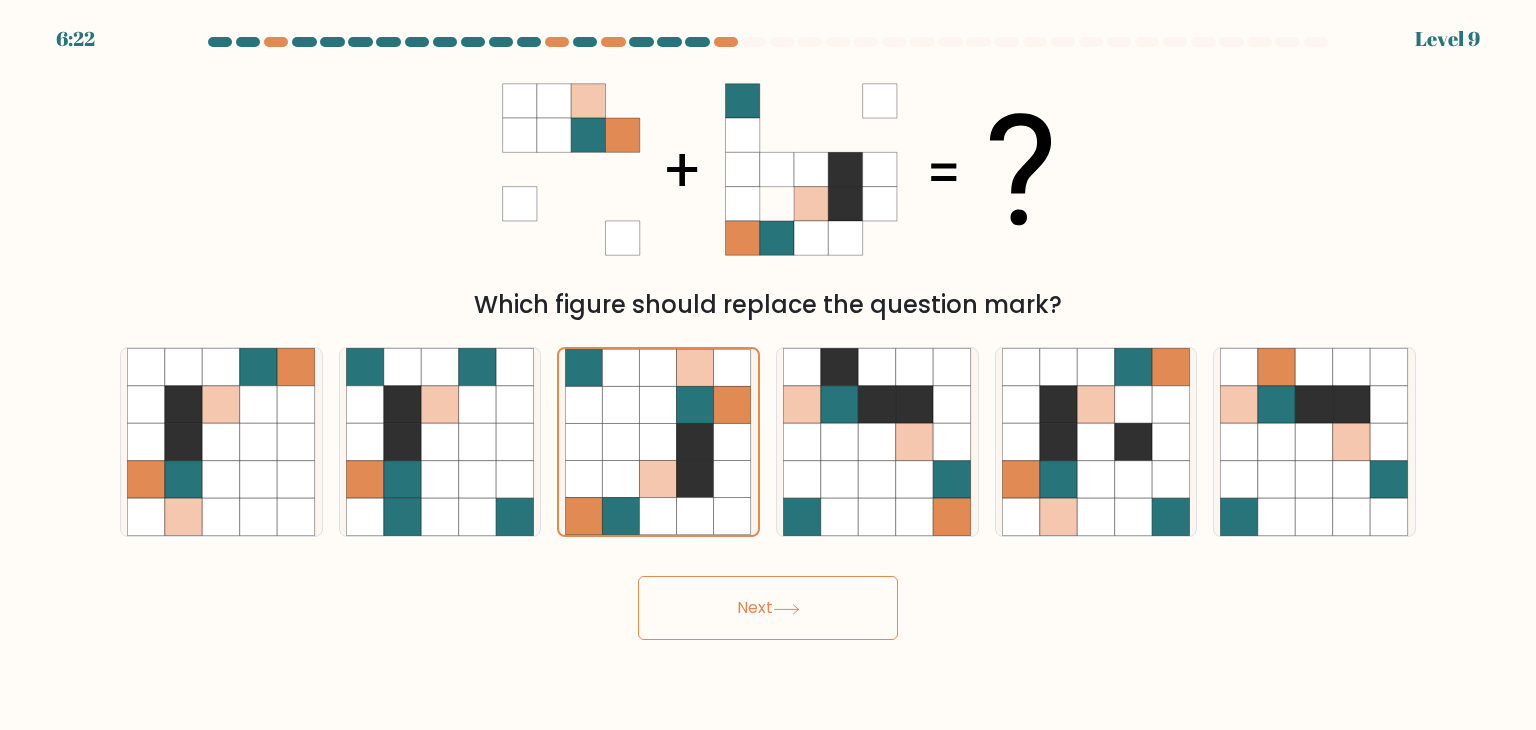 click on "Next" at bounding box center (768, 608) 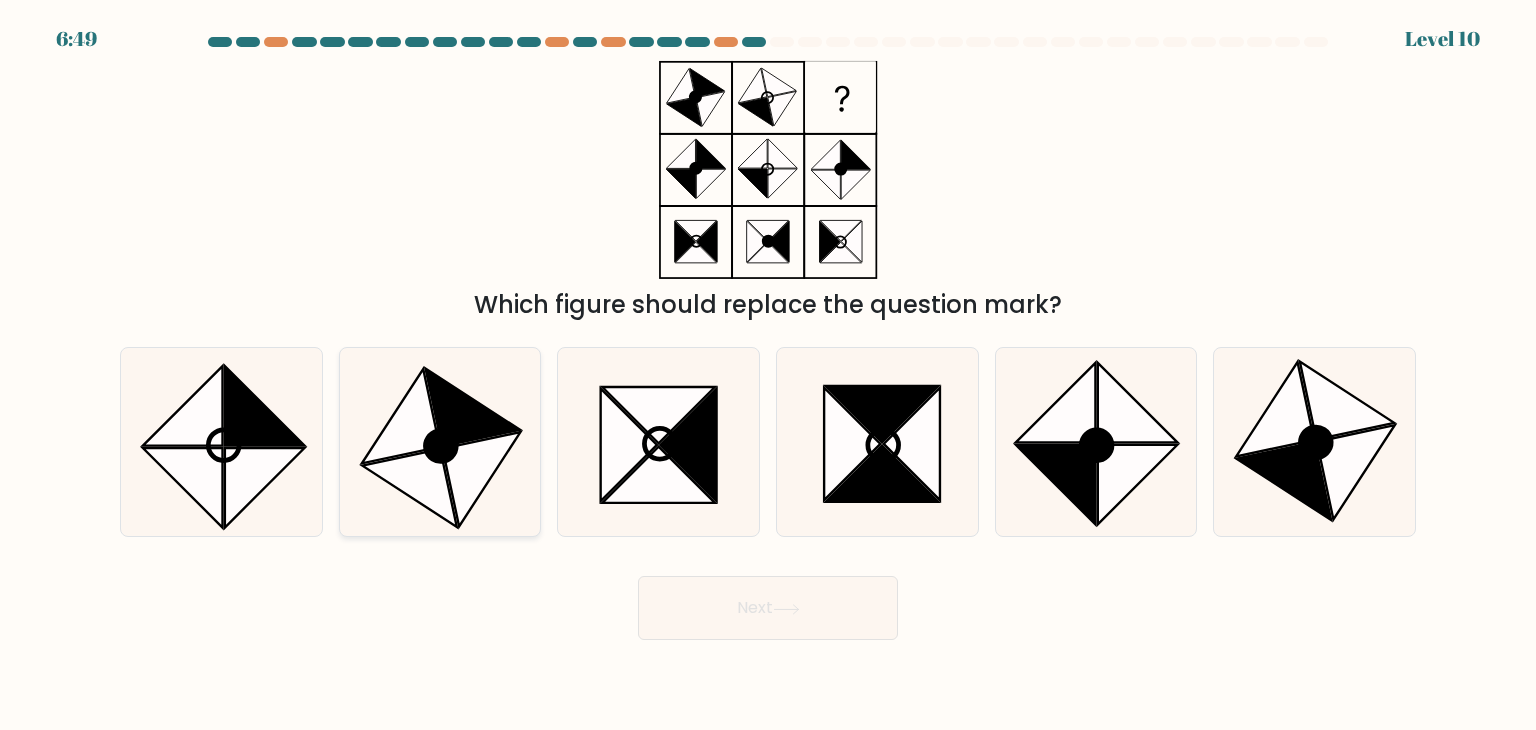 click 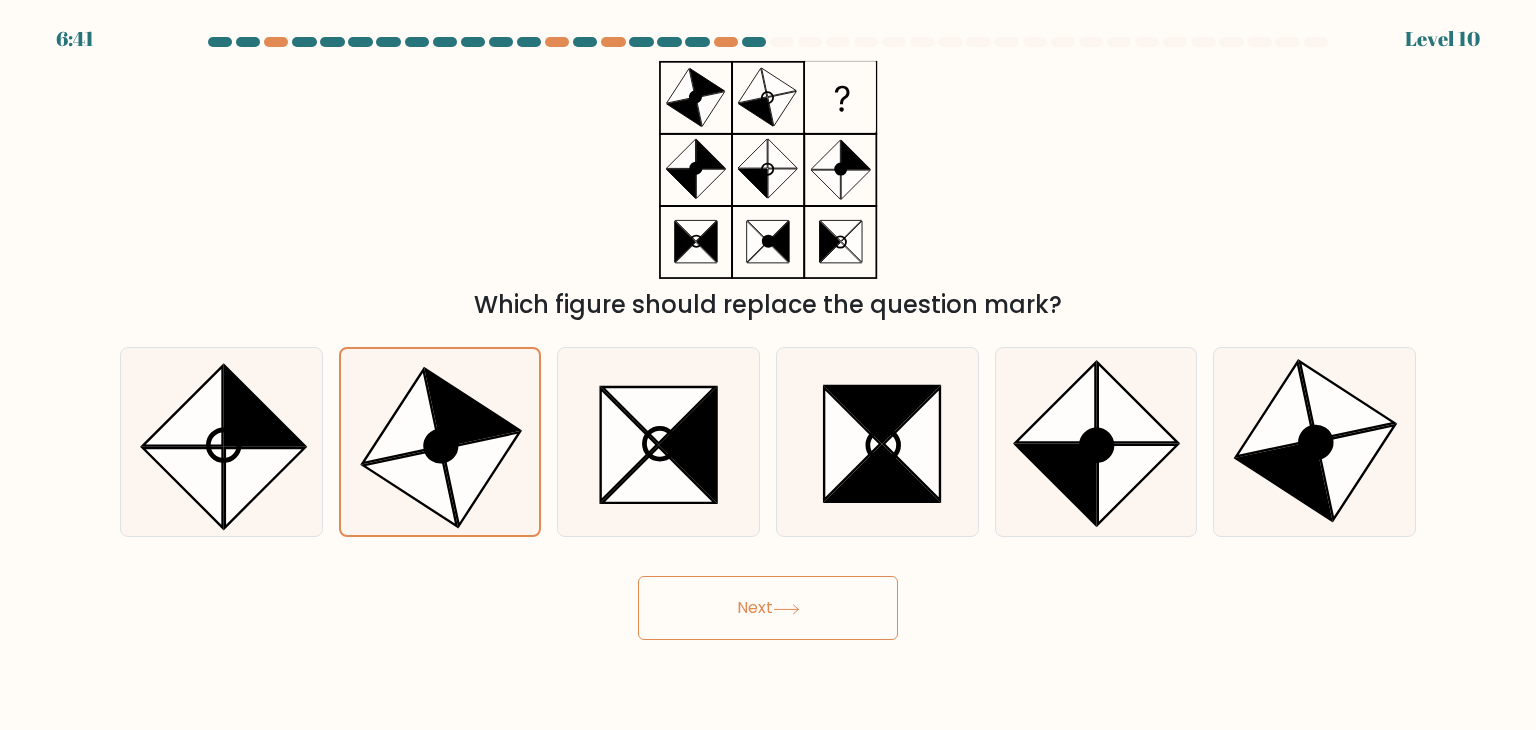 click on "Next" at bounding box center (768, 608) 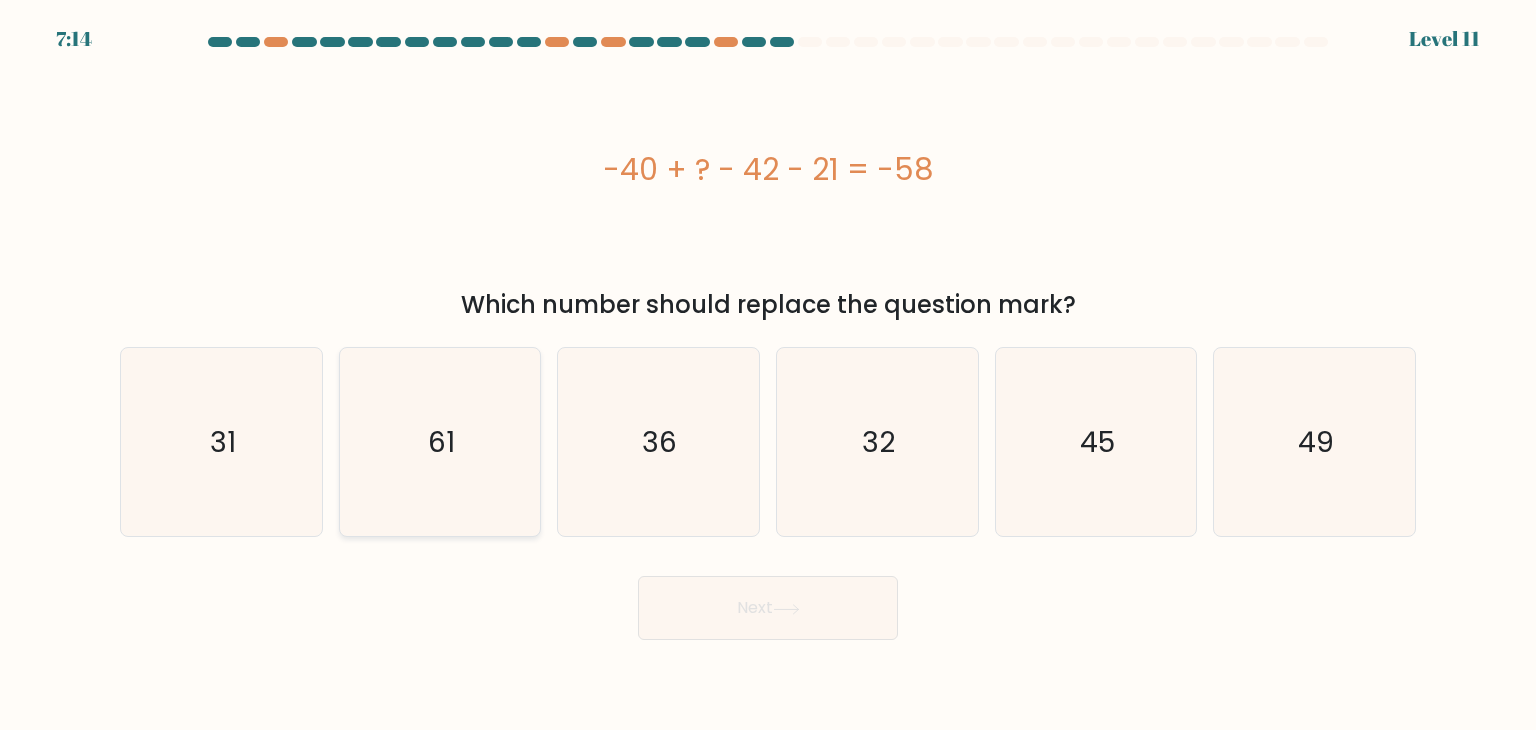 click on "61" 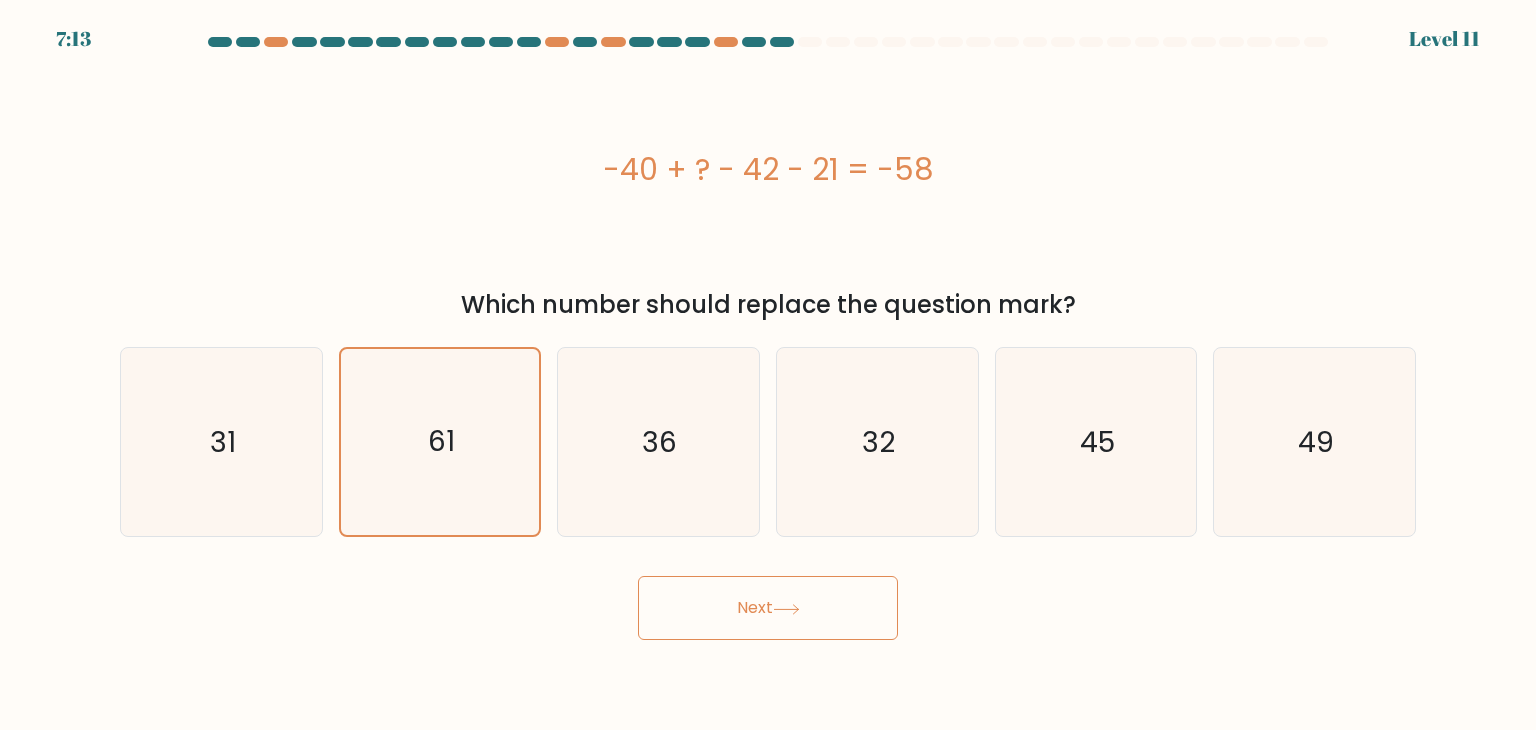 click on "Next" at bounding box center [768, 608] 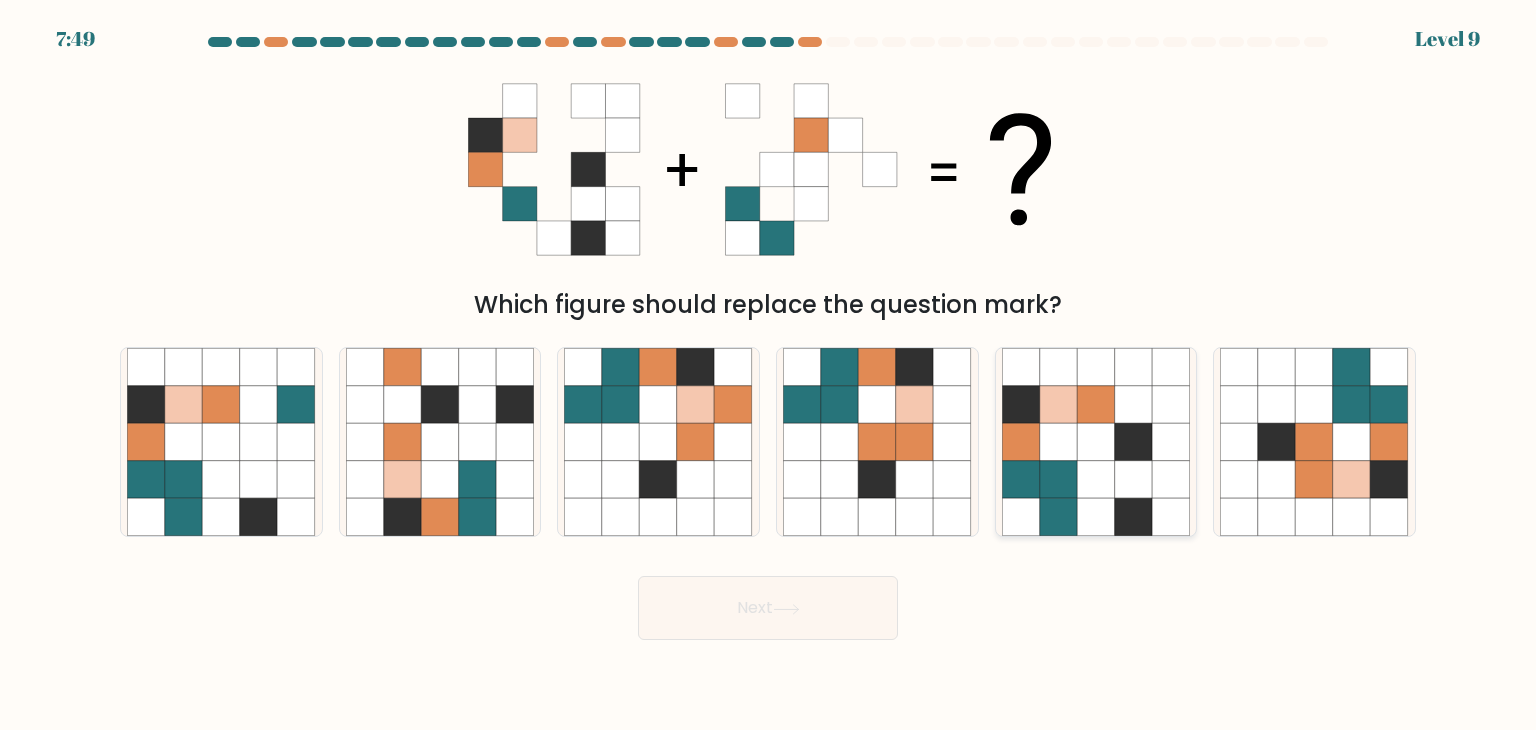 click 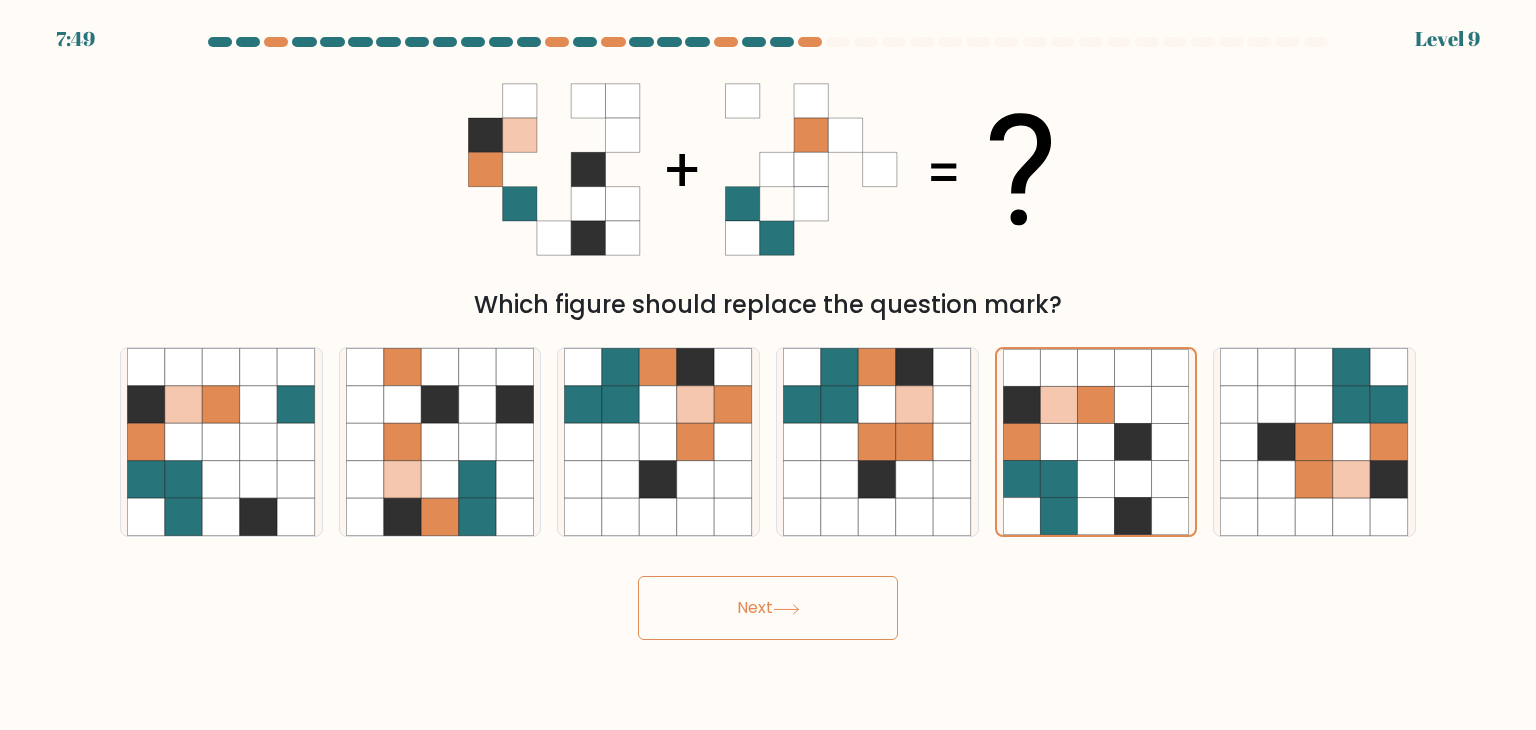 click on "Next" at bounding box center (768, 608) 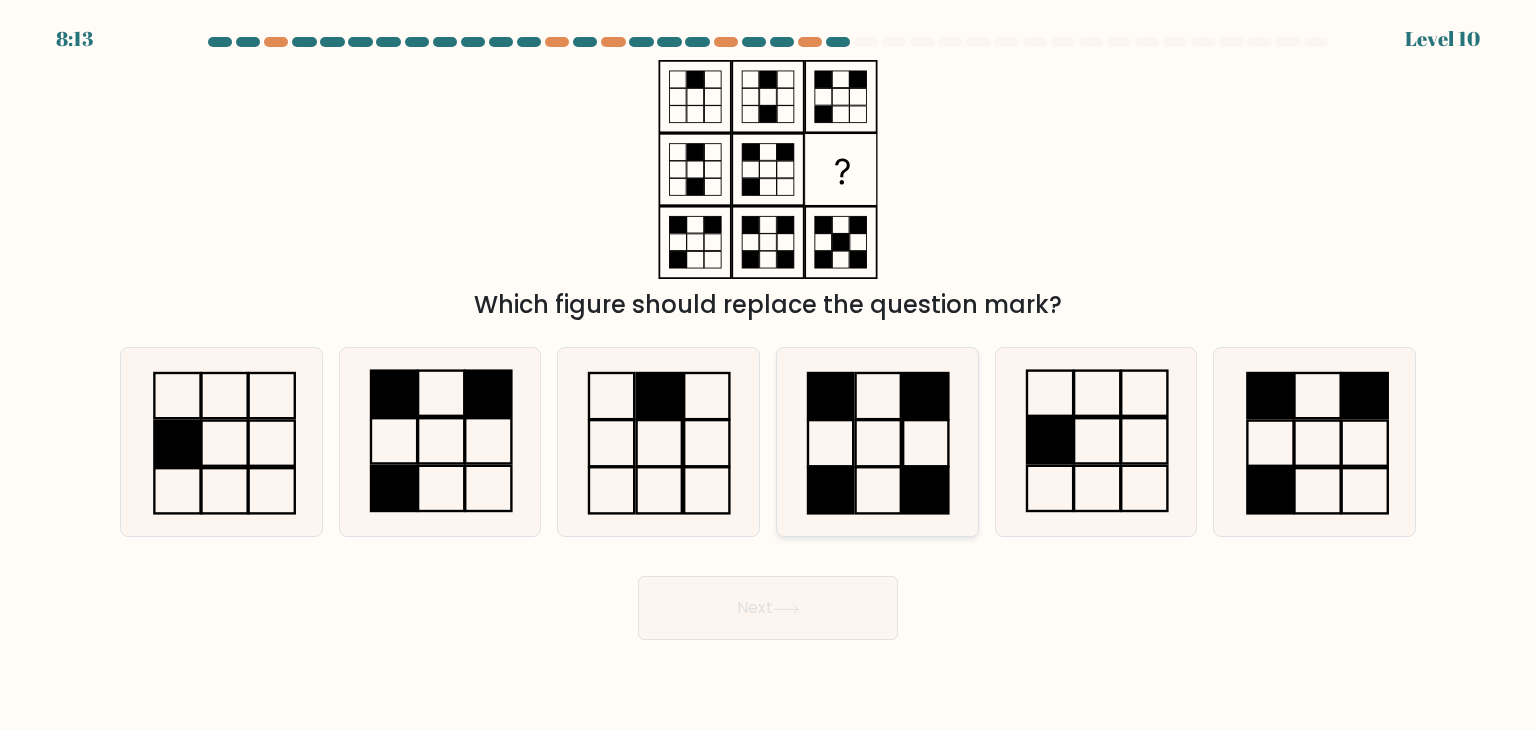click 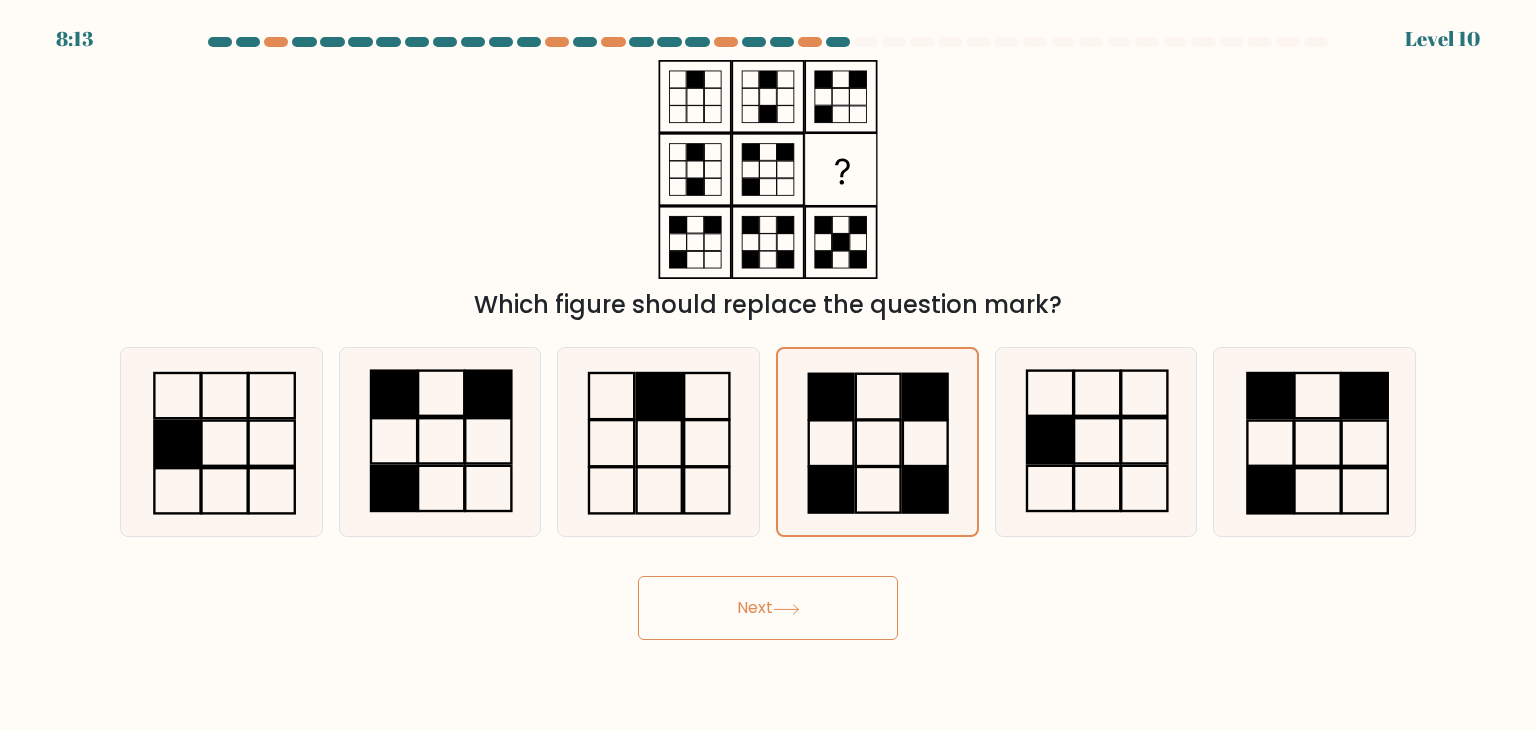 click on "Next" at bounding box center (768, 608) 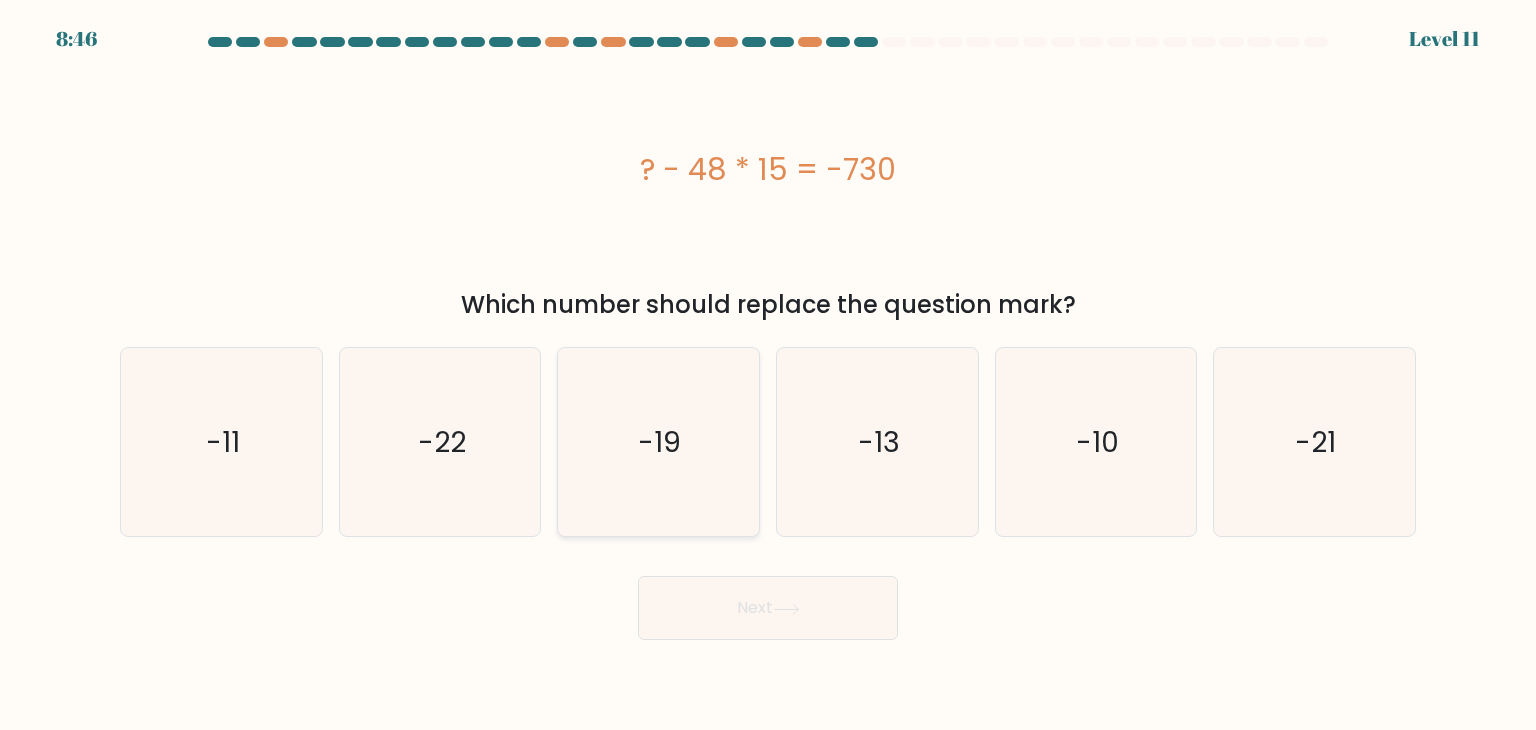 click on "-19" 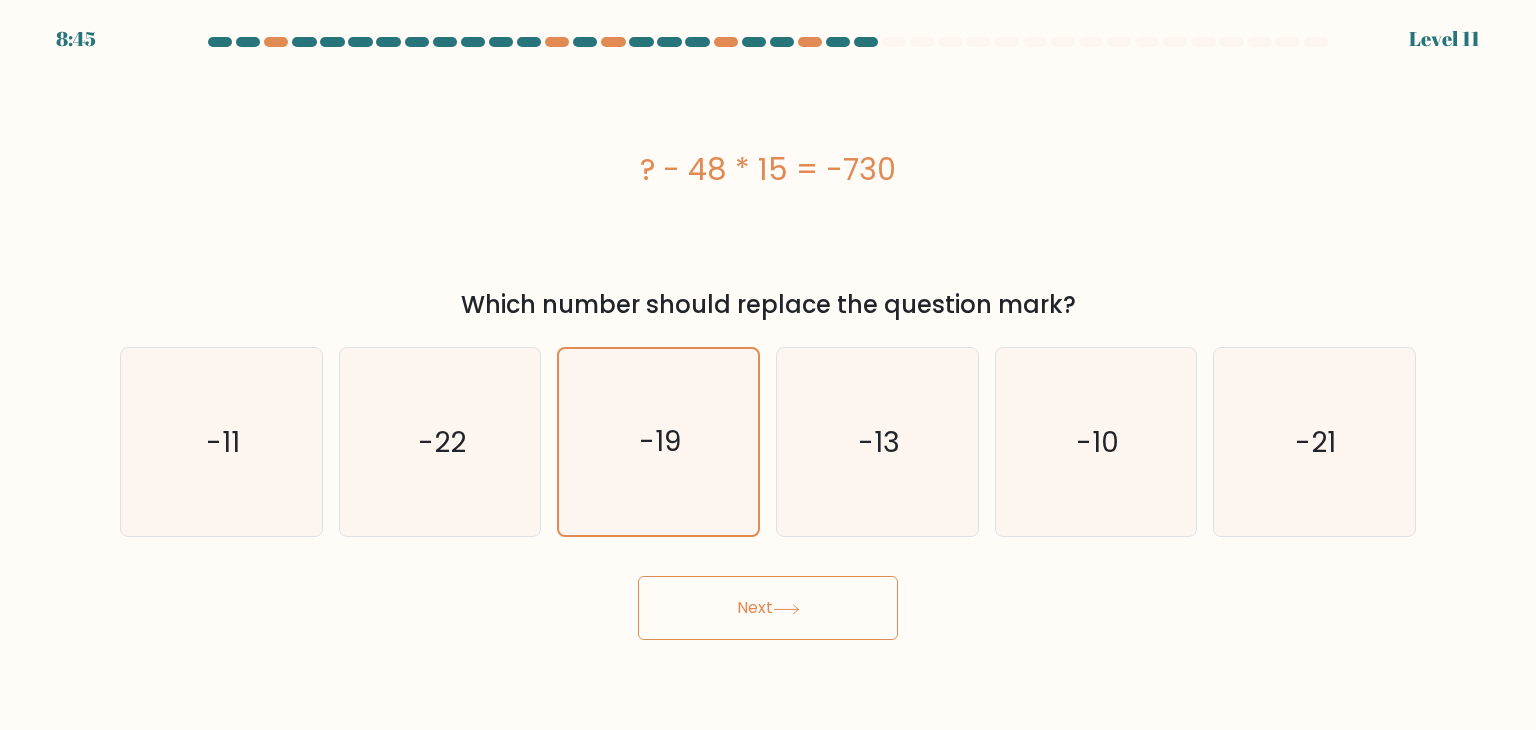 click on "Next" at bounding box center (768, 608) 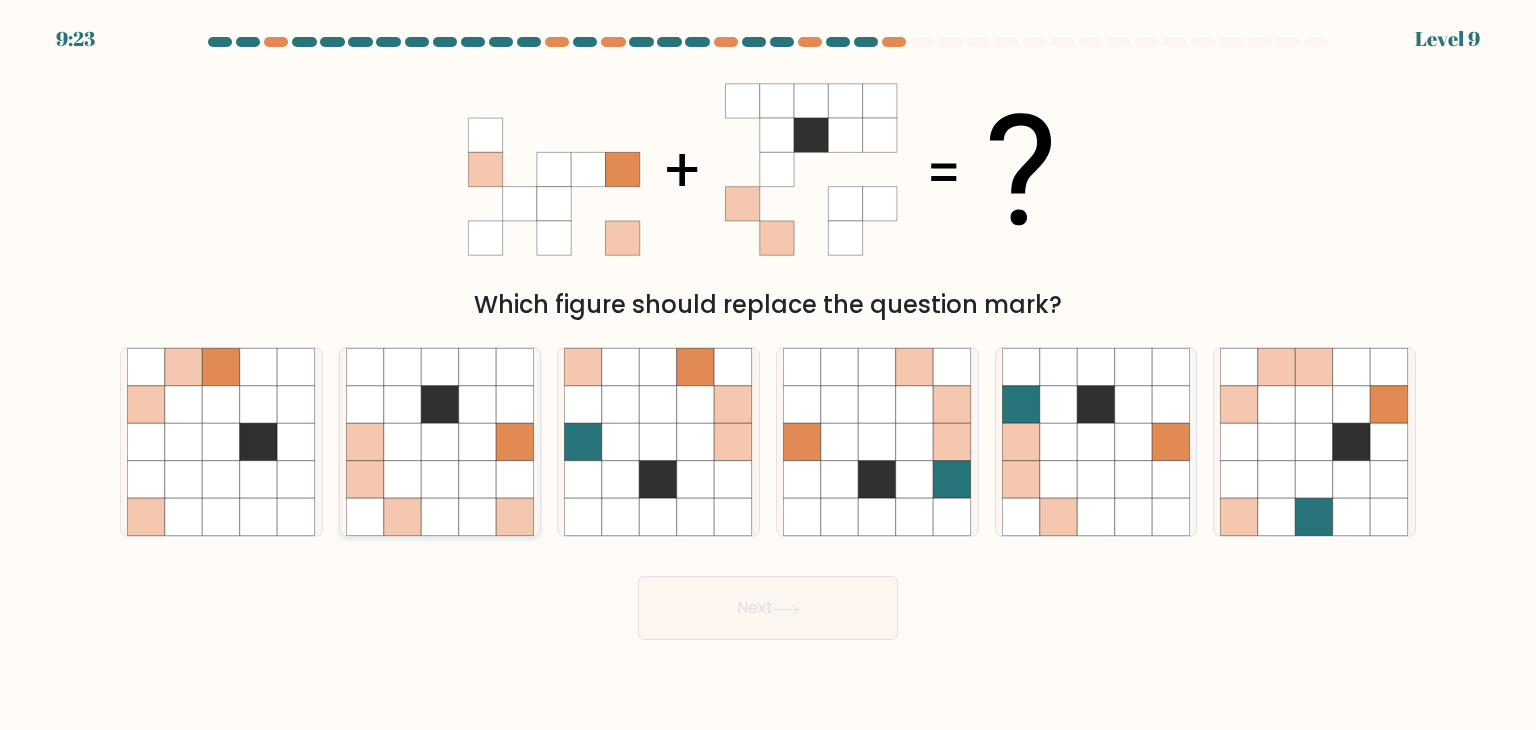 click 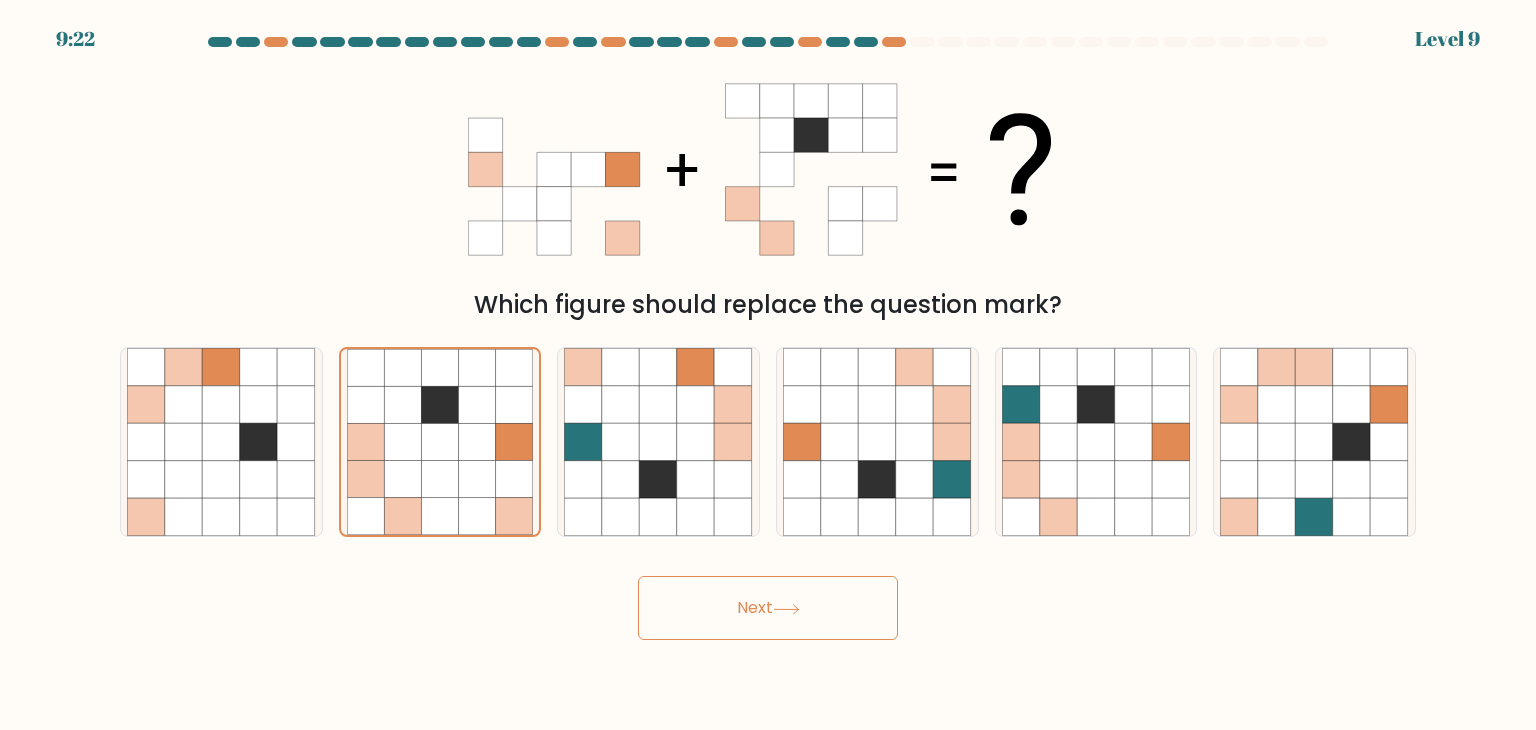 click on "Next" at bounding box center [768, 608] 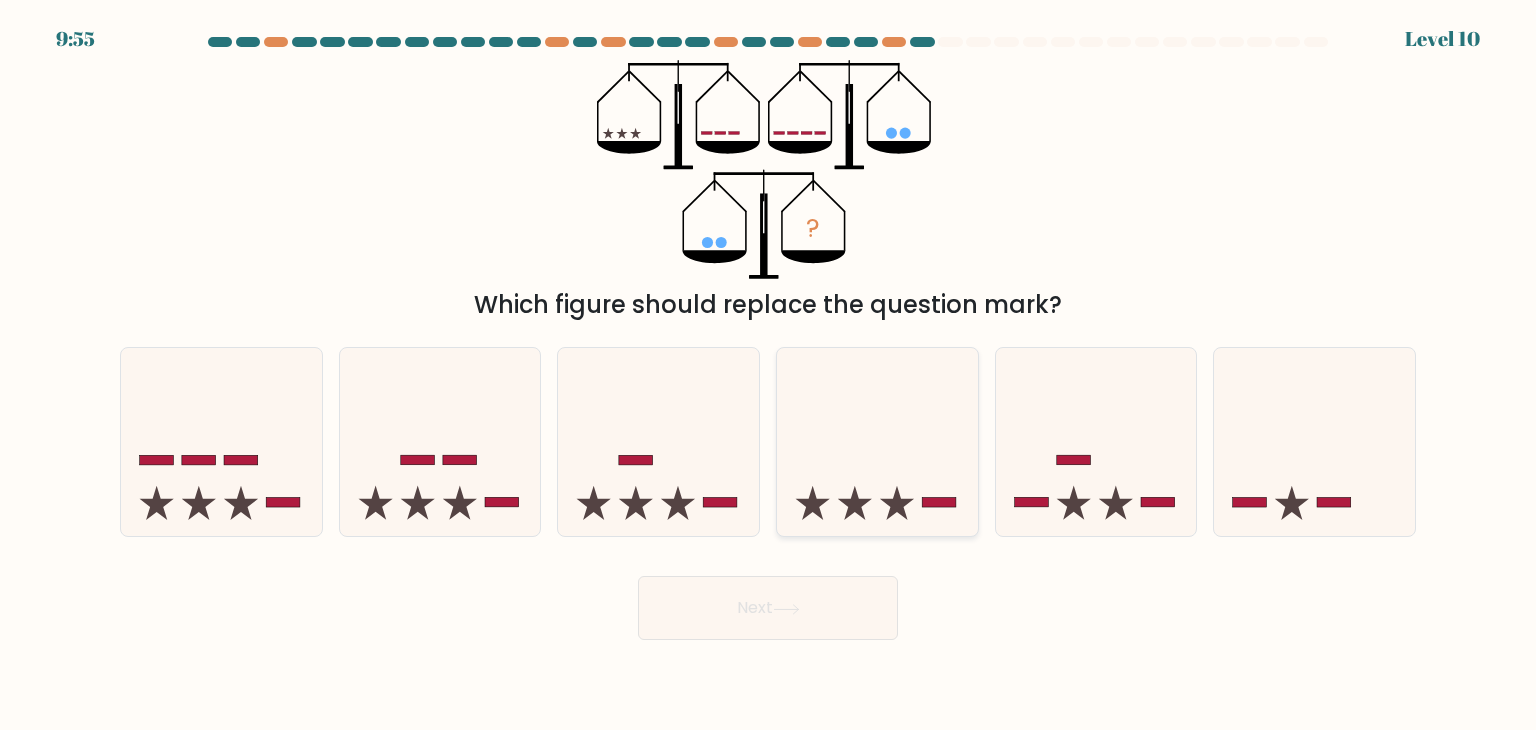 click 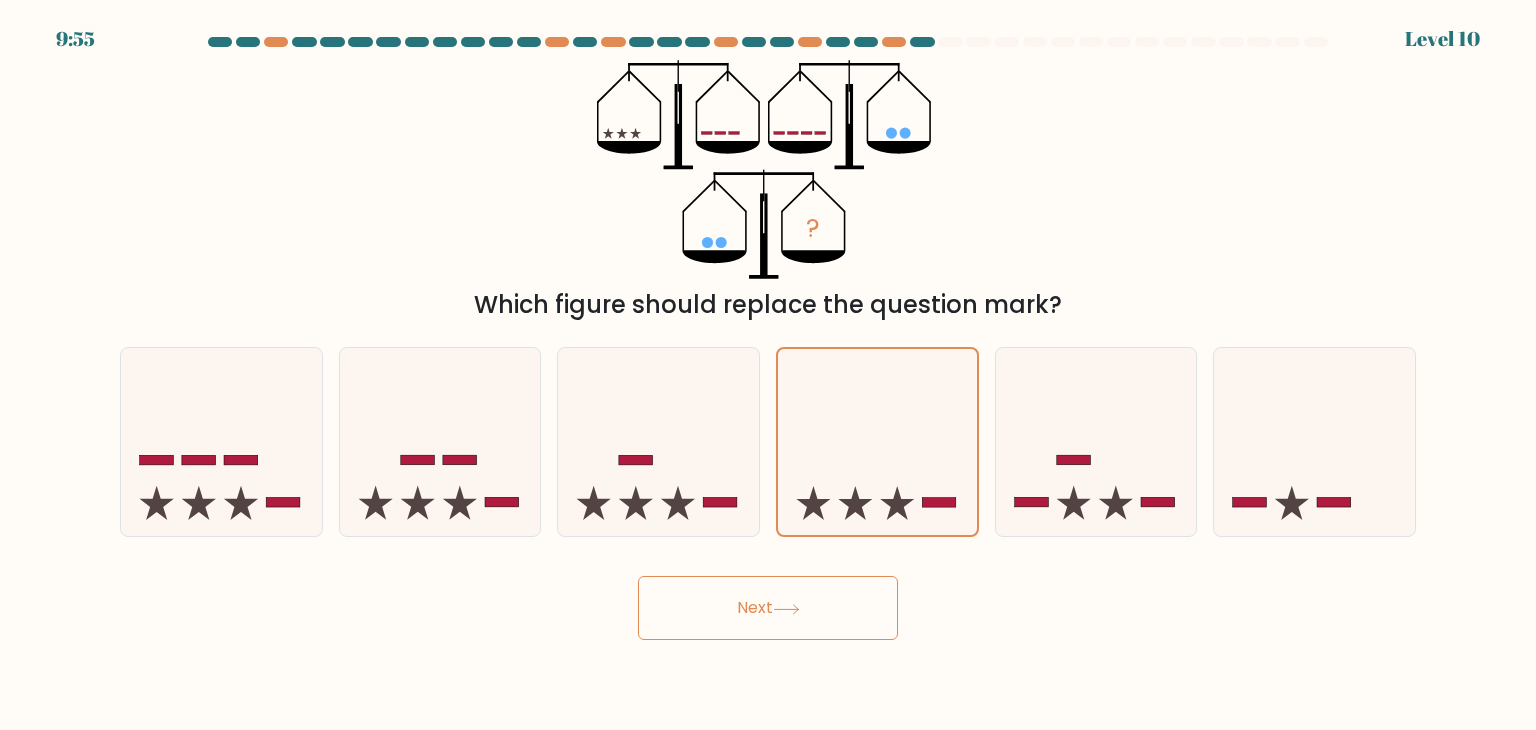click on "Next" at bounding box center [768, 608] 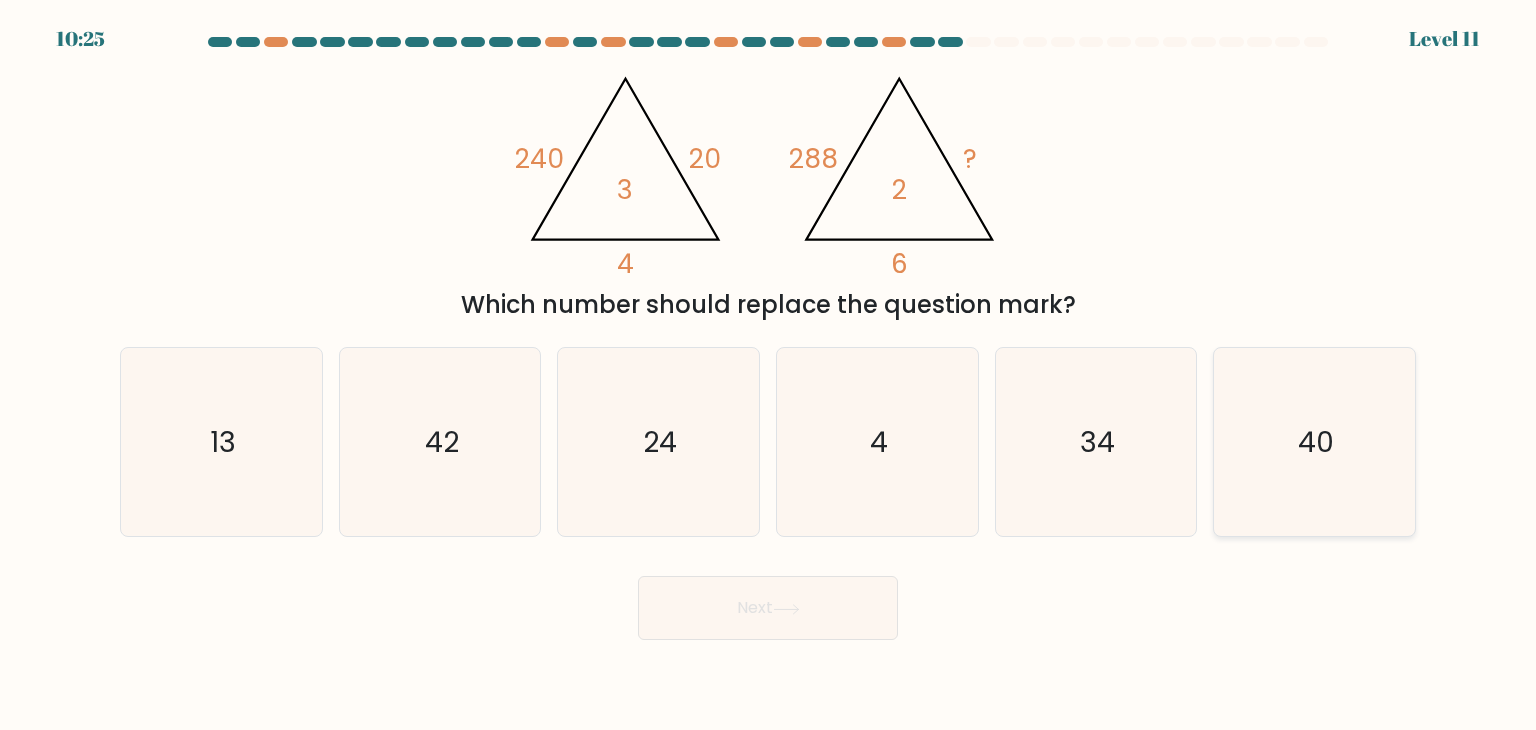 click on "40" 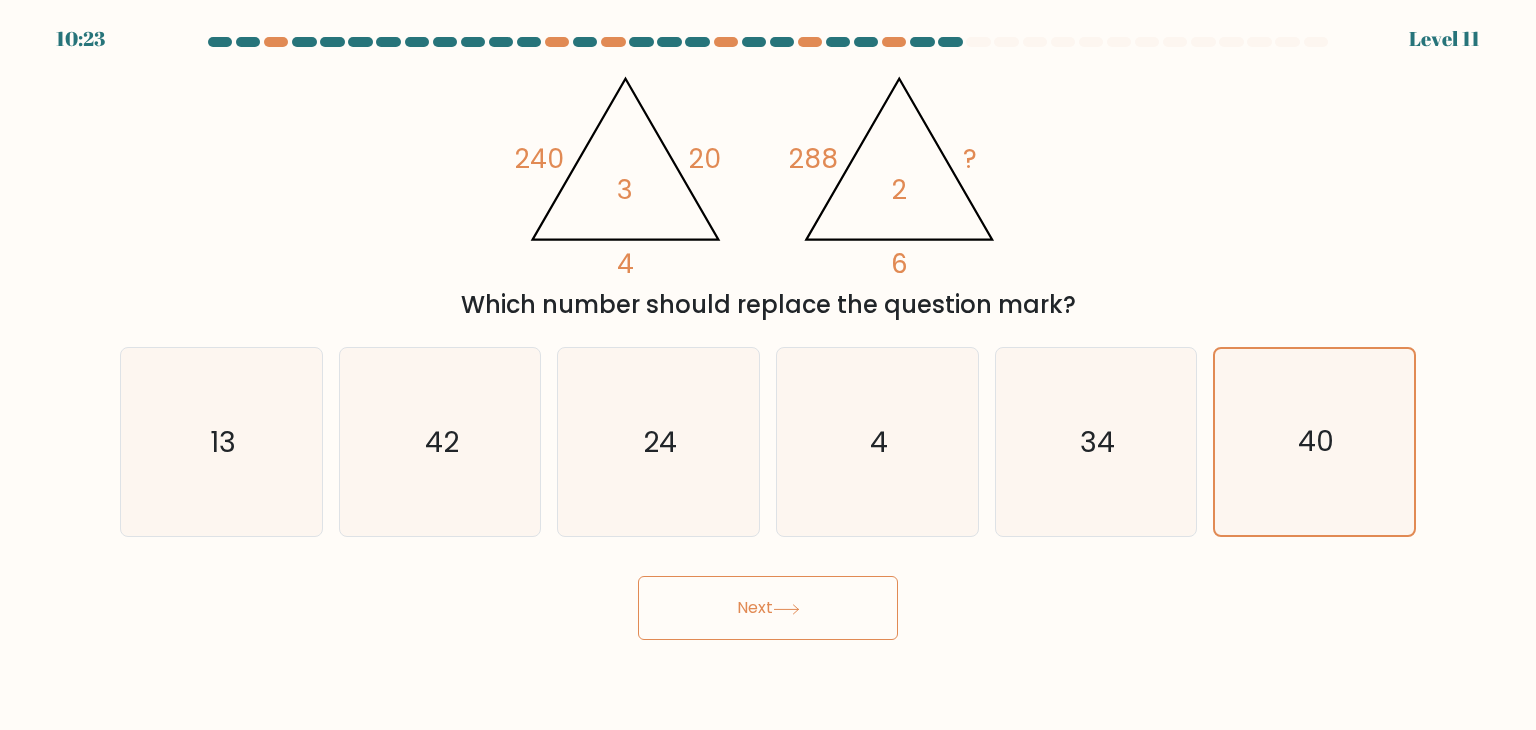 click on "Next" at bounding box center [768, 608] 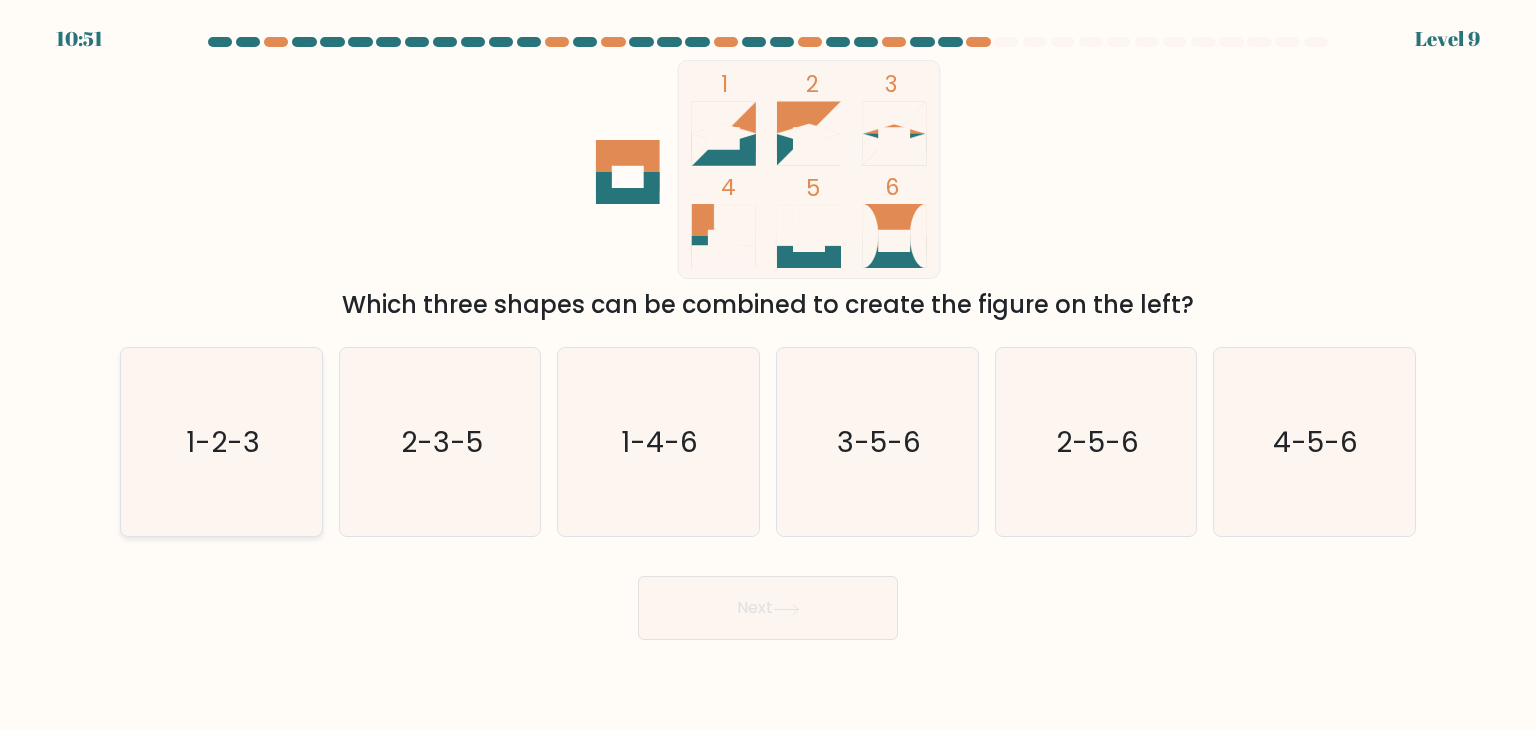 click on "1-2-3" 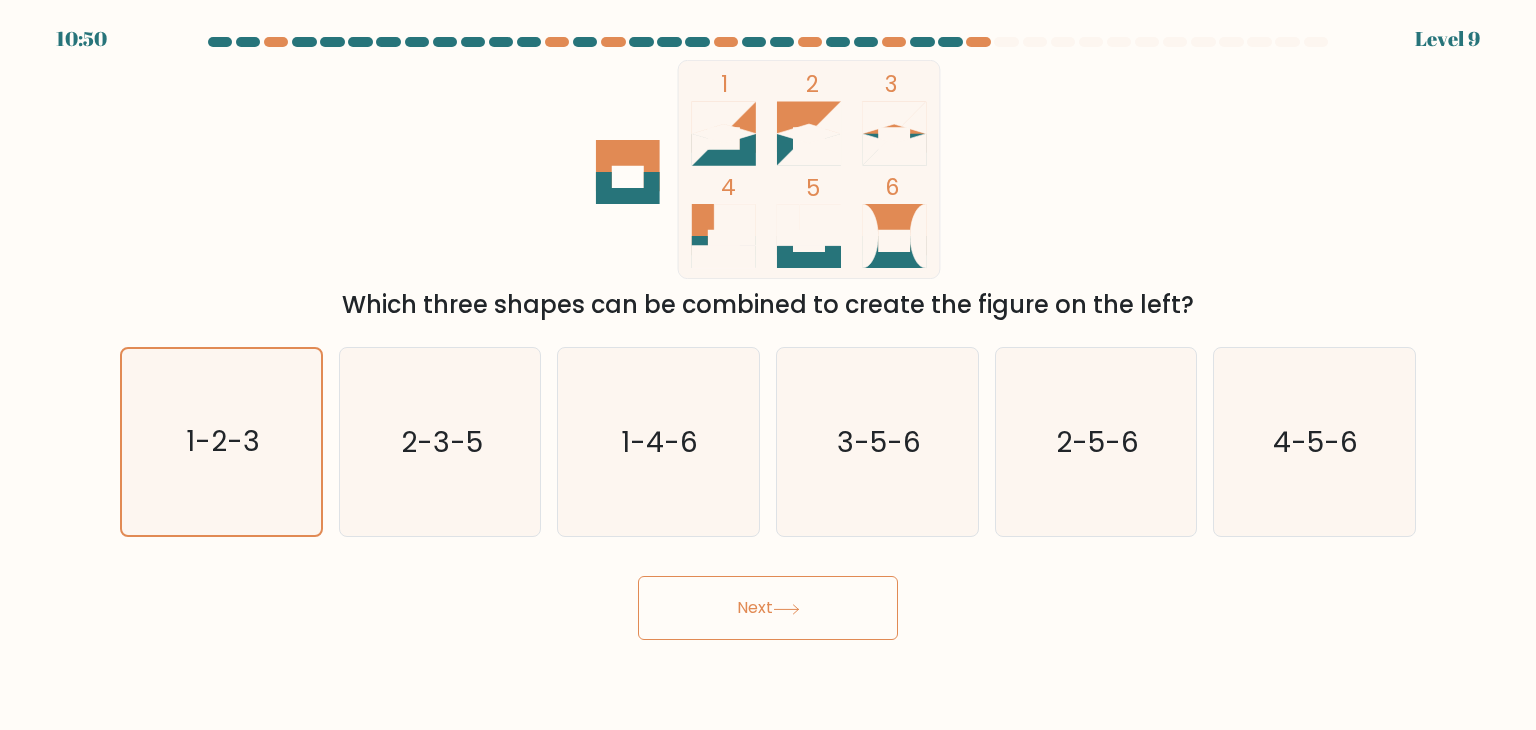 click on "Next" at bounding box center [768, 608] 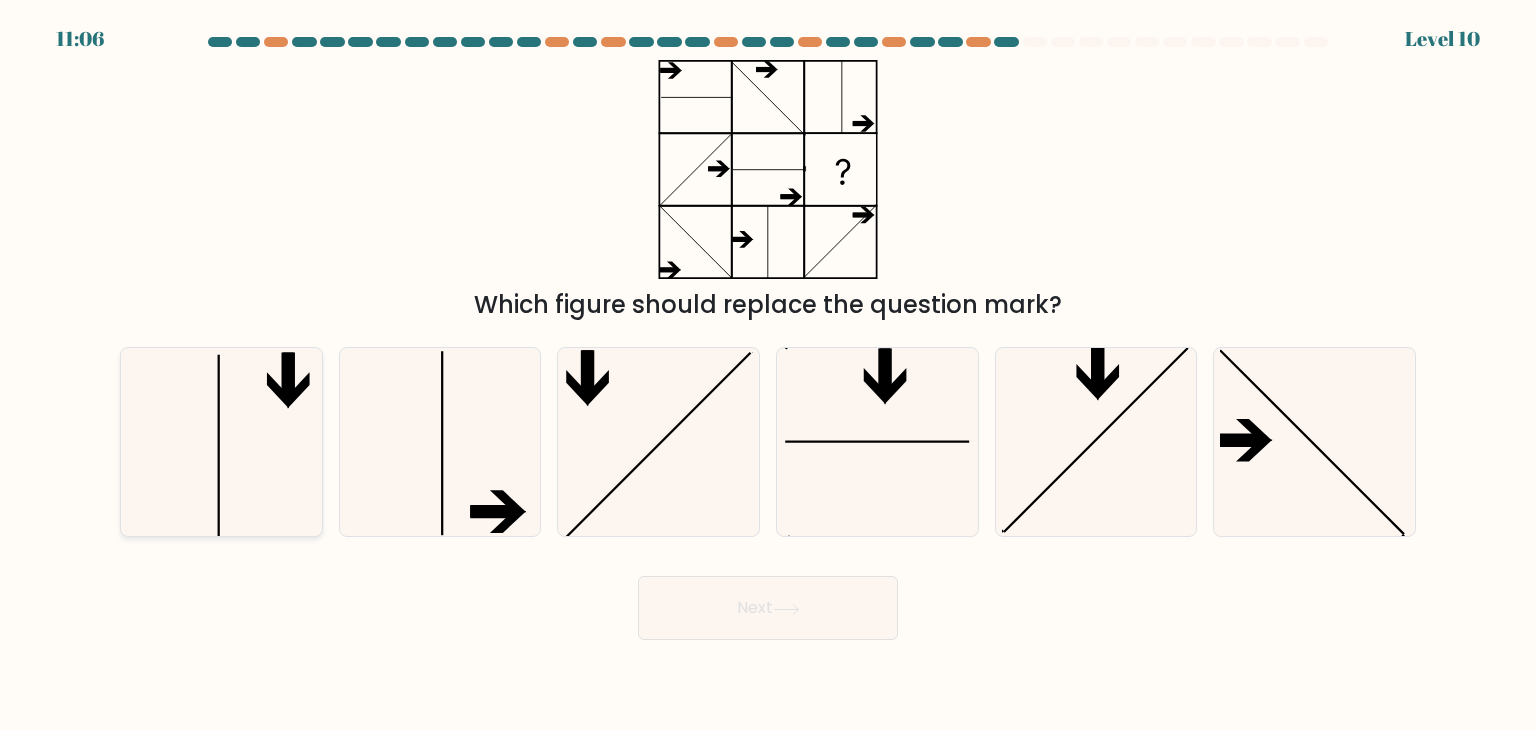 click 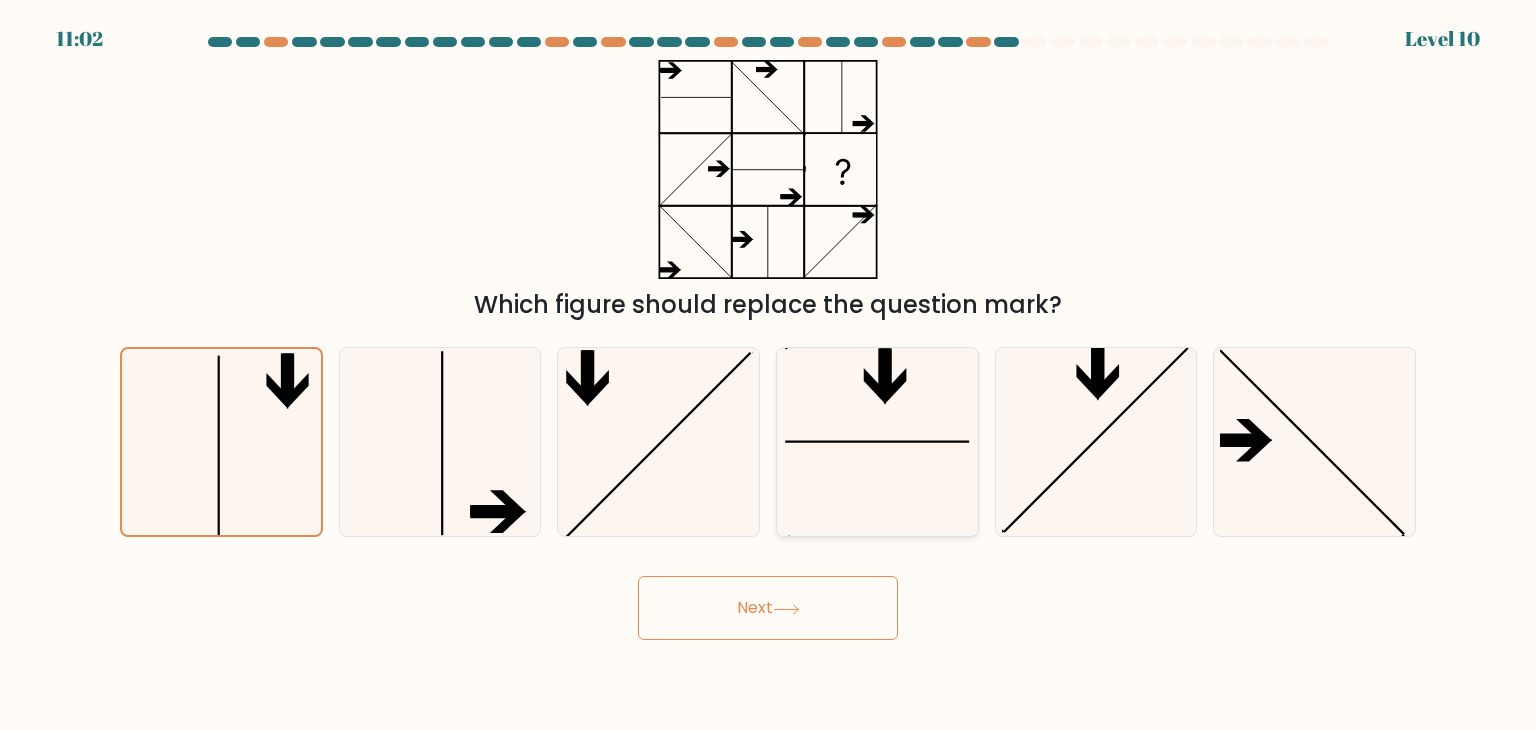 click 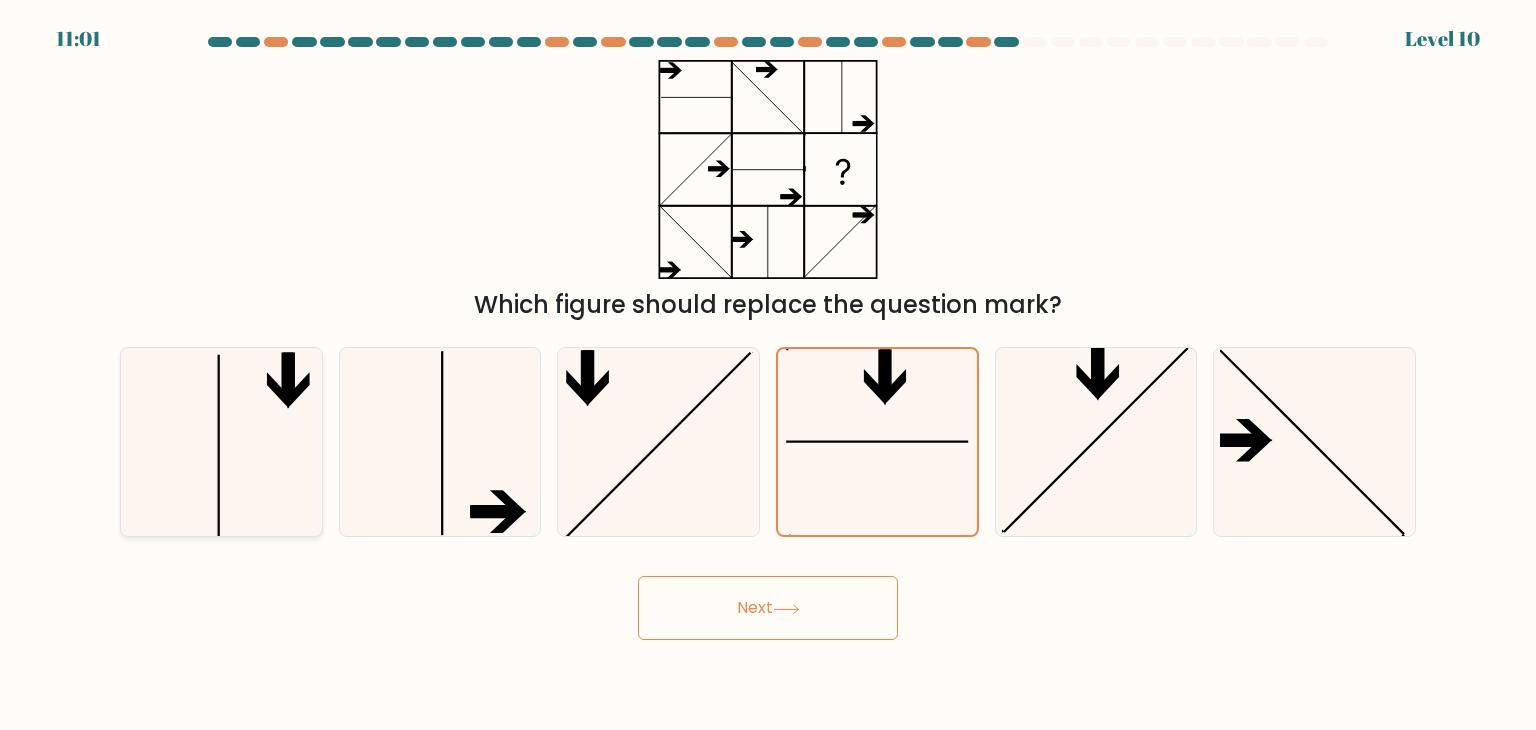 click 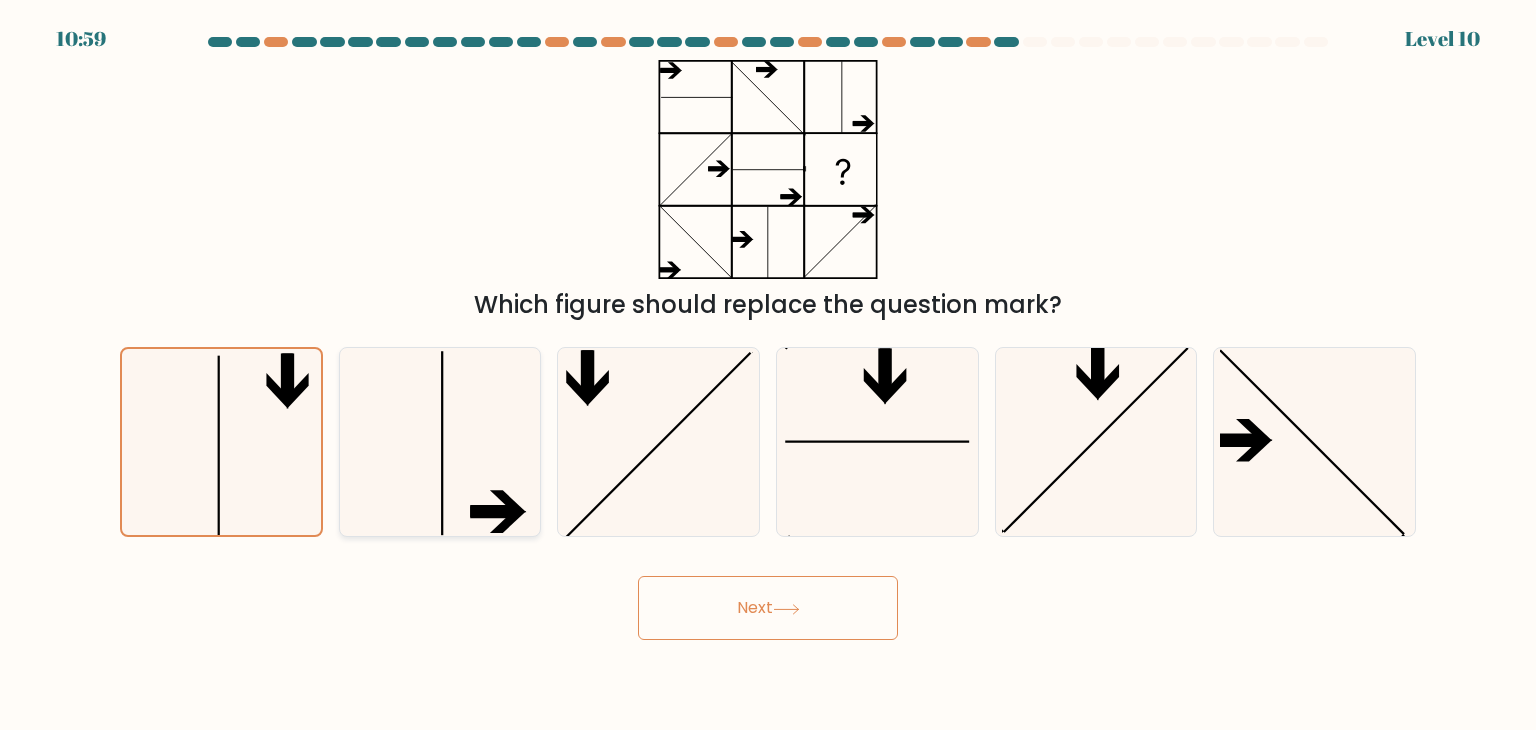 click 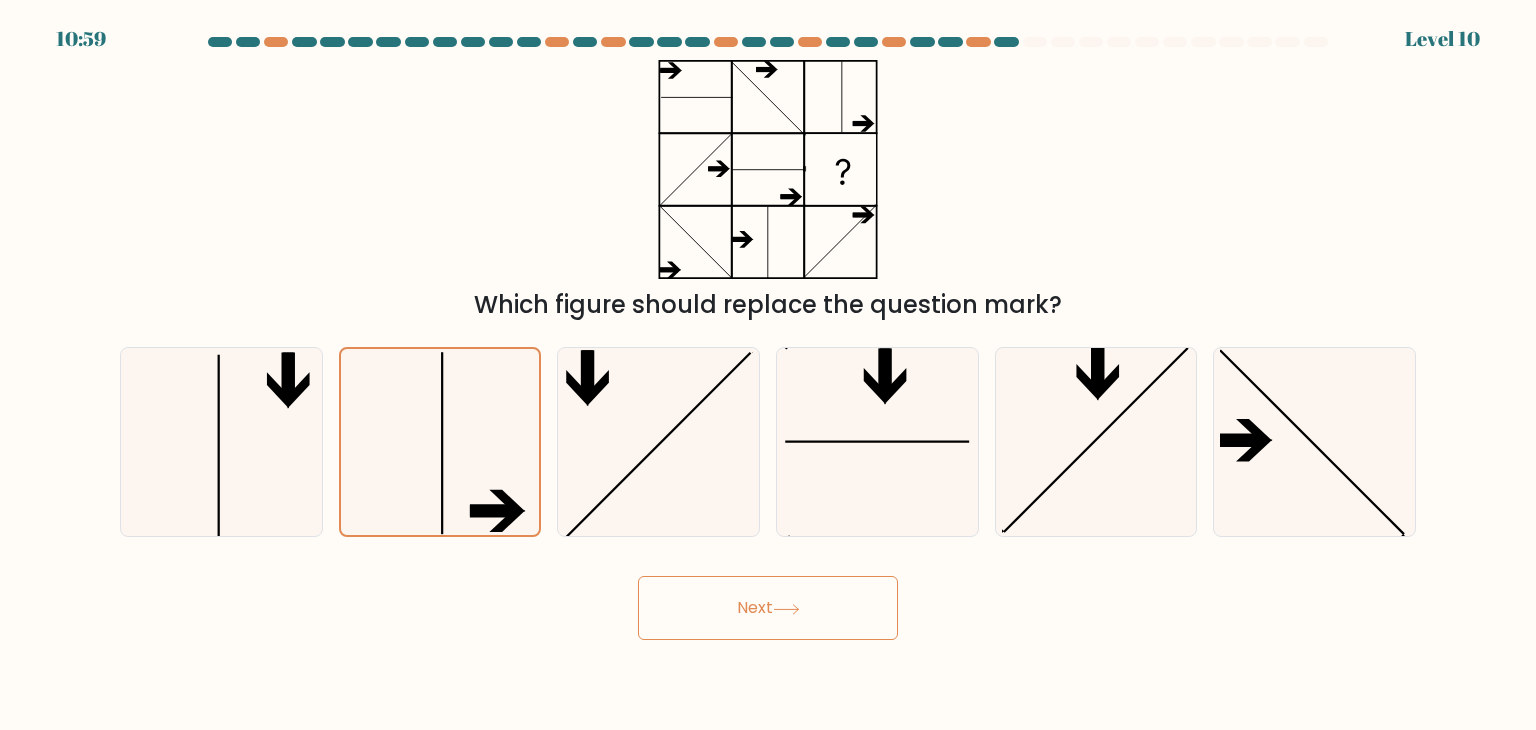 click on "Next" at bounding box center [768, 608] 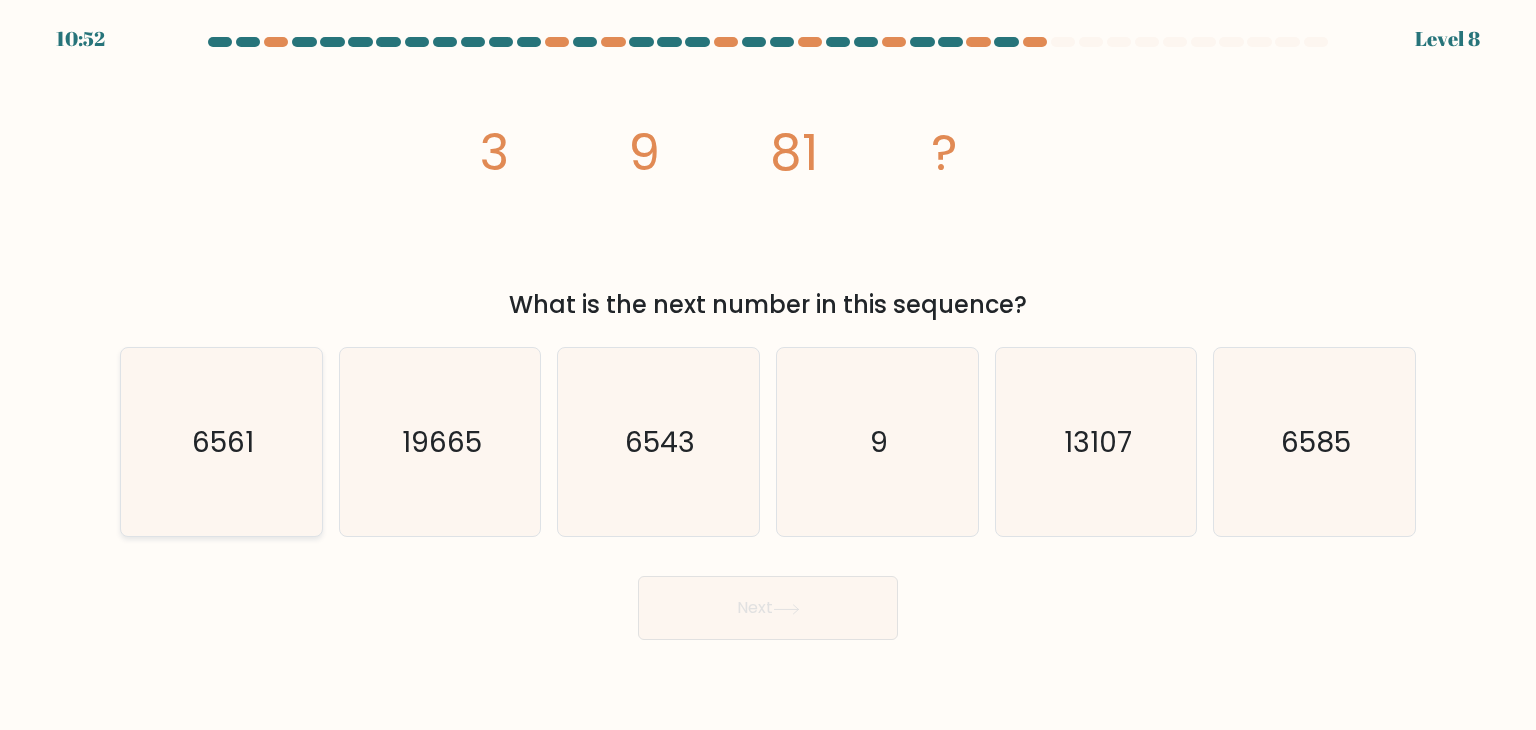 click on "6561" 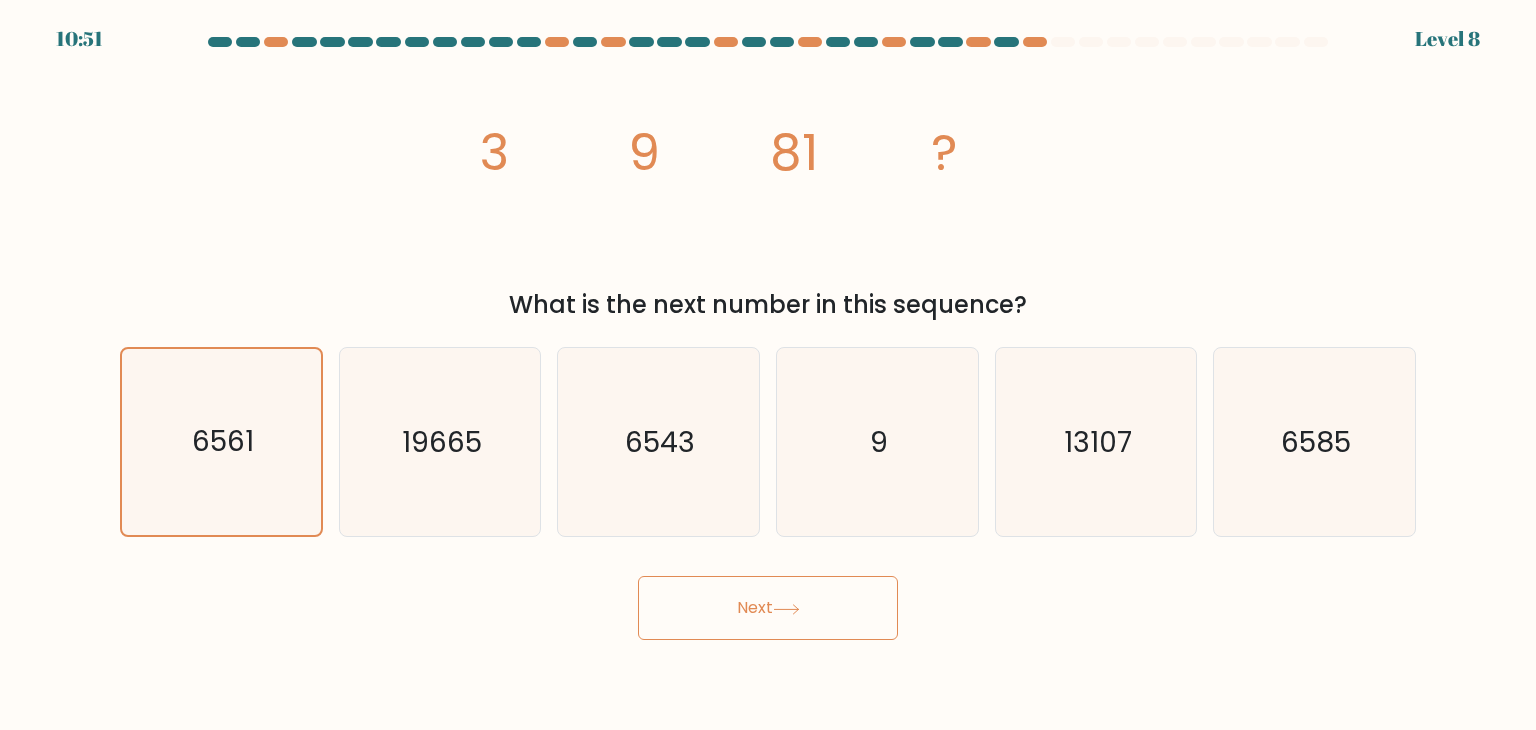 click on "Next" at bounding box center [768, 608] 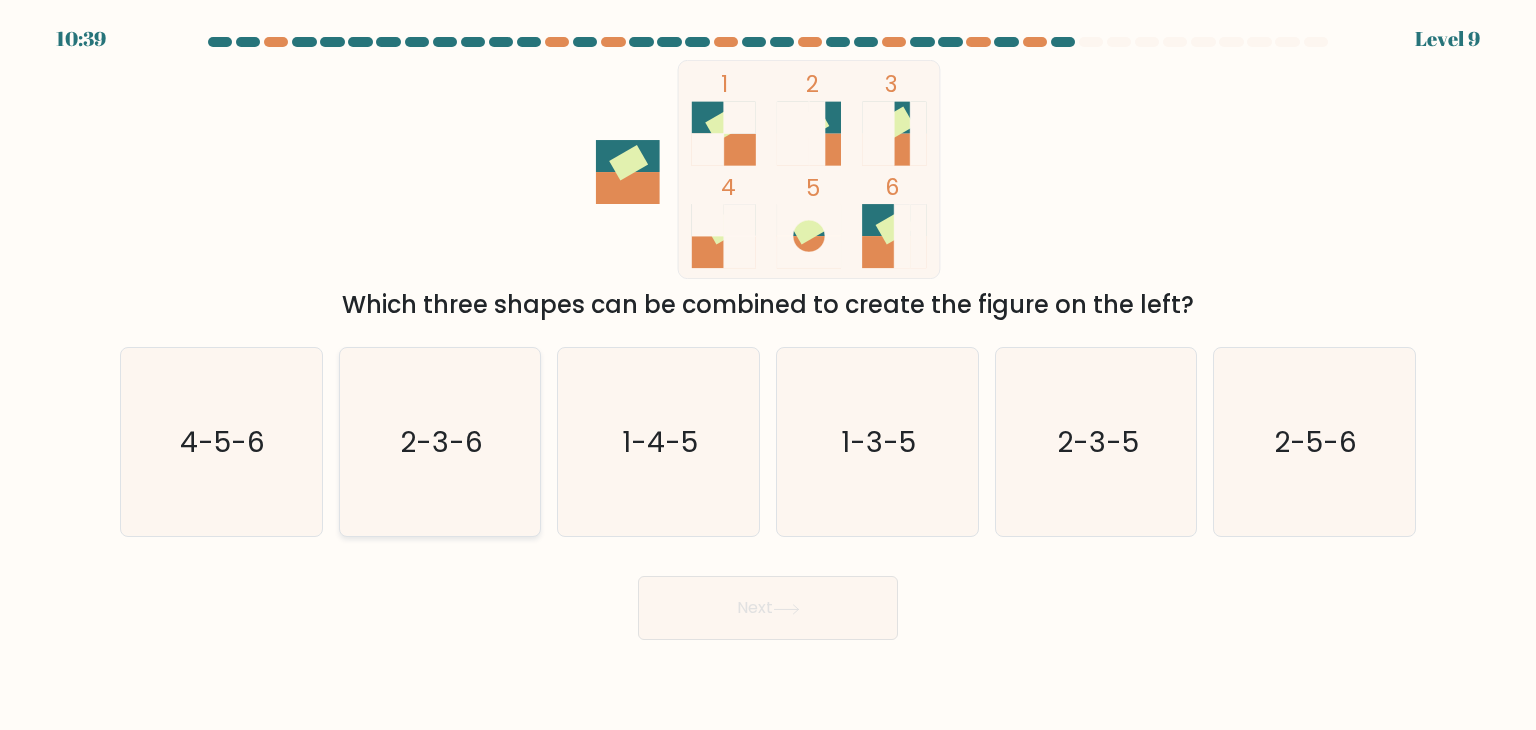 click on "2-3-6" 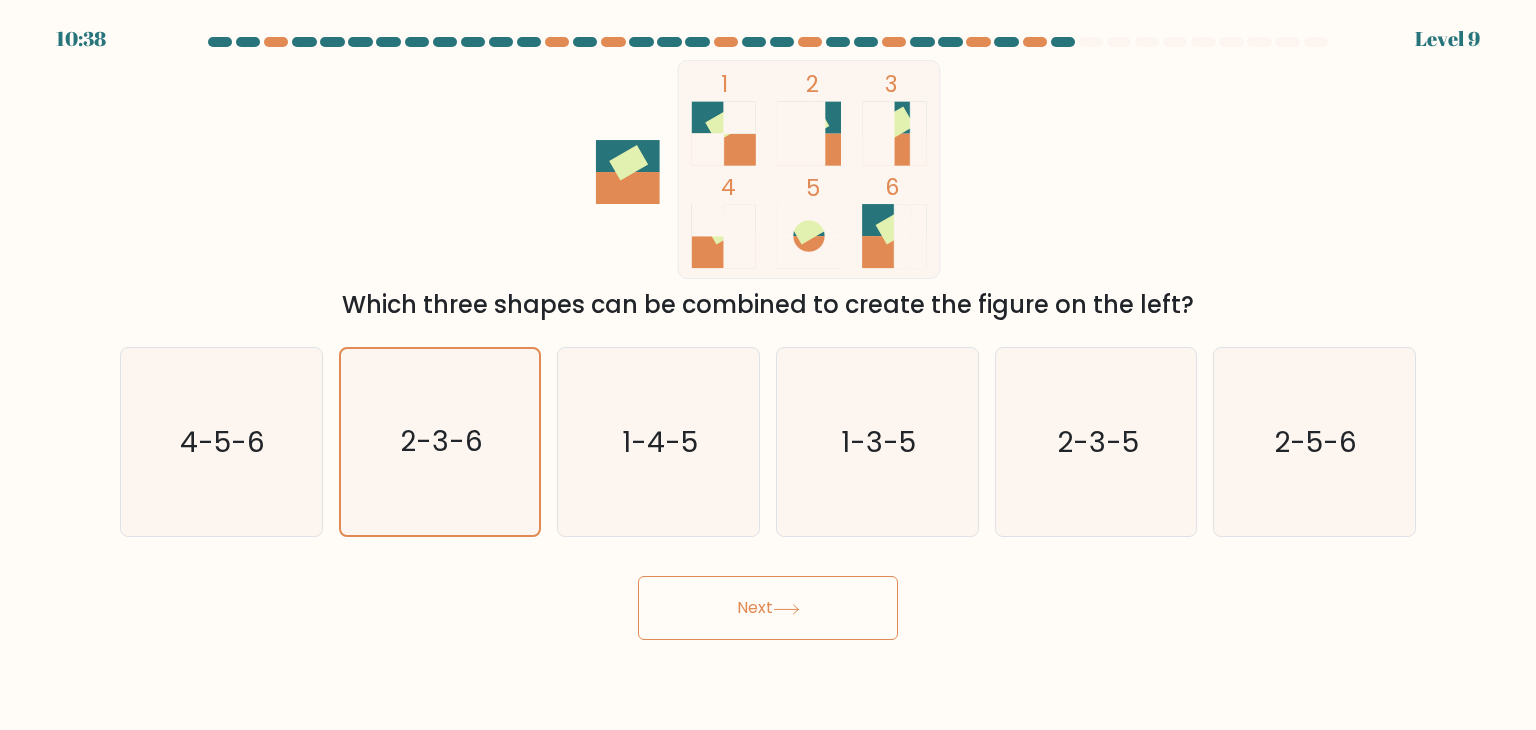 click on "Next" at bounding box center [768, 608] 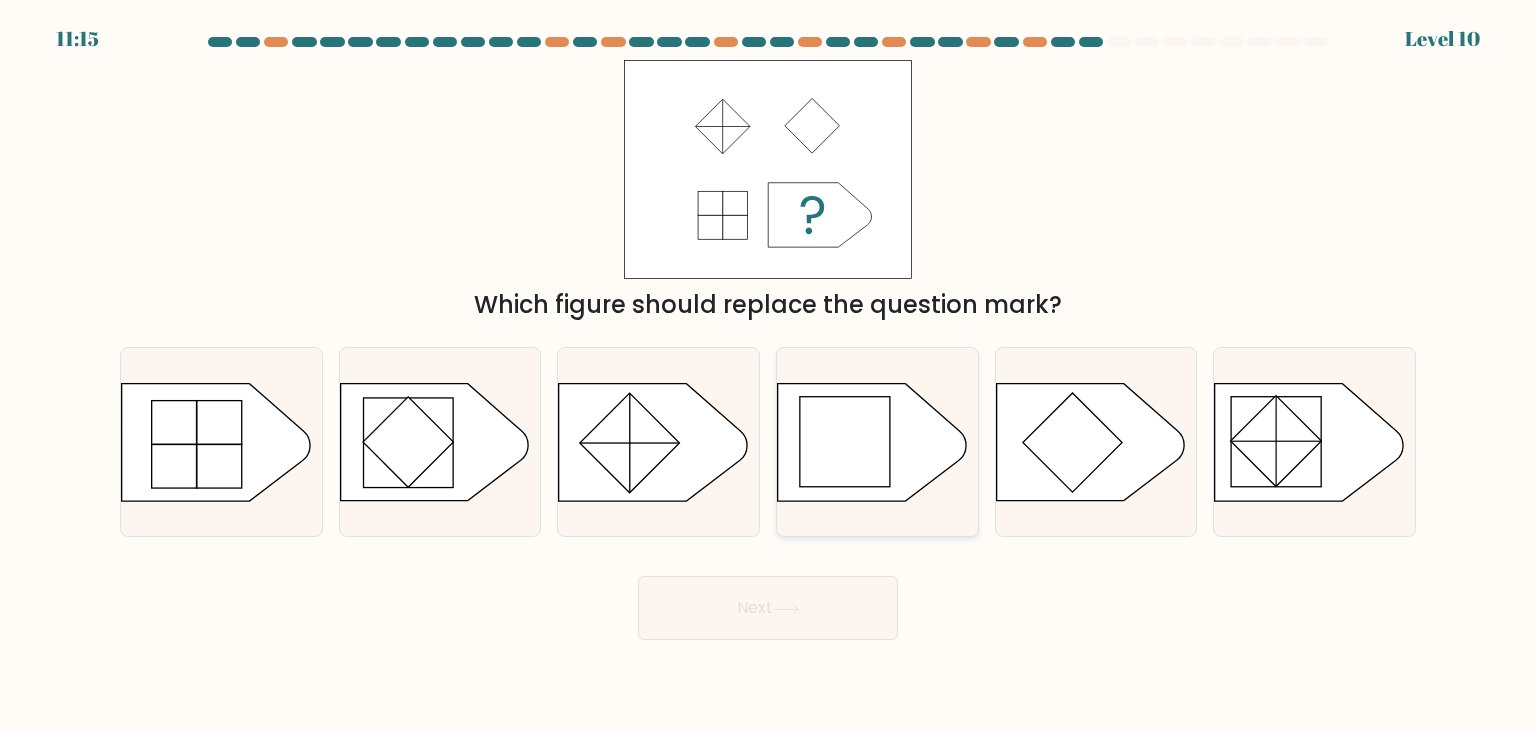 click 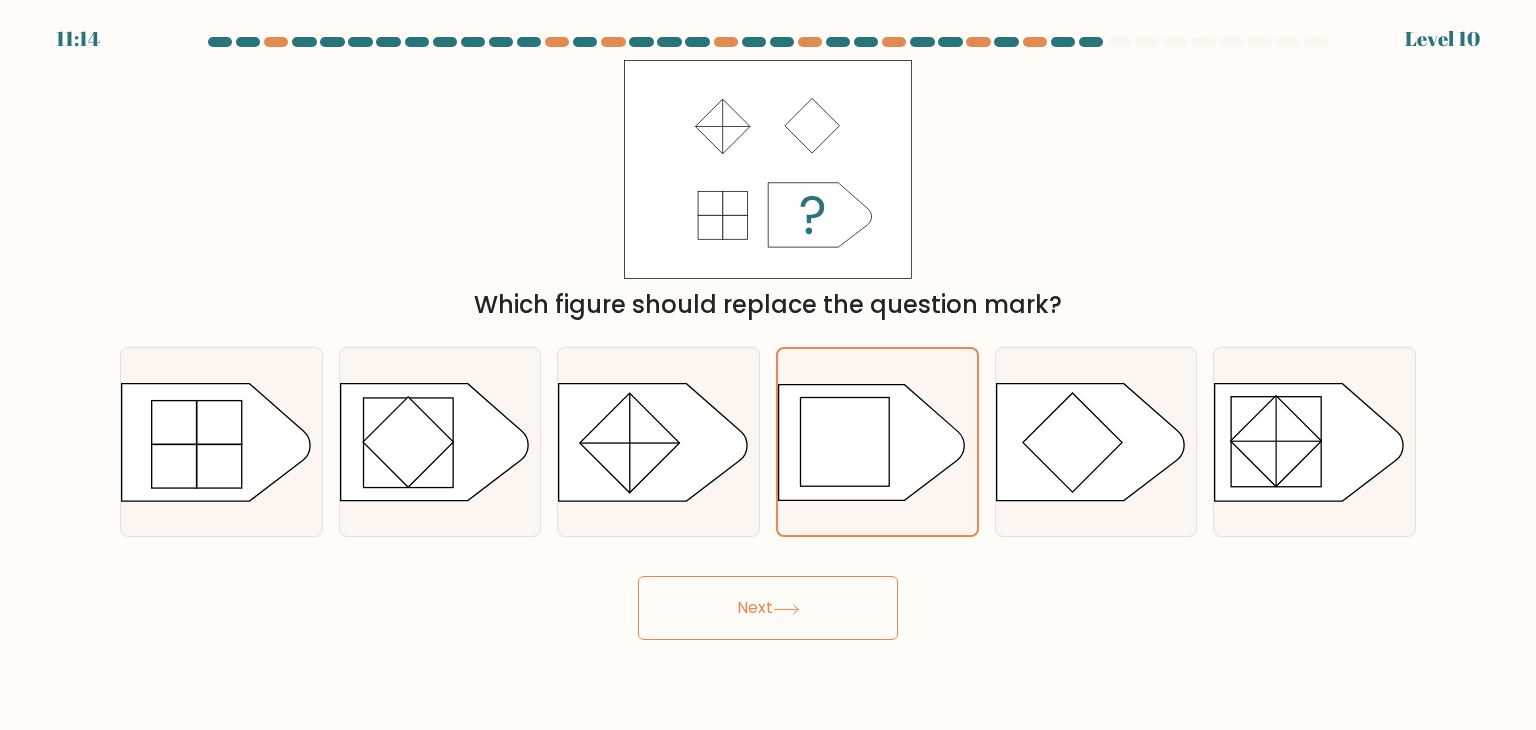 click on "Next" at bounding box center (768, 608) 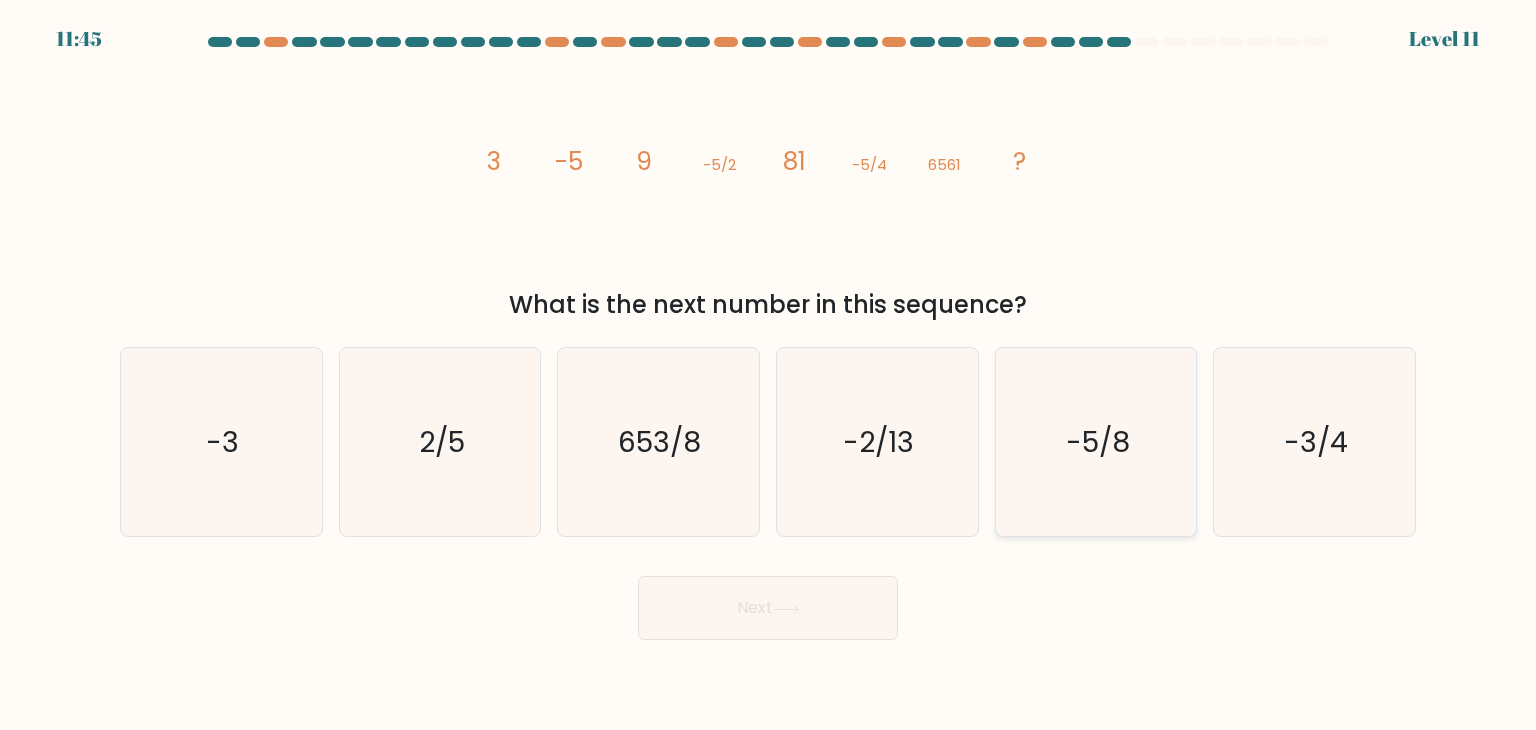 click on "-5/8" 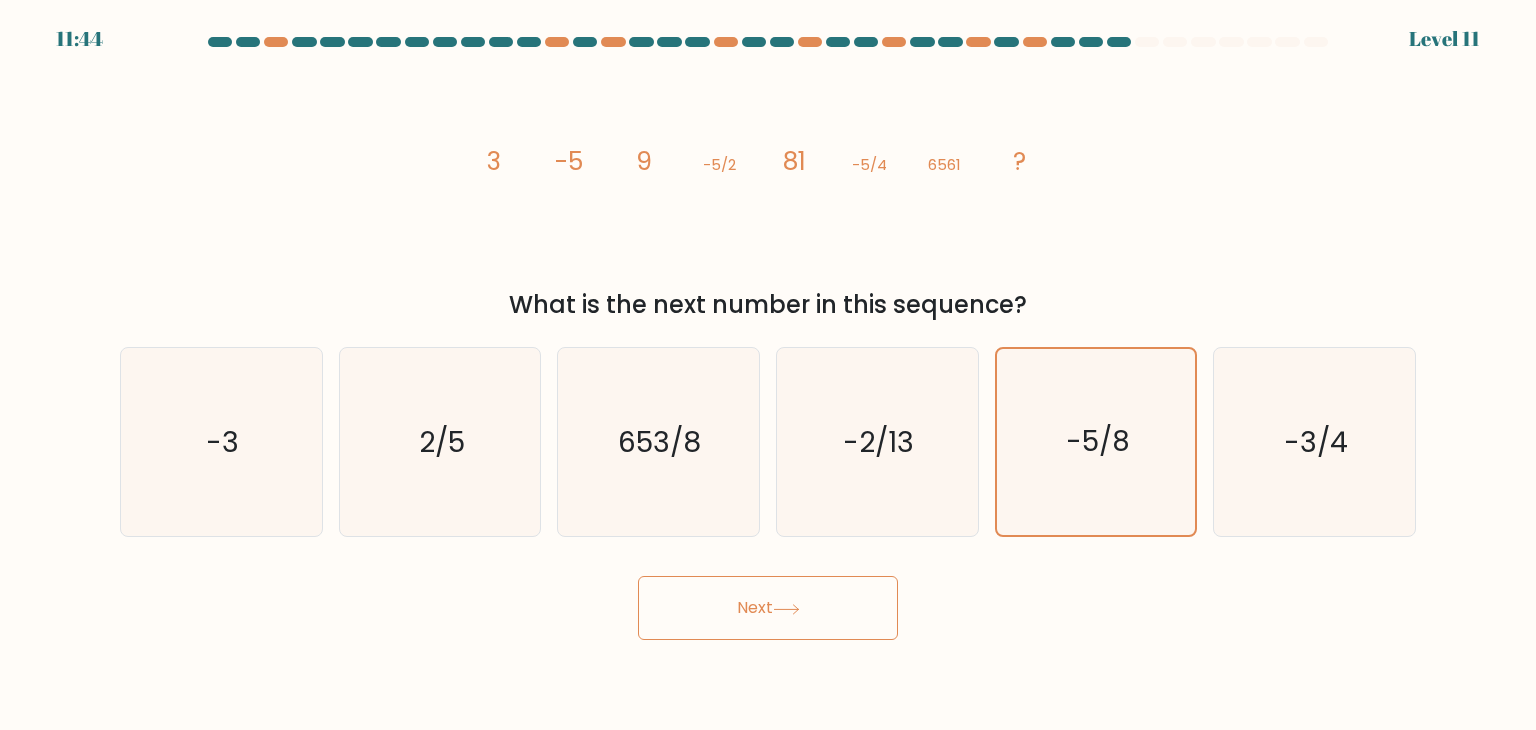 click on "Next" at bounding box center [768, 608] 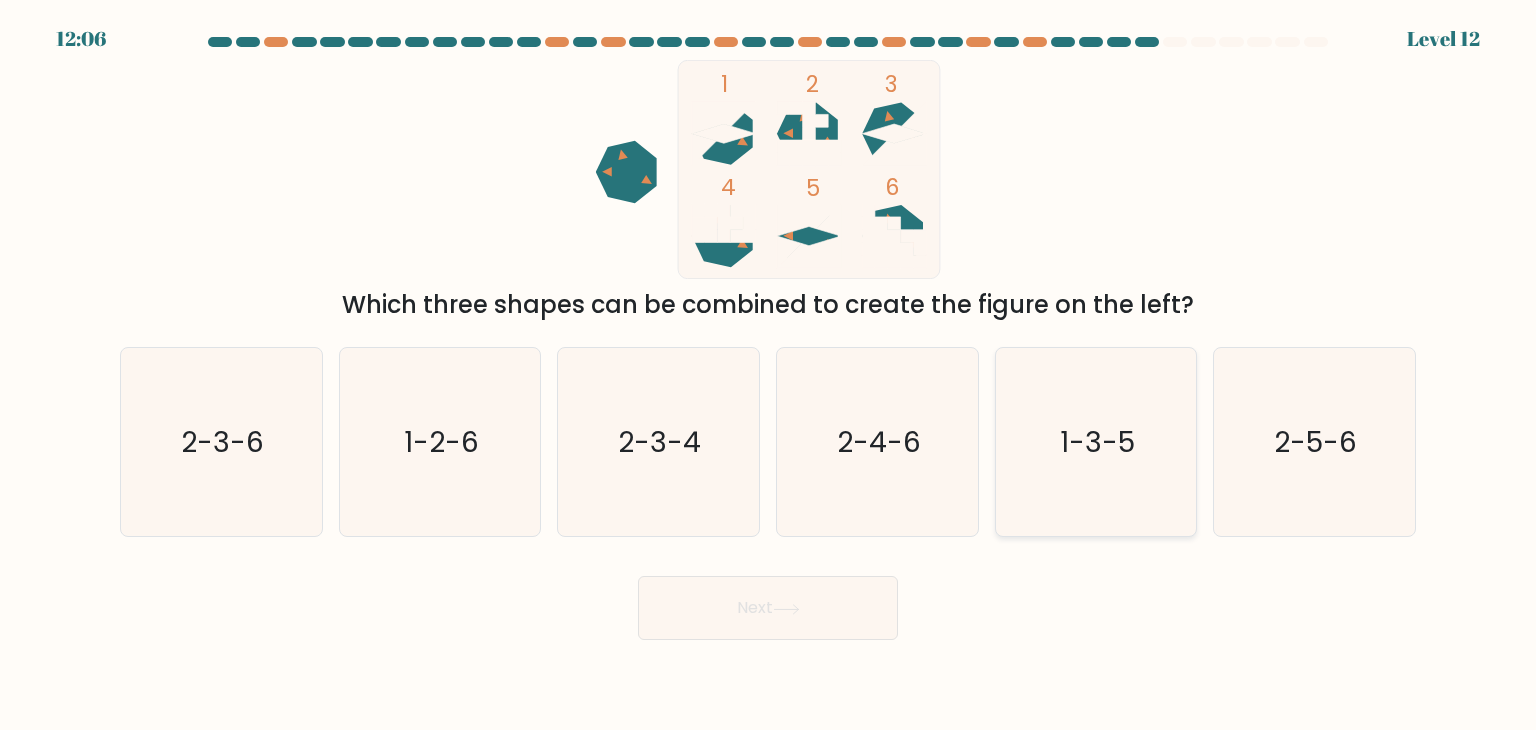 click on "1-3-5" 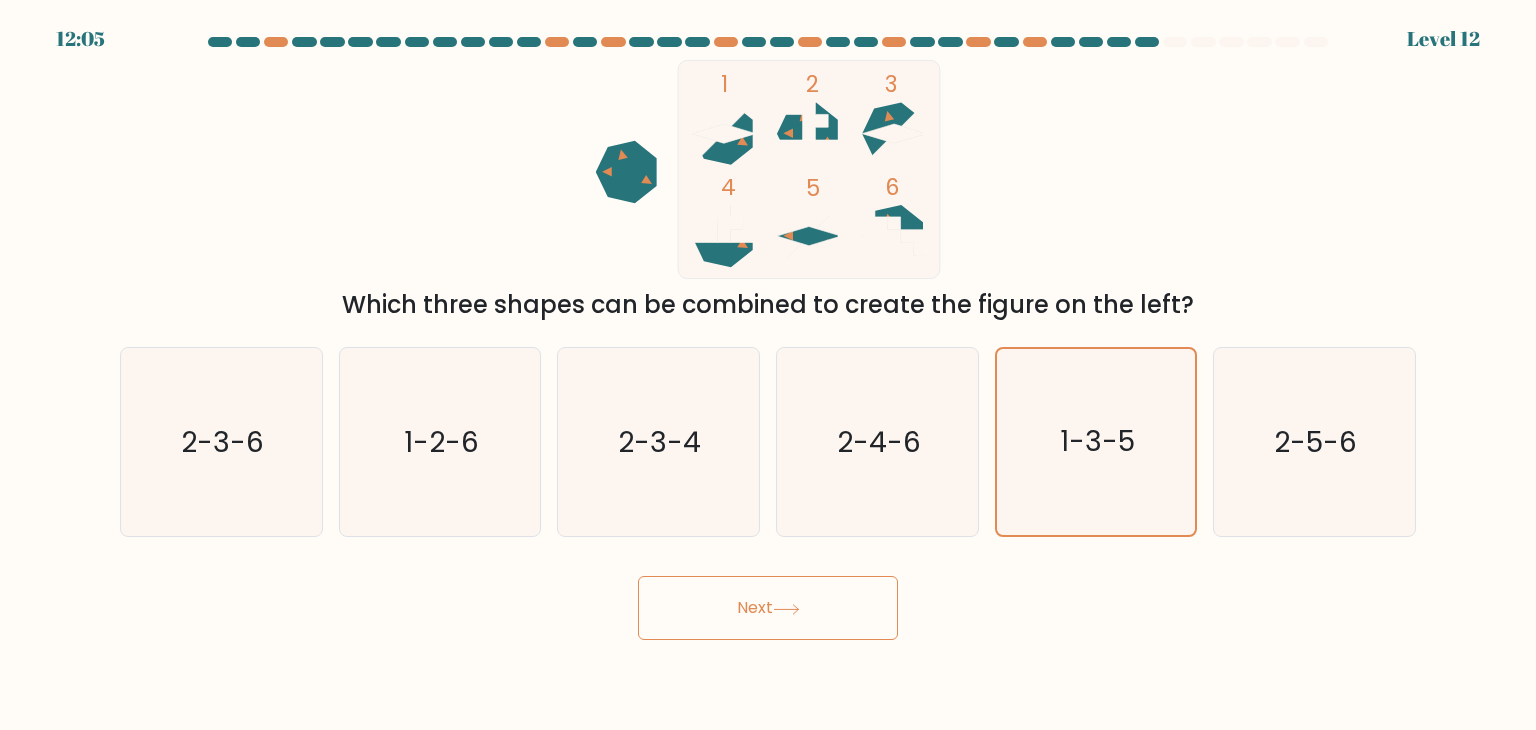 click 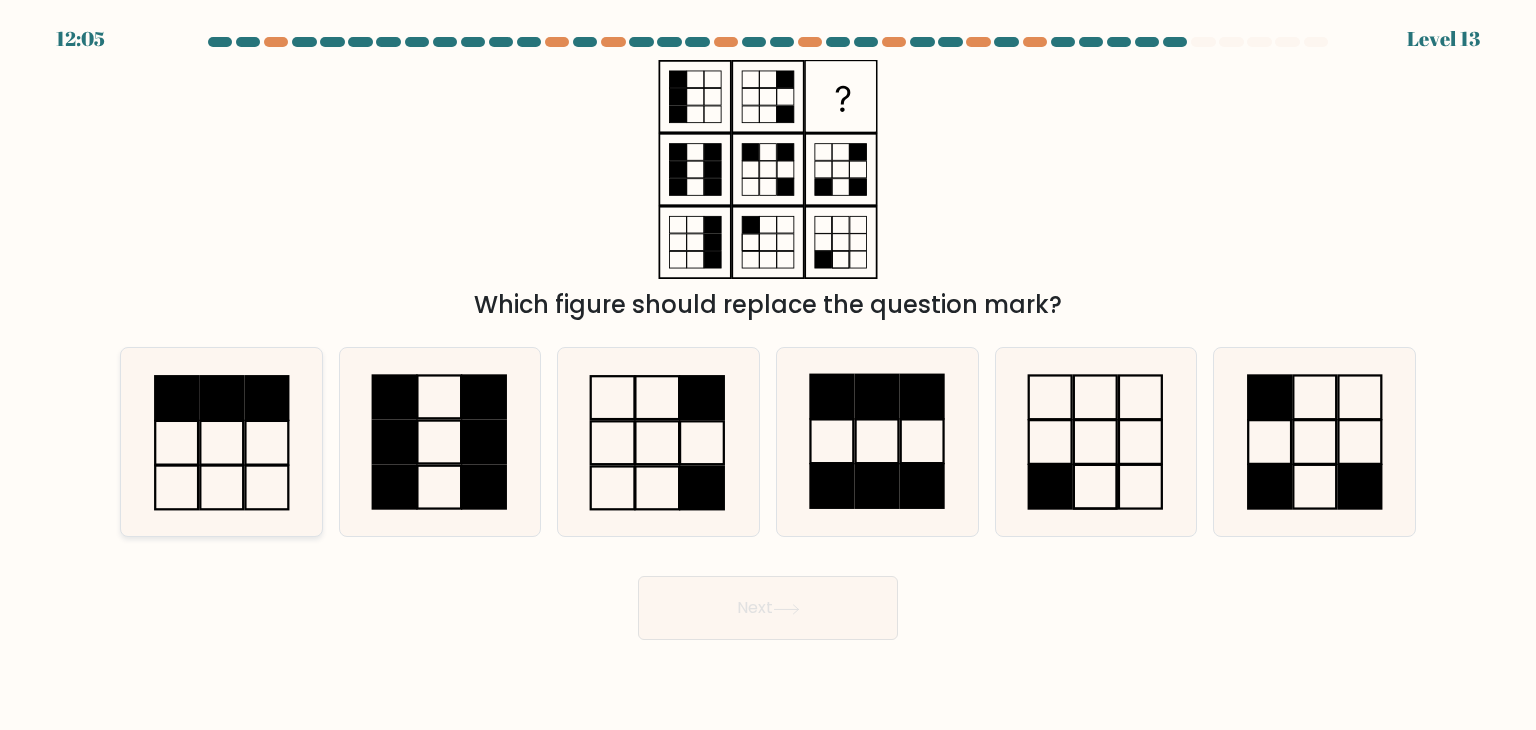 click 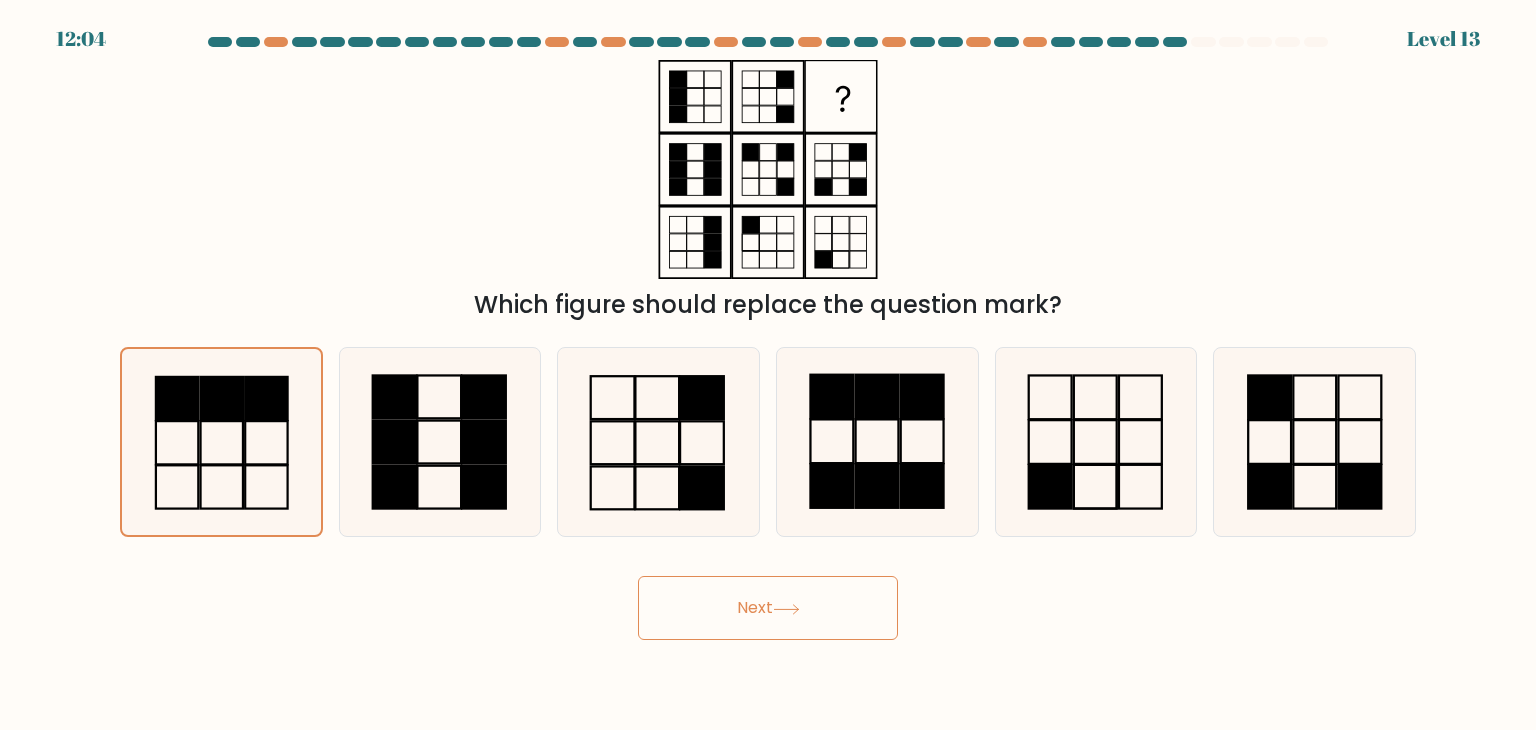 click on "Next" at bounding box center [768, 608] 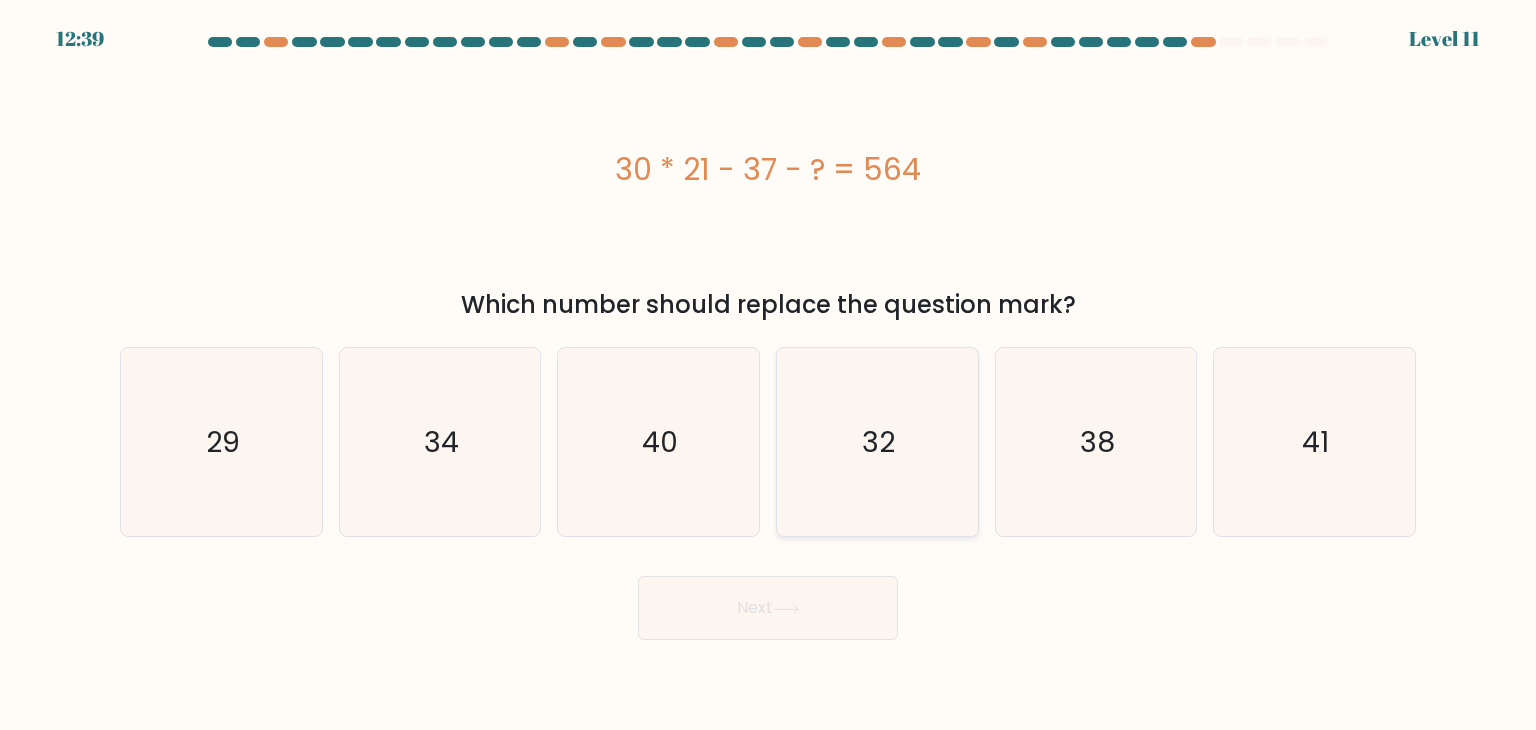 click on "32" 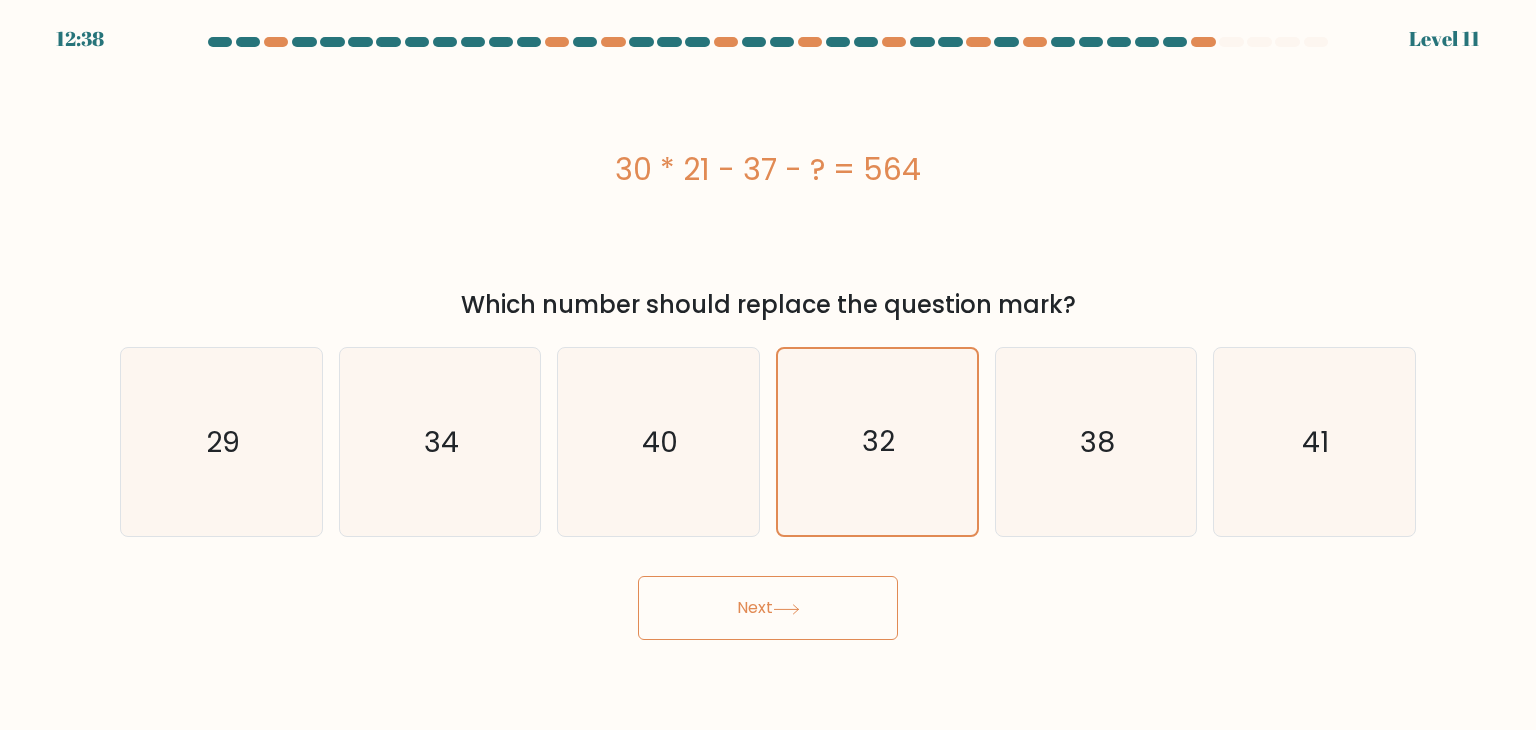 click on "Next" at bounding box center [768, 608] 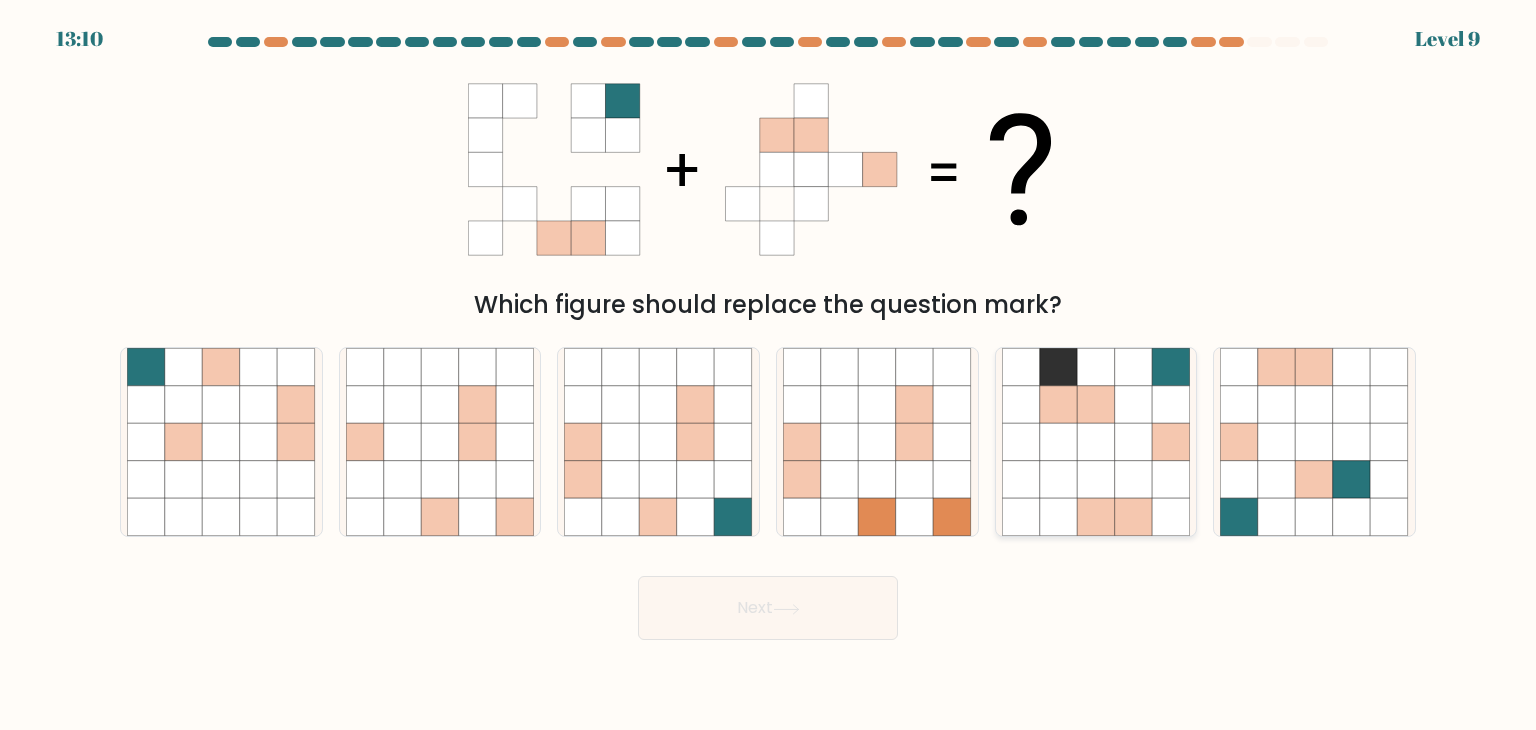 click 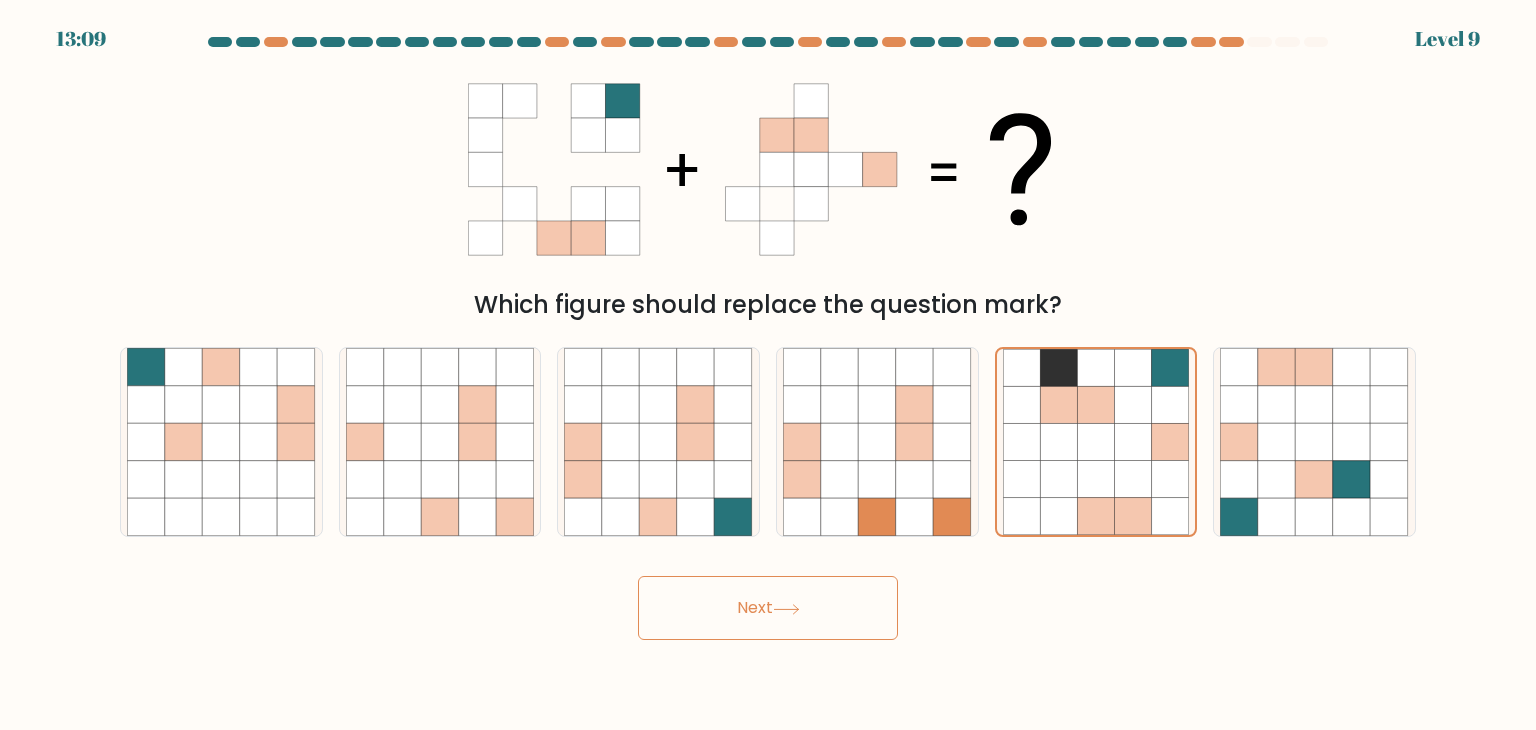 click on "Next" at bounding box center (768, 608) 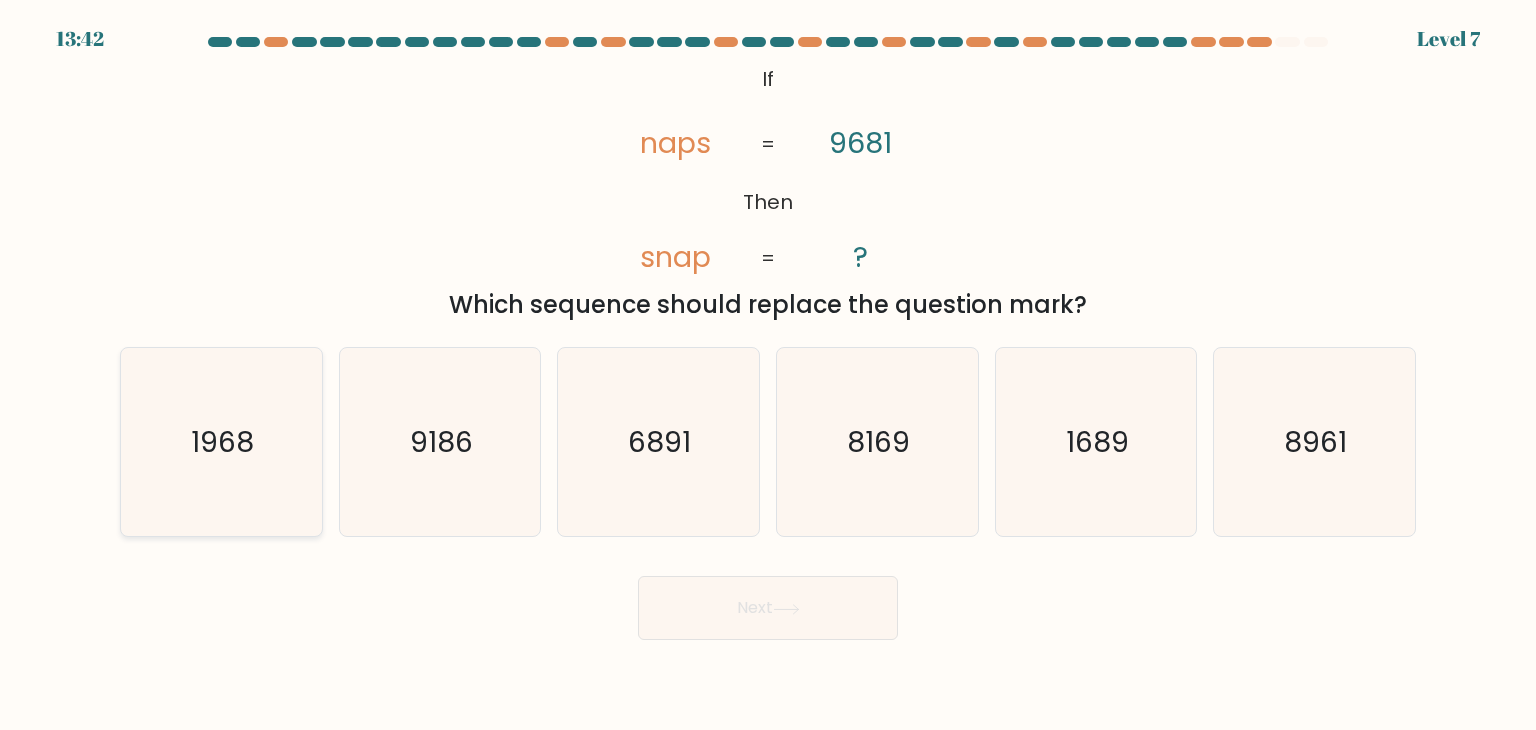 click on "1968" 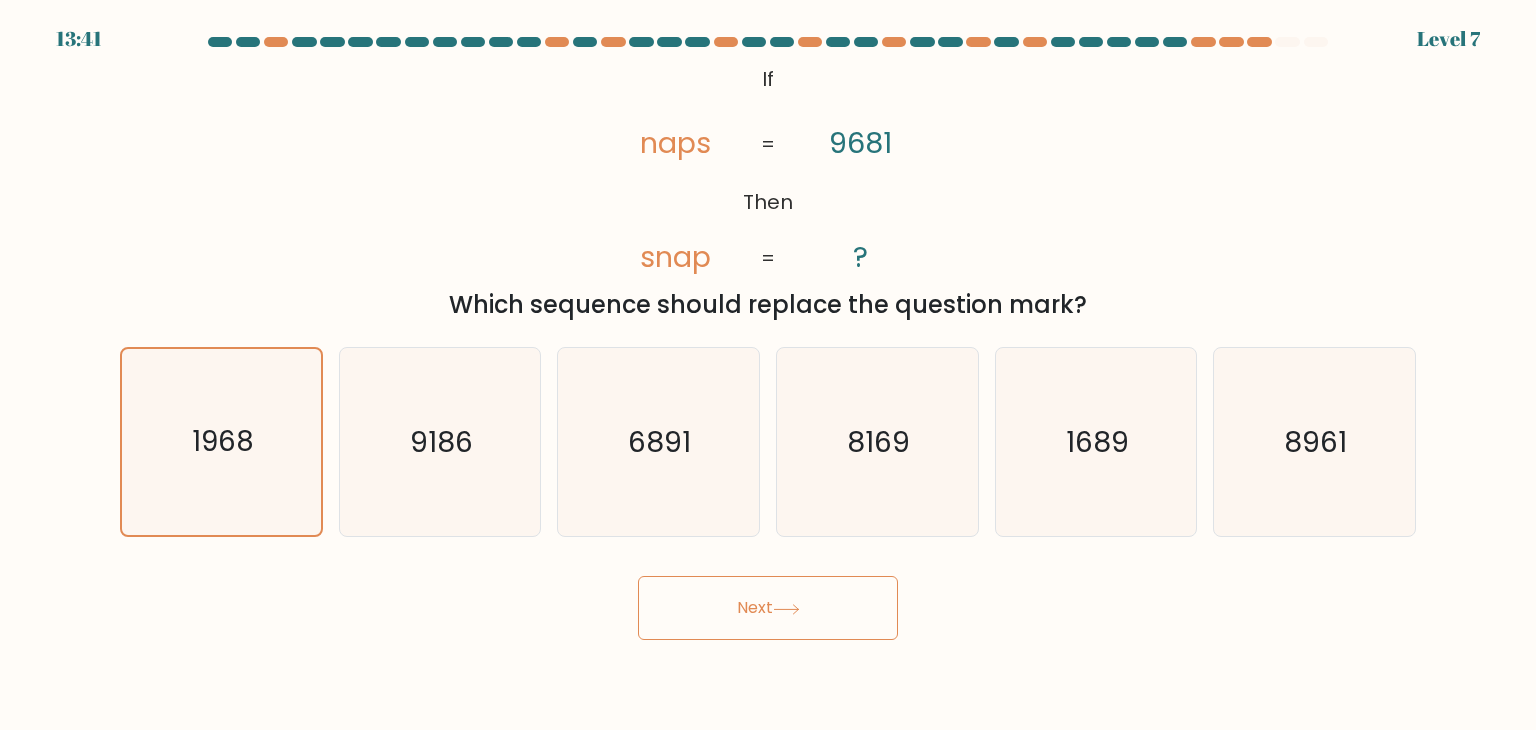 click on "Next" at bounding box center [768, 608] 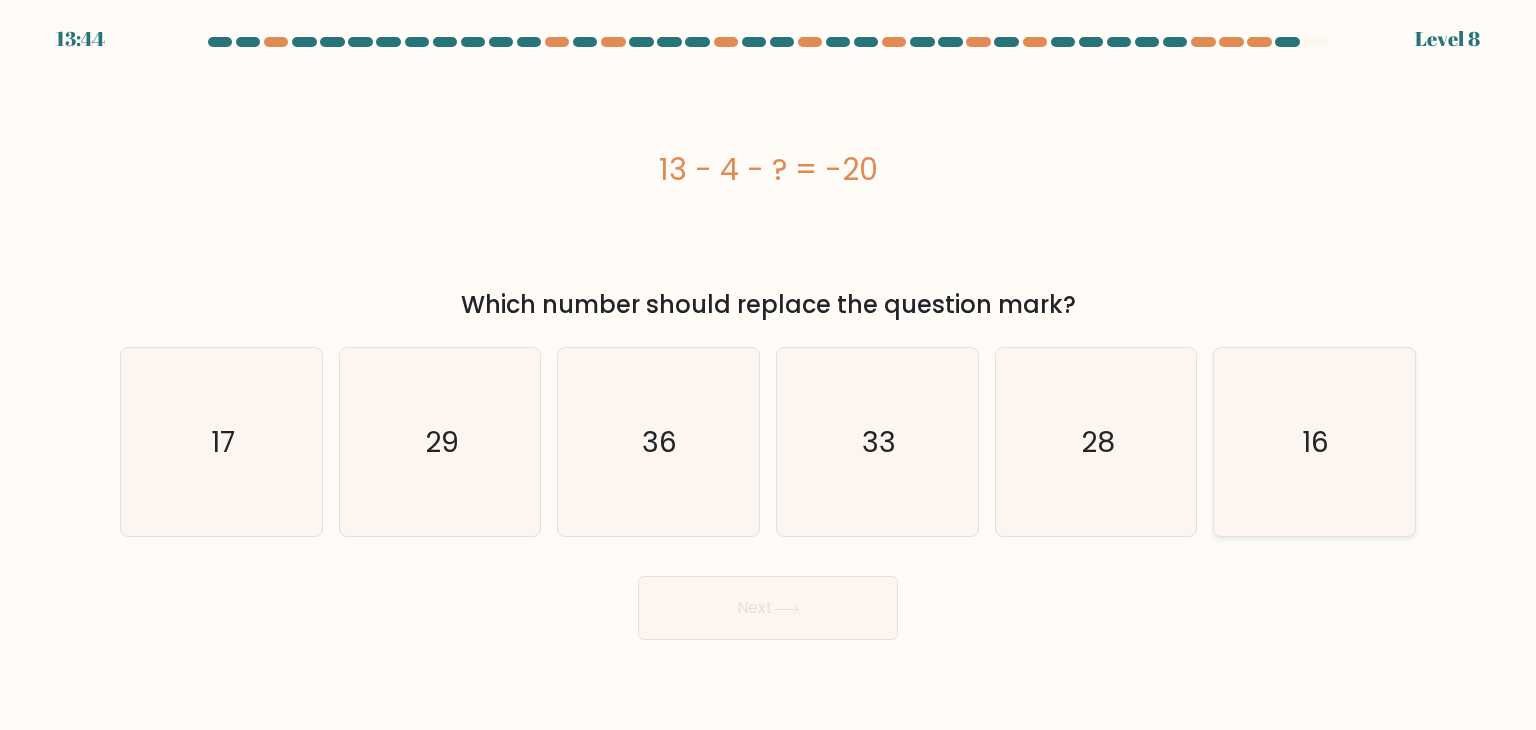 click on "16" 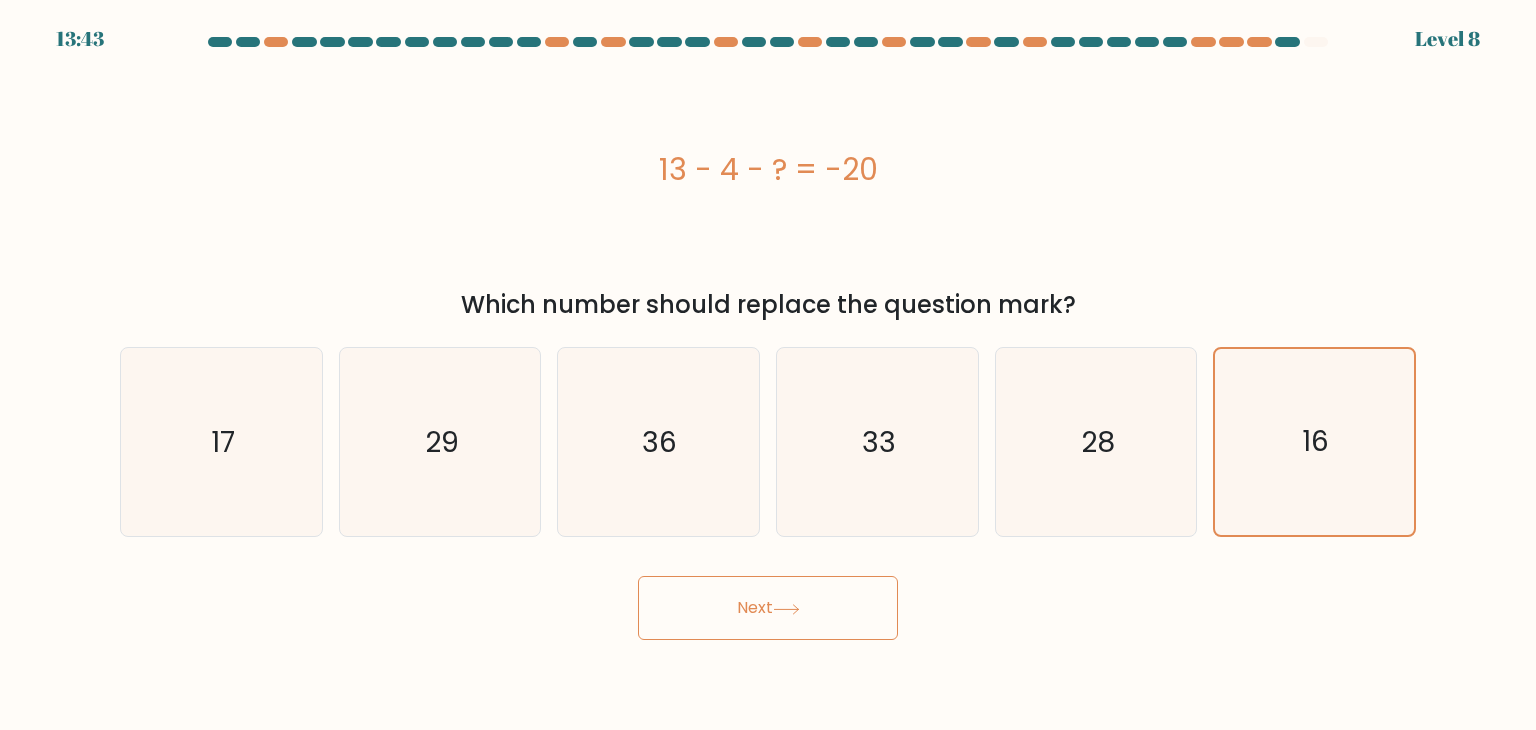 click on "Next" at bounding box center (768, 608) 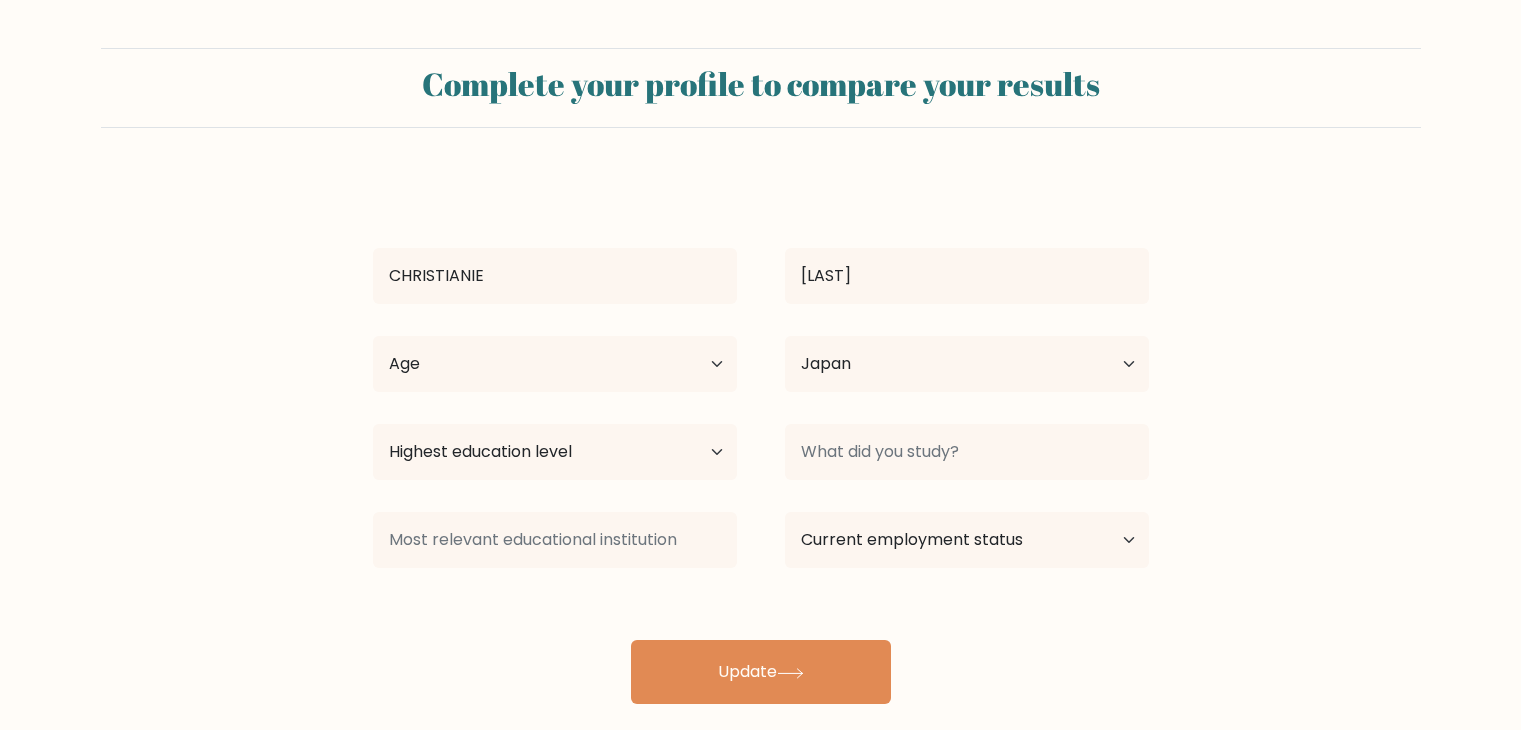scroll, scrollTop: 0, scrollLeft: 0, axis: both 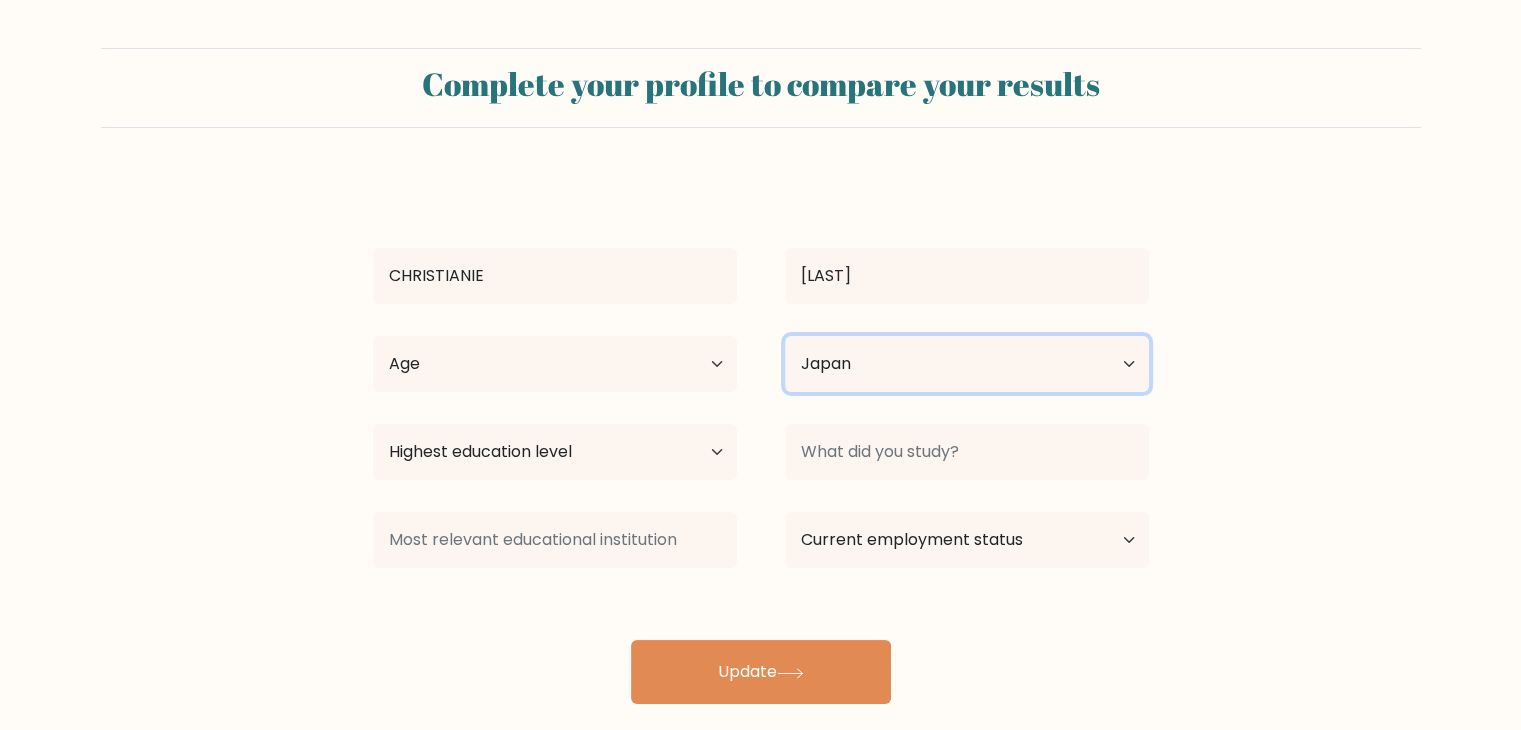click on "Country
Afghanistan
Albania
Algeria
American Samoa
Andorra
Angola
Anguilla
Antarctica
Antigua and Barbuda
Argentina
Armenia
Aruba
Australia
Austria
Azerbaijan
Bahamas
Bahrain
Bangladesh
Barbados
Belarus
Belgium
Belize
Benin
Bermuda
Bhutan
Bolivia
Bonaire, Sint Eustatius and Saba
Bosnia and Herzegovina
Botswana
Bouvet Island
Brazil
British Indian Ocean Territory
Brunei
Bulgaria
Burkina Faso
Burundi
Cabo Verde
Cambodia
Cameroon
Canada
Cayman Islands
Central African Republic
Chad
Chile
China
Christmas Island
Cocos (Keeling) Islands
Colombia
Comoros
Congo
Congo (the Democratic Republic of the)
Cook Islands
Costa Rica
Côte d'Ivoire
Croatia
Cuba" at bounding box center (967, 364) 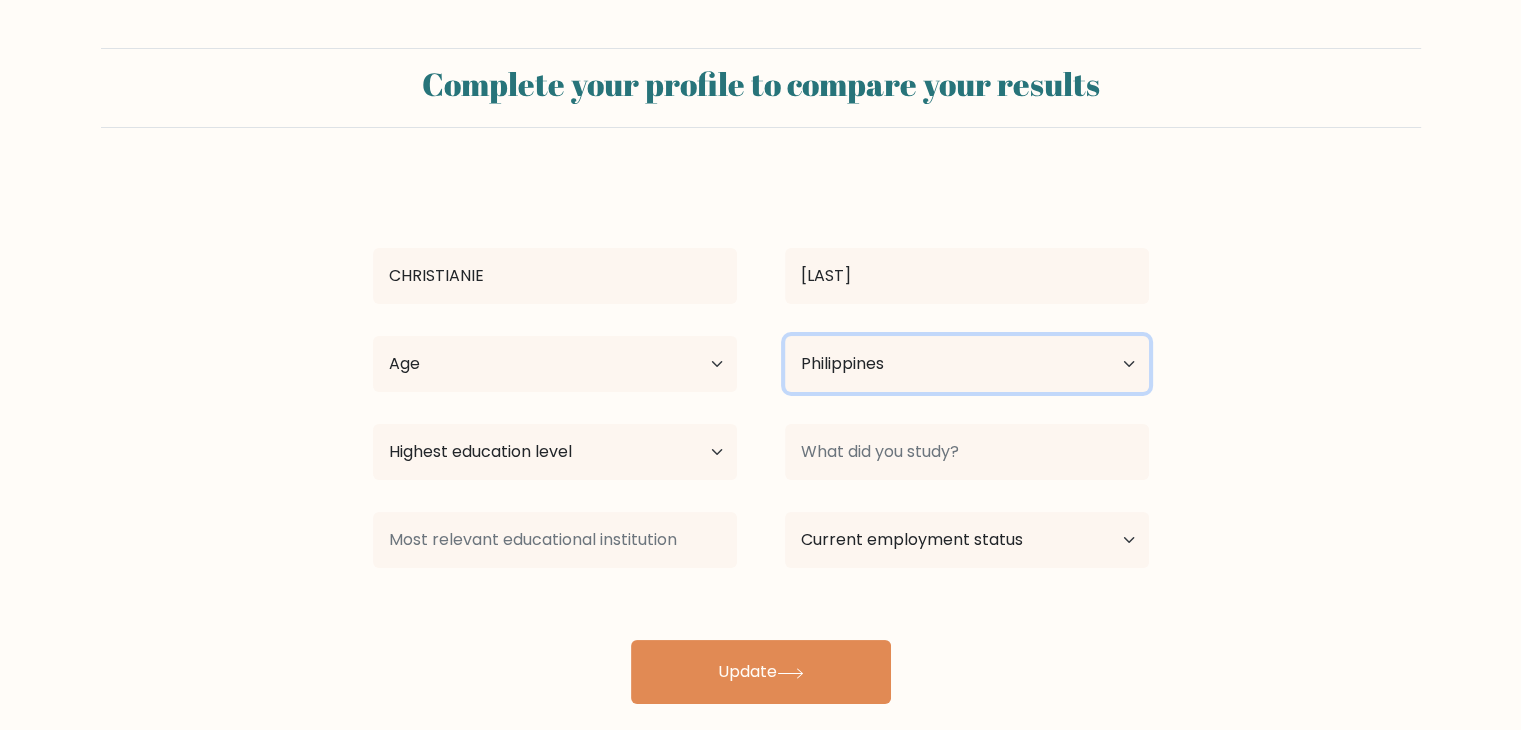 click on "Country
Afghanistan
Albania
Algeria
American Samoa
Andorra
Angola
Anguilla
Antarctica
Antigua and Barbuda
Argentina
Armenia
Aruba
Australia
Austria
Azerbaijan
Bahamas
Bahrain
Bangladesh
Barbados
Belarus
Belgium
Belize
Benin
Bermuda
Bhutan
Bolivia
Bonaire, Sint Eustatius and Saba
Bosnia and Herzegovina
Botswana
Bouvet Island
Brazil
British Indian Ocean Territory
Brunei
Bulgaria
Burkina Faso
Burundi
Cabo Verde
Cambodia
Cameroon
Canada
Cayman Islands
Central African Republic
Chad
Chile
China
Christmas Island
Cocos (Keeling) Islands
Colombia
Comoros
Congo
Congo (the Democratic Republic of the)
Cook Islands
Costa Rica
Côte d'Ivoire
Croatia
Cuba" at bounding box center (967, 364) 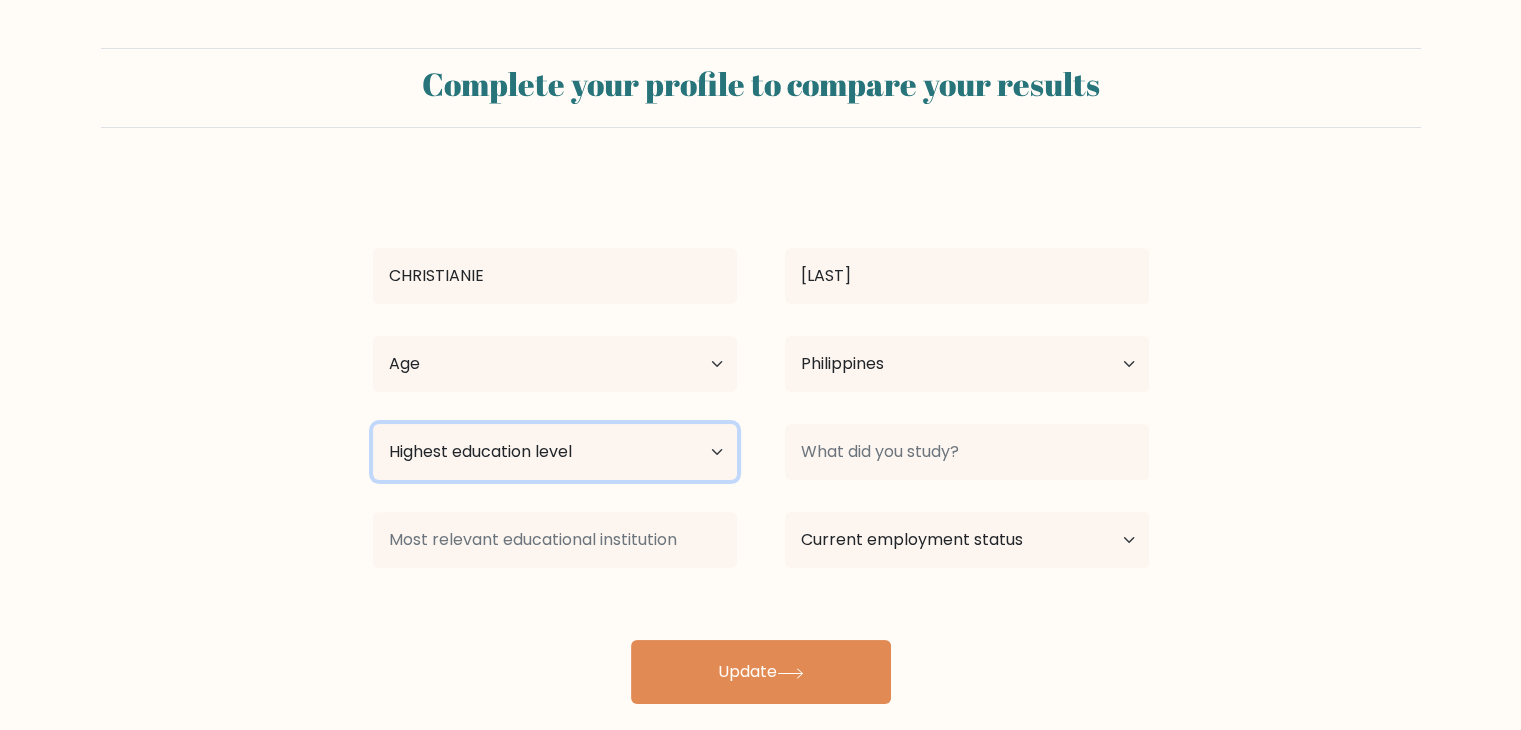 click on "Highest education level
No schooling
Primary
Lower Secondary
Upper Secondary
Occupation Specific
Bachelor's degree
Master's degree
Doctoral degree" at bounding box center (555, 452) 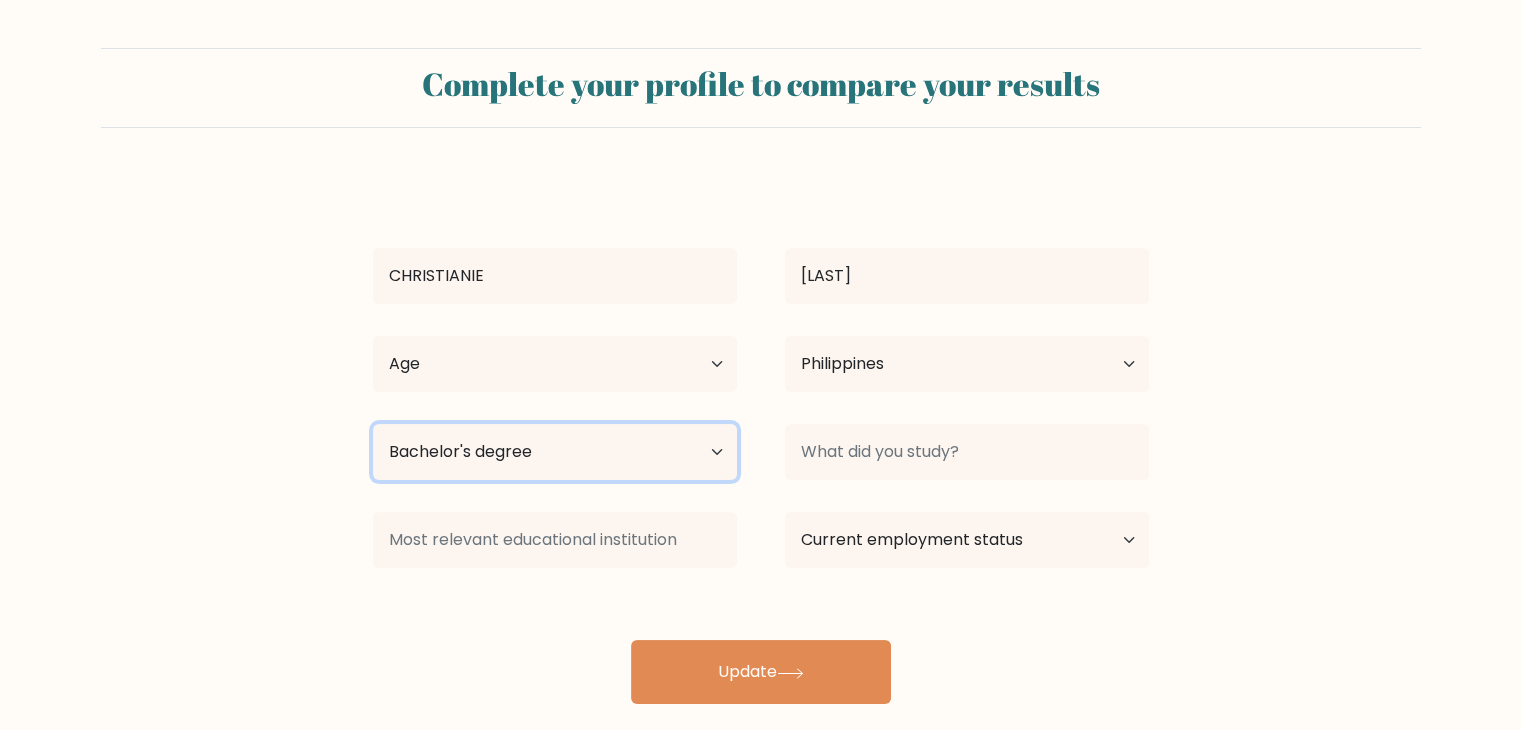 click on "Highest education level
No schooling
Primary
Lower Secondary
Upper Secondary
Occupation Specific
Bachelor's degree
Master's degree
Doctoral degree" at bounding box center [555, 452] 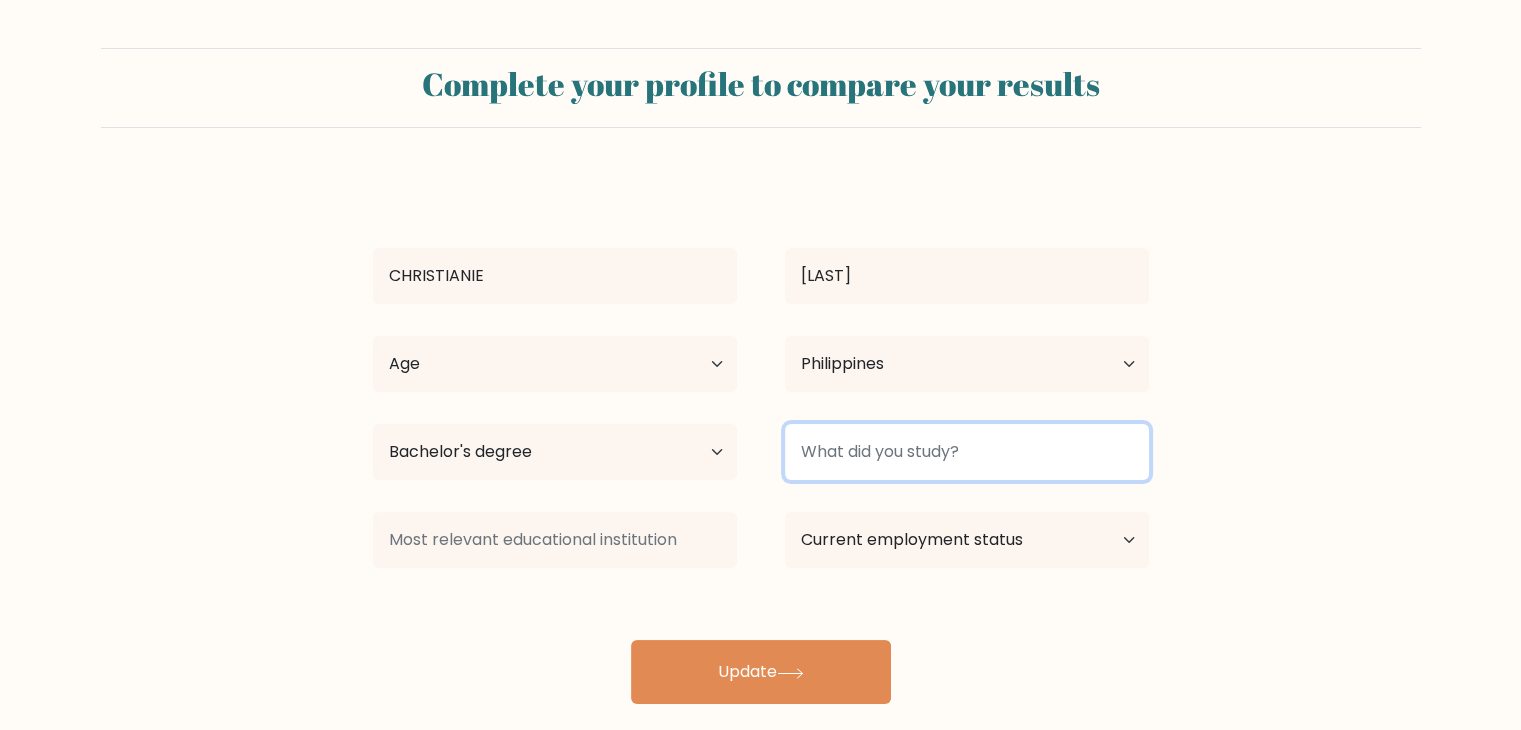 click at bounding box center [967, 452] 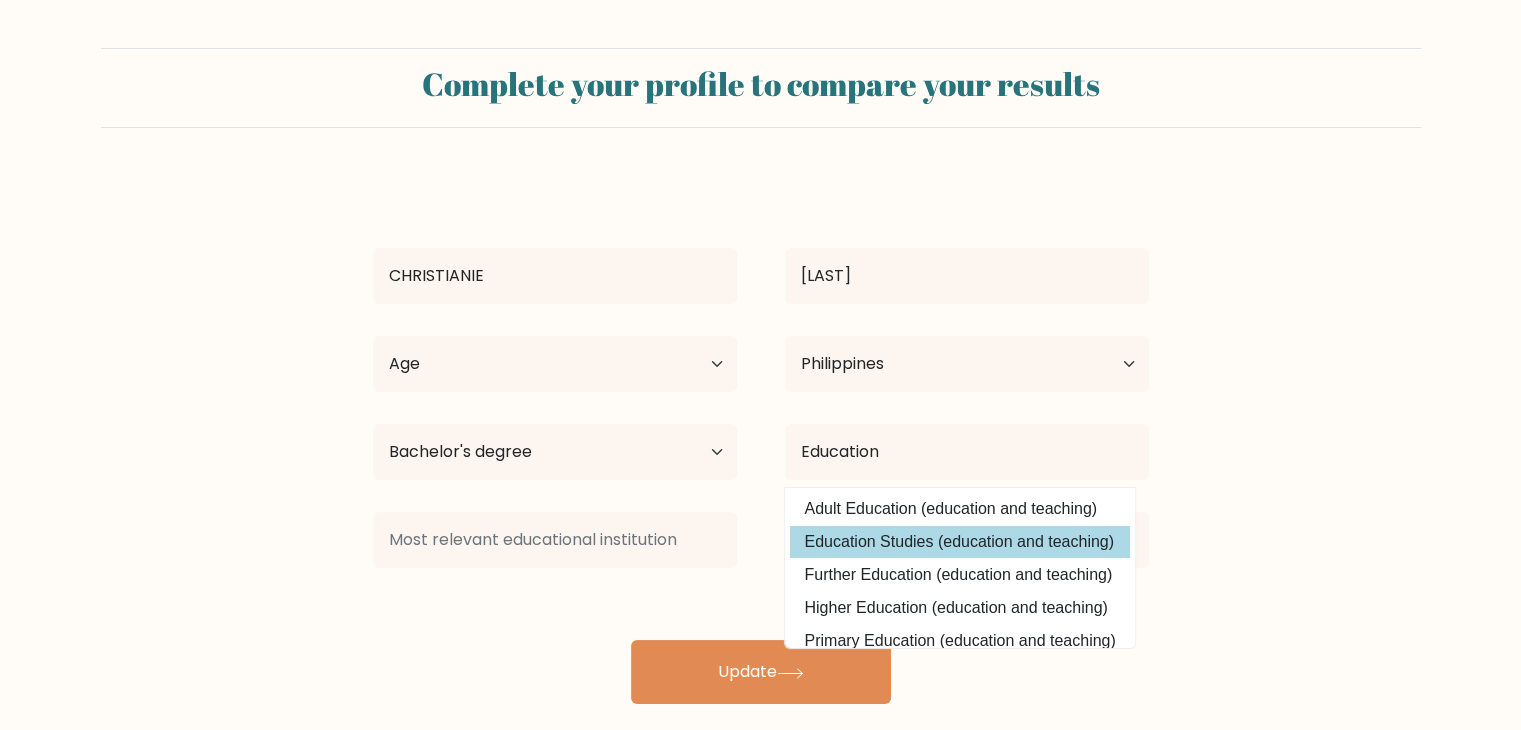 click on "Education Studies (education and teaching)" at bounding box center [960, 542] 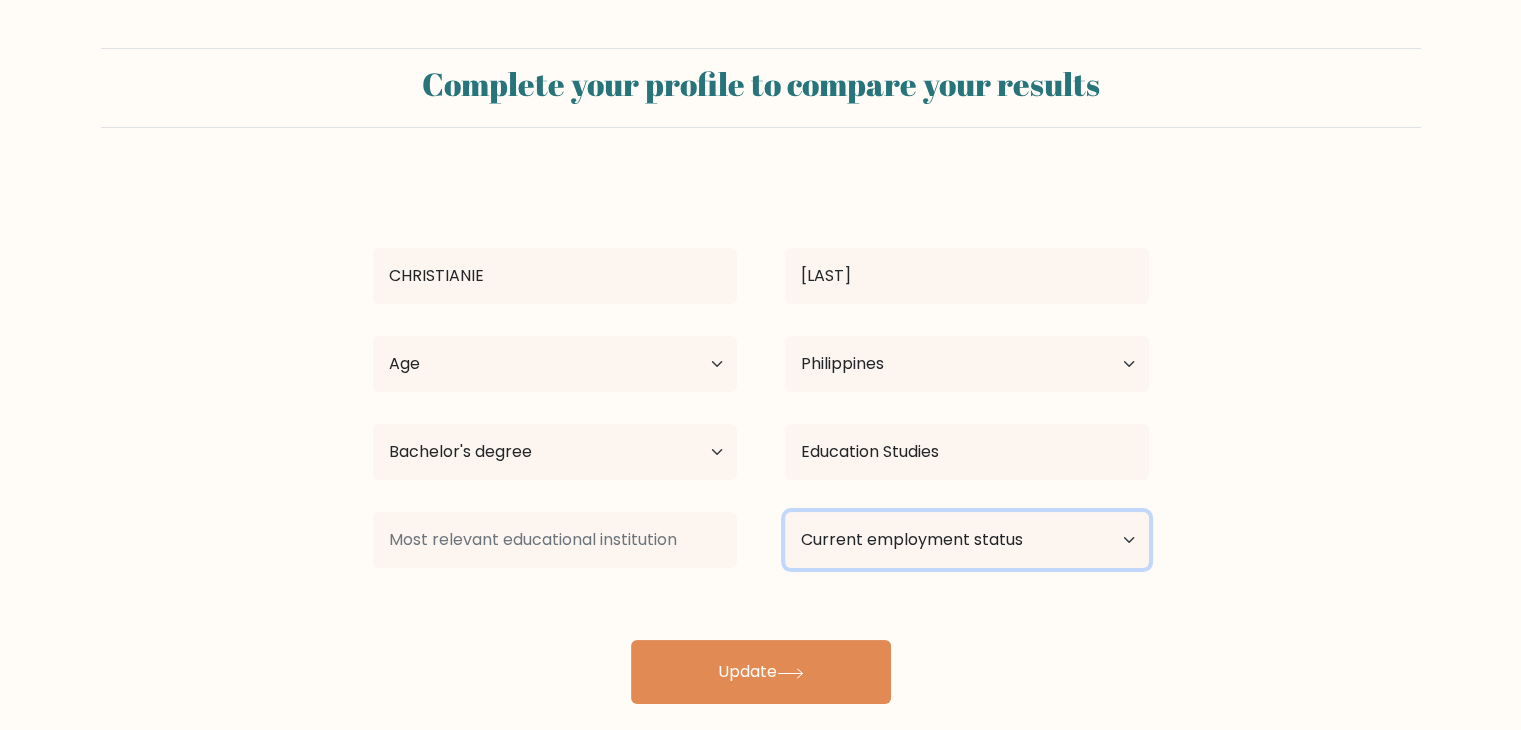 click on "Current employment status
Employed
Student
Retired
Other / prefer not to answer" at bounding box center [967, 540] 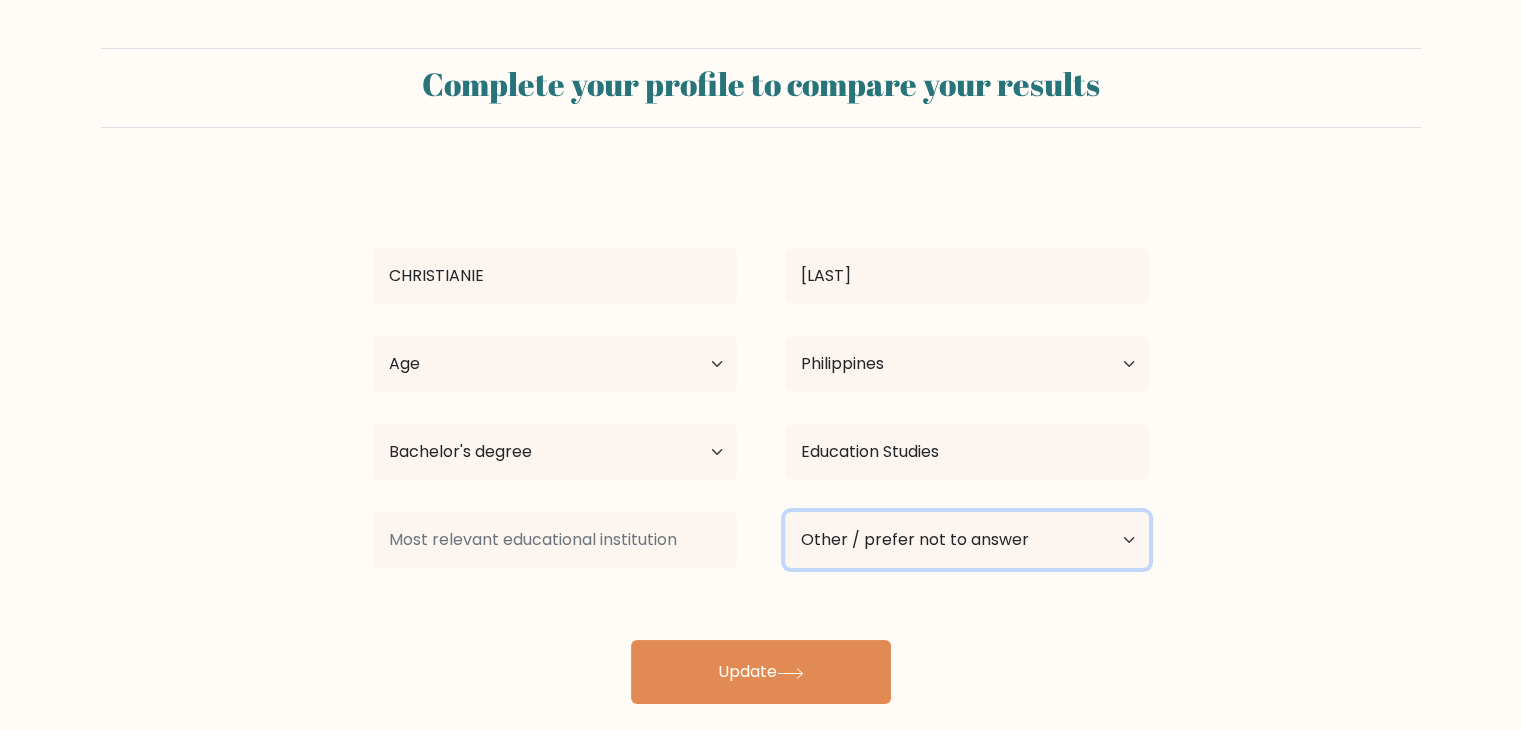 click on "Current employment status
Employed
Student
Retired
Other / prefer not to answer" at bounding box center (967, 540) 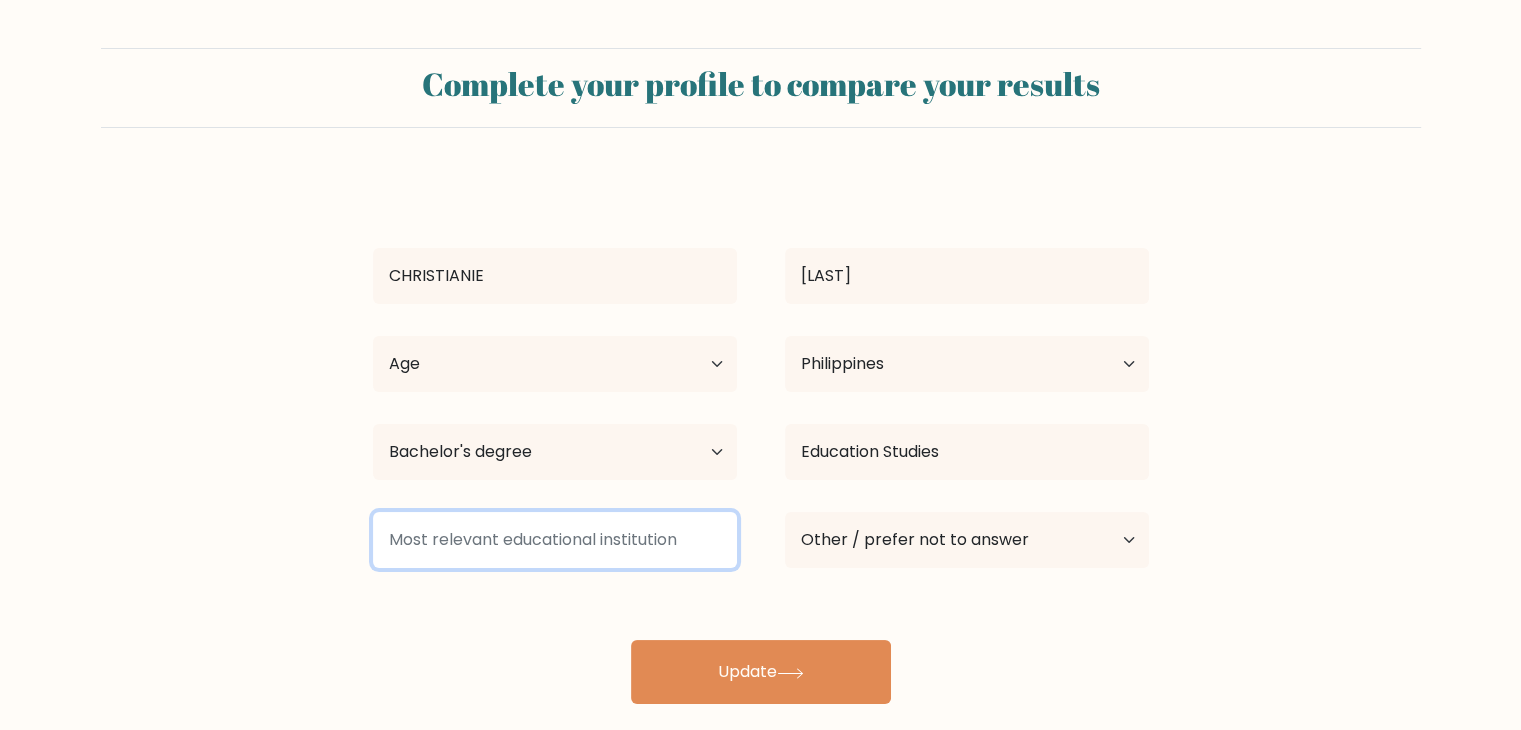 click at bounding box center [555, 540] 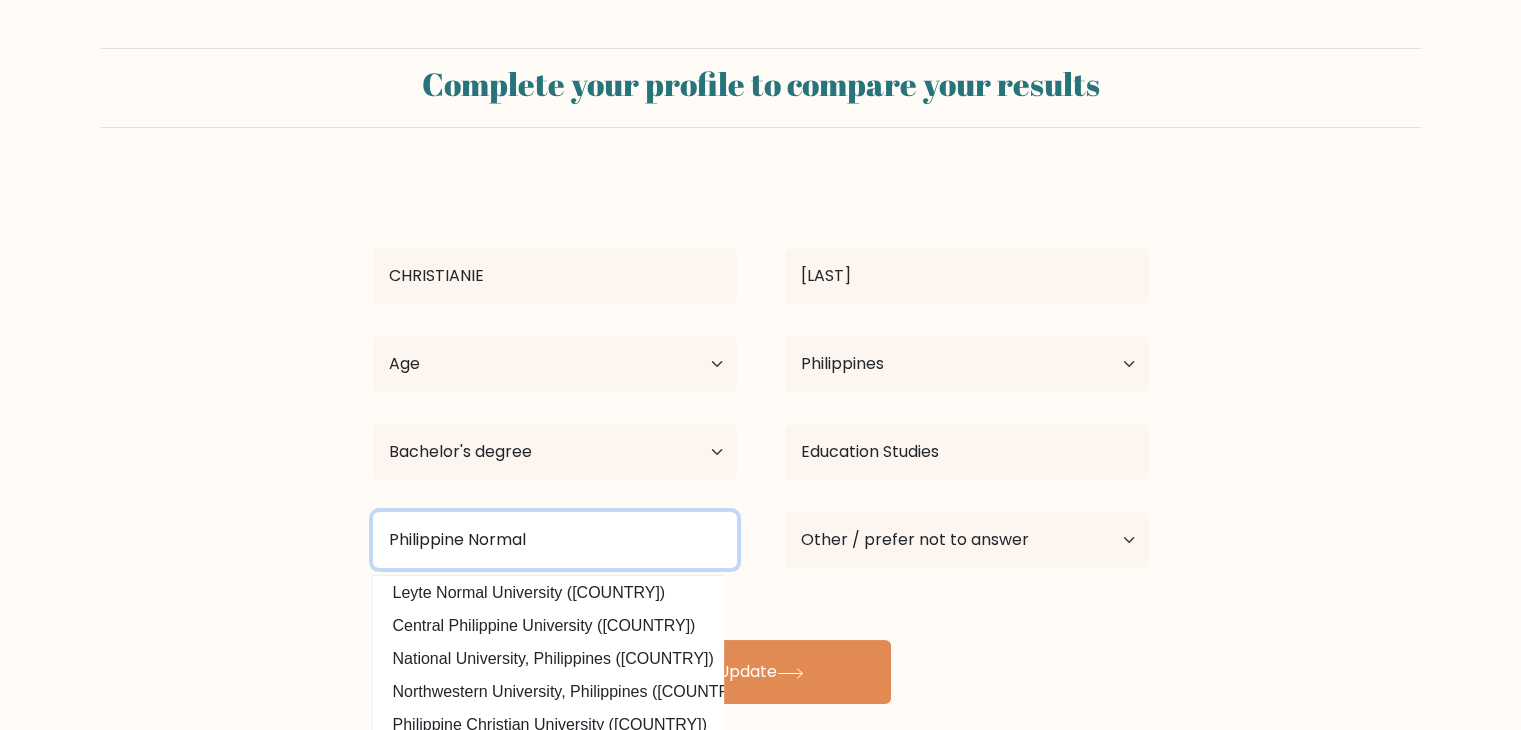 scroll, scrollTop: 0, scrollLeft: 0, axis: both 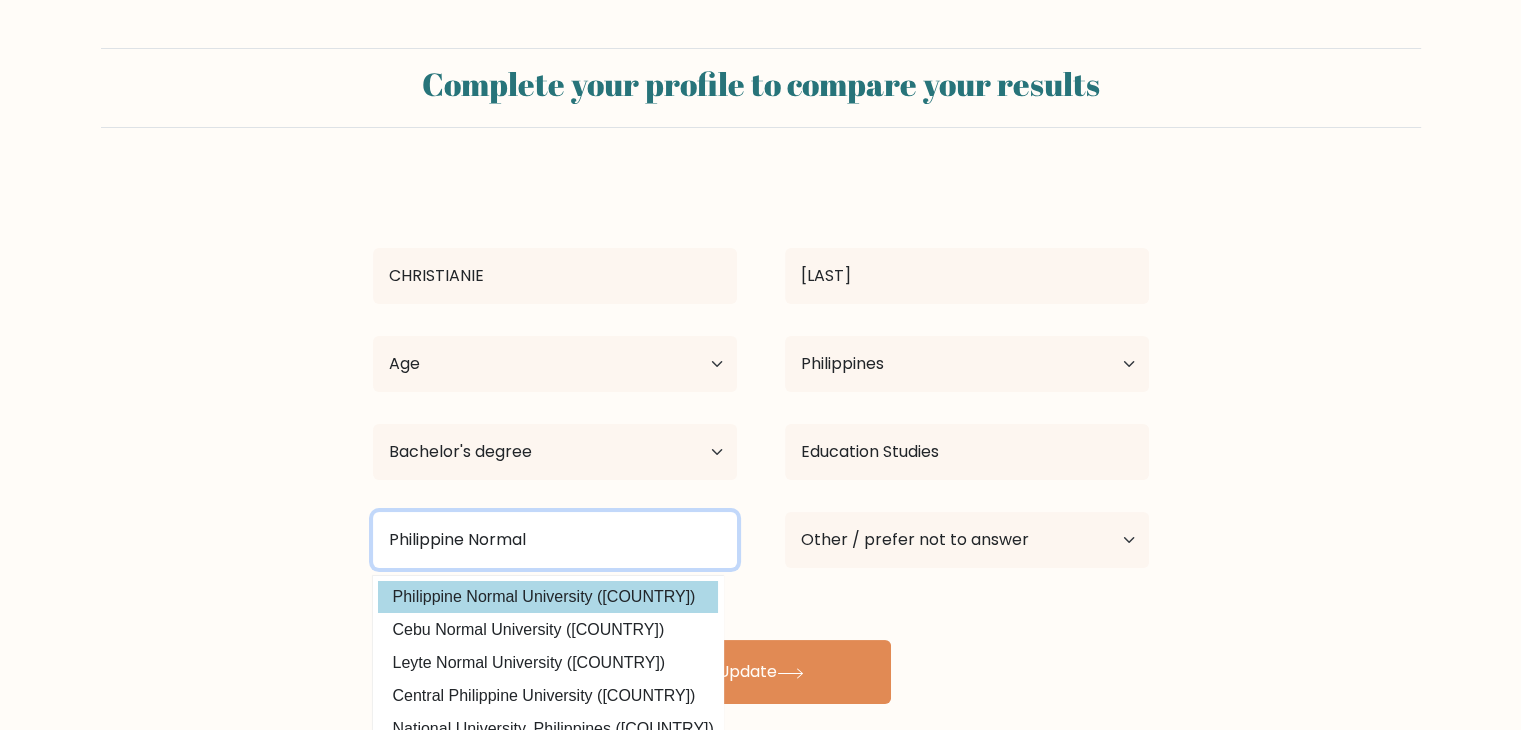 type on "Philippine Normal" 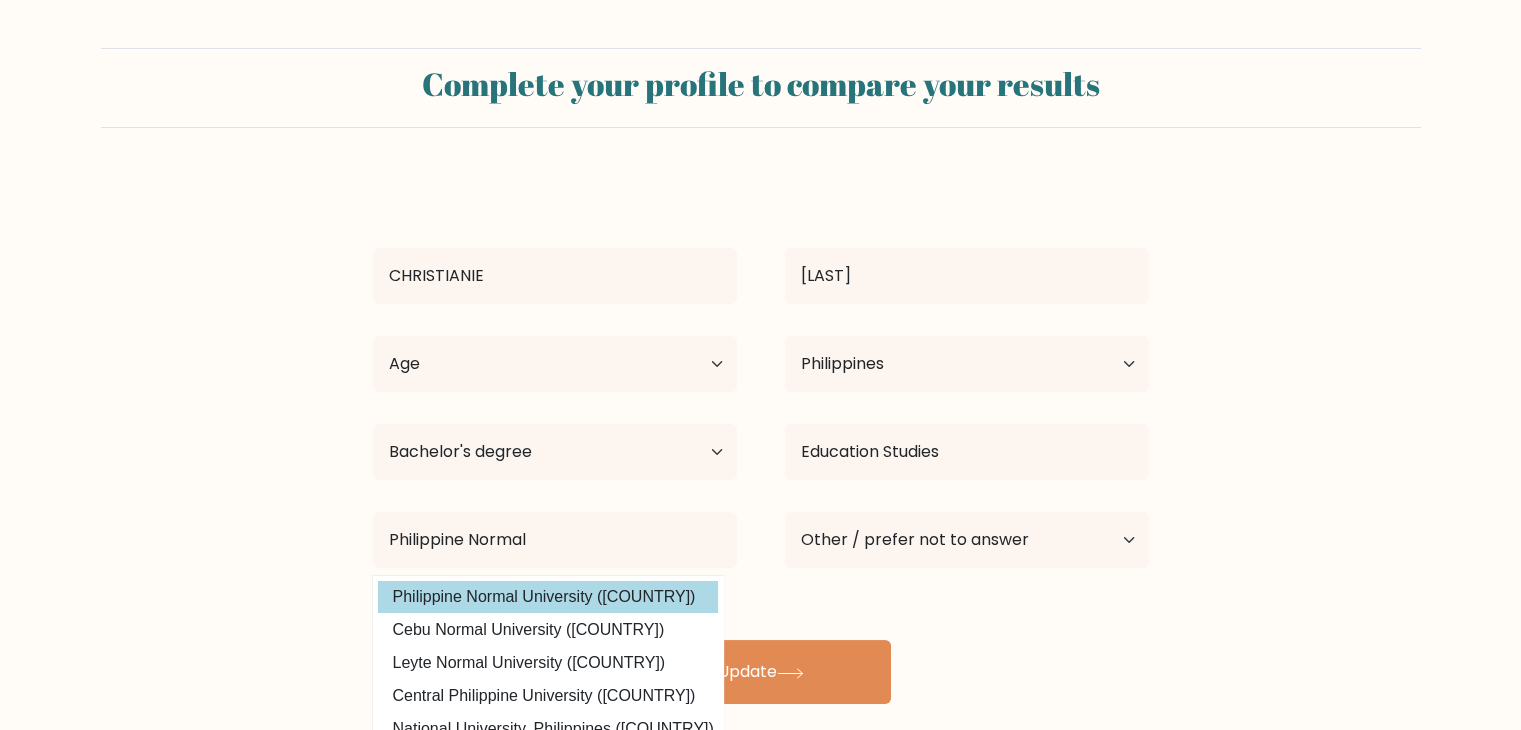 click on "CHRISTIANIE
MAGSAYO
Age
Under 18 years old
18-24 years old
25-34 years old
35-44 years old
45-54 years old
55-64 years old
65 years old and above
Country
Afghanistan
Albania
Algeria
American Samoa
Andorra
Angola
Anguilla
Antarctica
Antigua and Barbuda
Argentina
Armenia
Aruba
Australia
Austria
Azerbaijan
Bahamas
Bahrain
Bangladesh
Barbados
Belarus
Belgium
Belize
Benin
Bermuda
Bhutan" at bounding box center (761, 440) 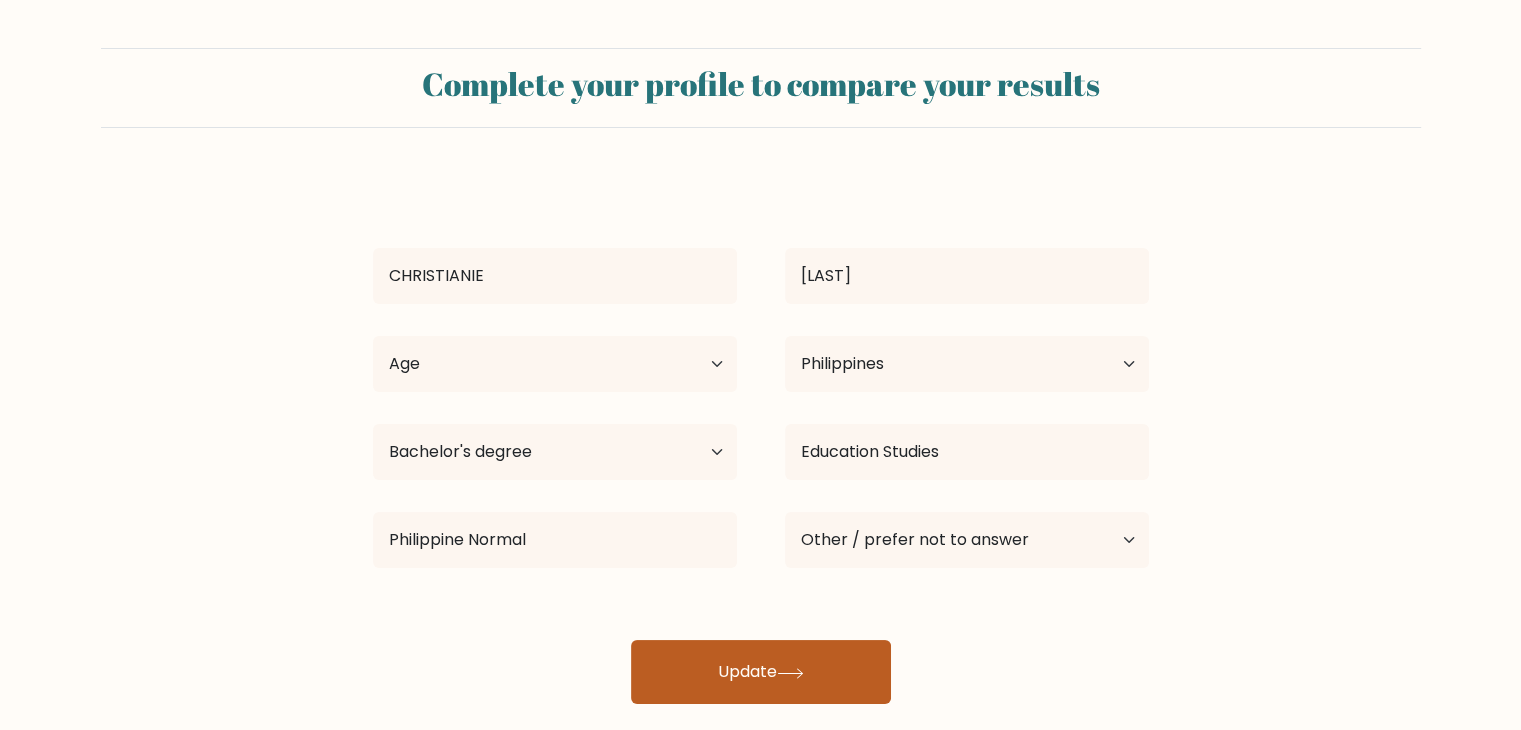 click 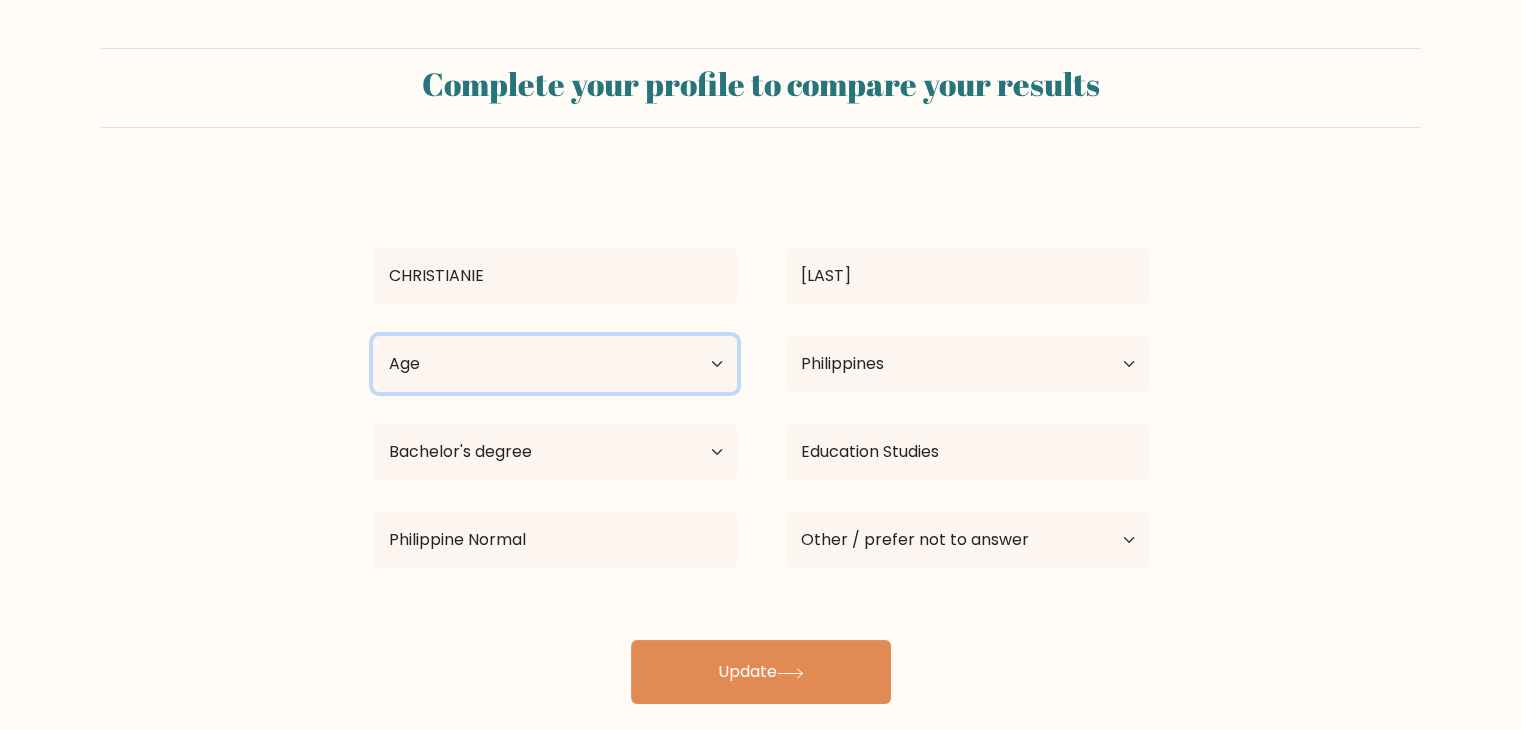 click on "Age
Under 18 years old
18-24 years old
25-34 years old
35-44 years old
45-54 years old
55-64 years old
65 years old and above" at bounding box center (555, 364) 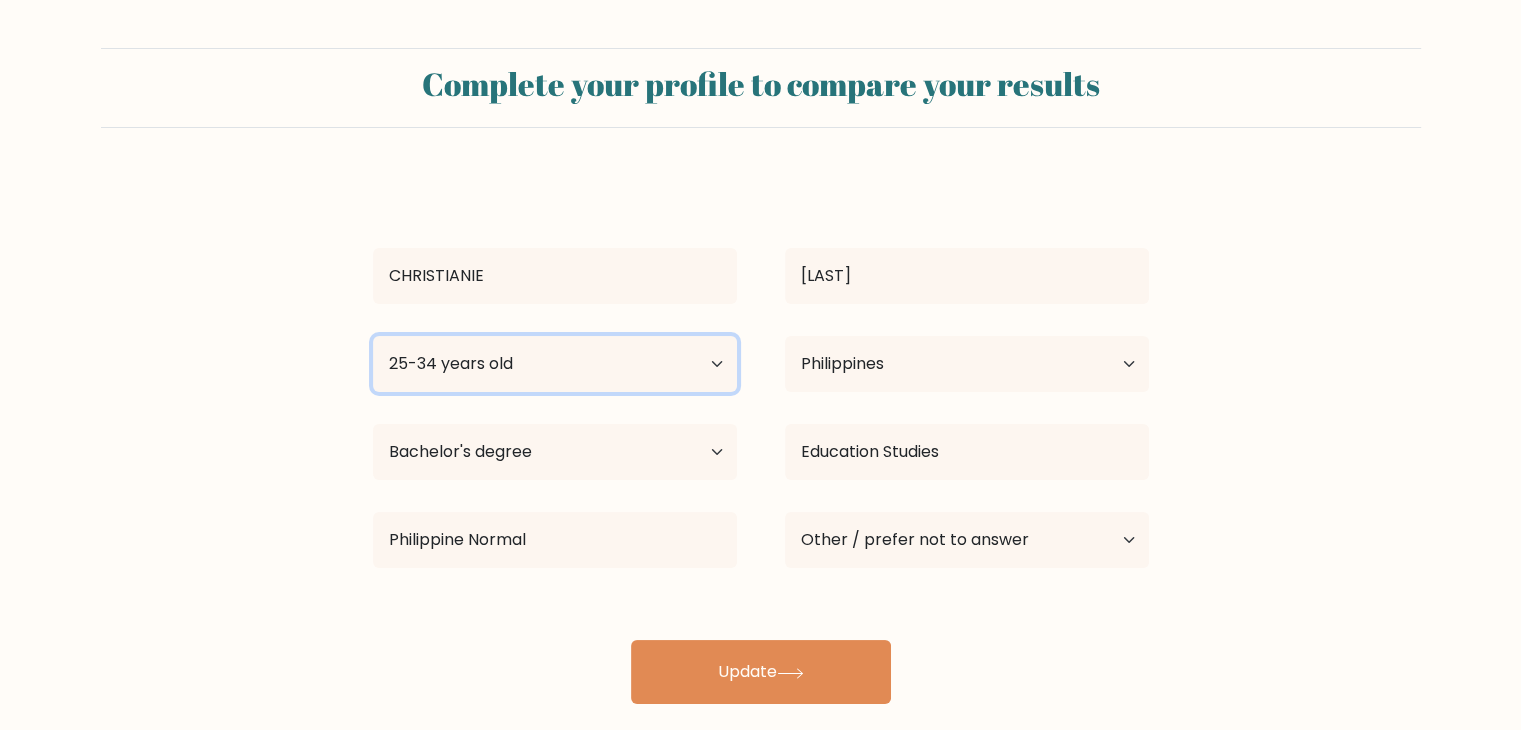 click on "Age
Under 18 years old
18-24 years old
25-34 years old
35-44 years old
45-54 years old
55-64 years old
65 years old and above" at bounding box center (555, 364) 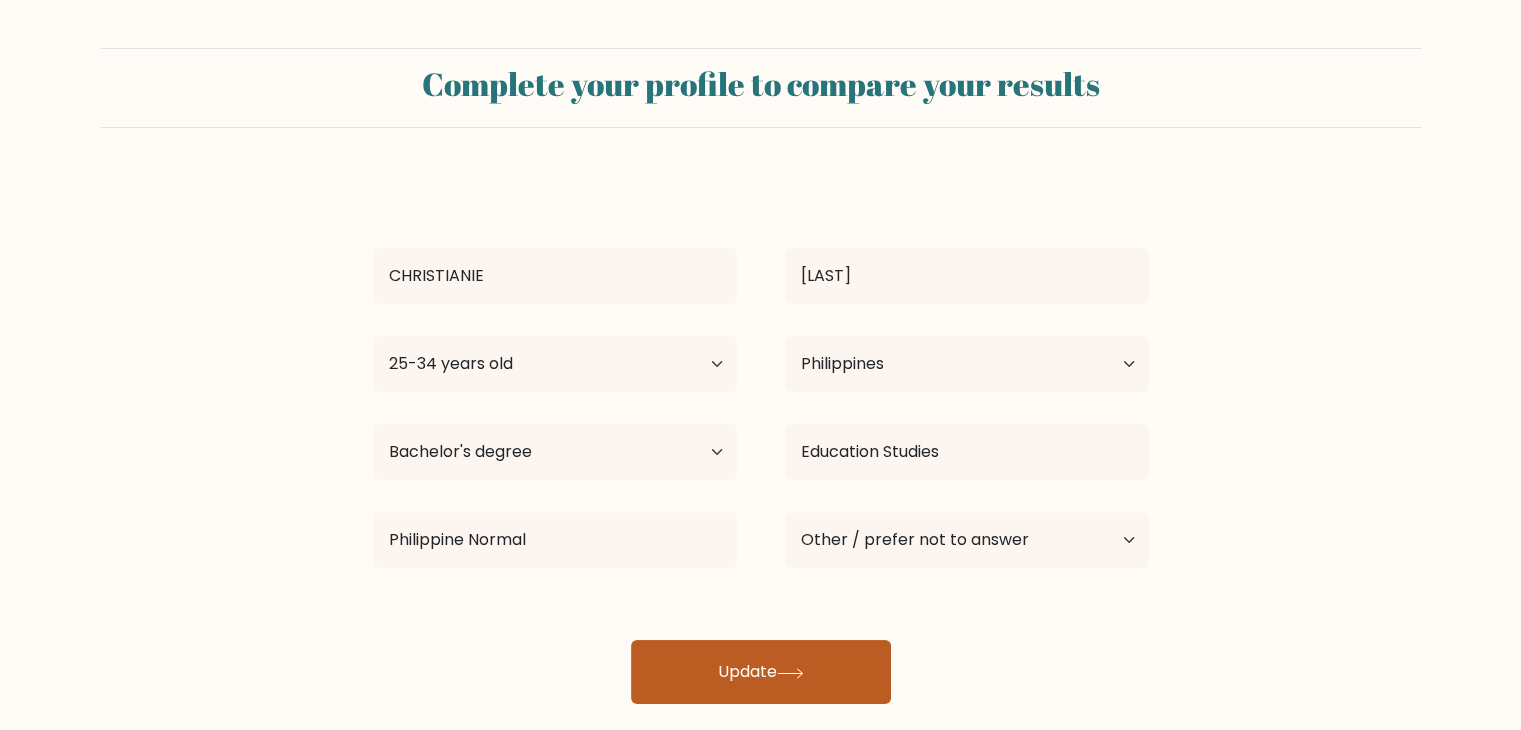 click 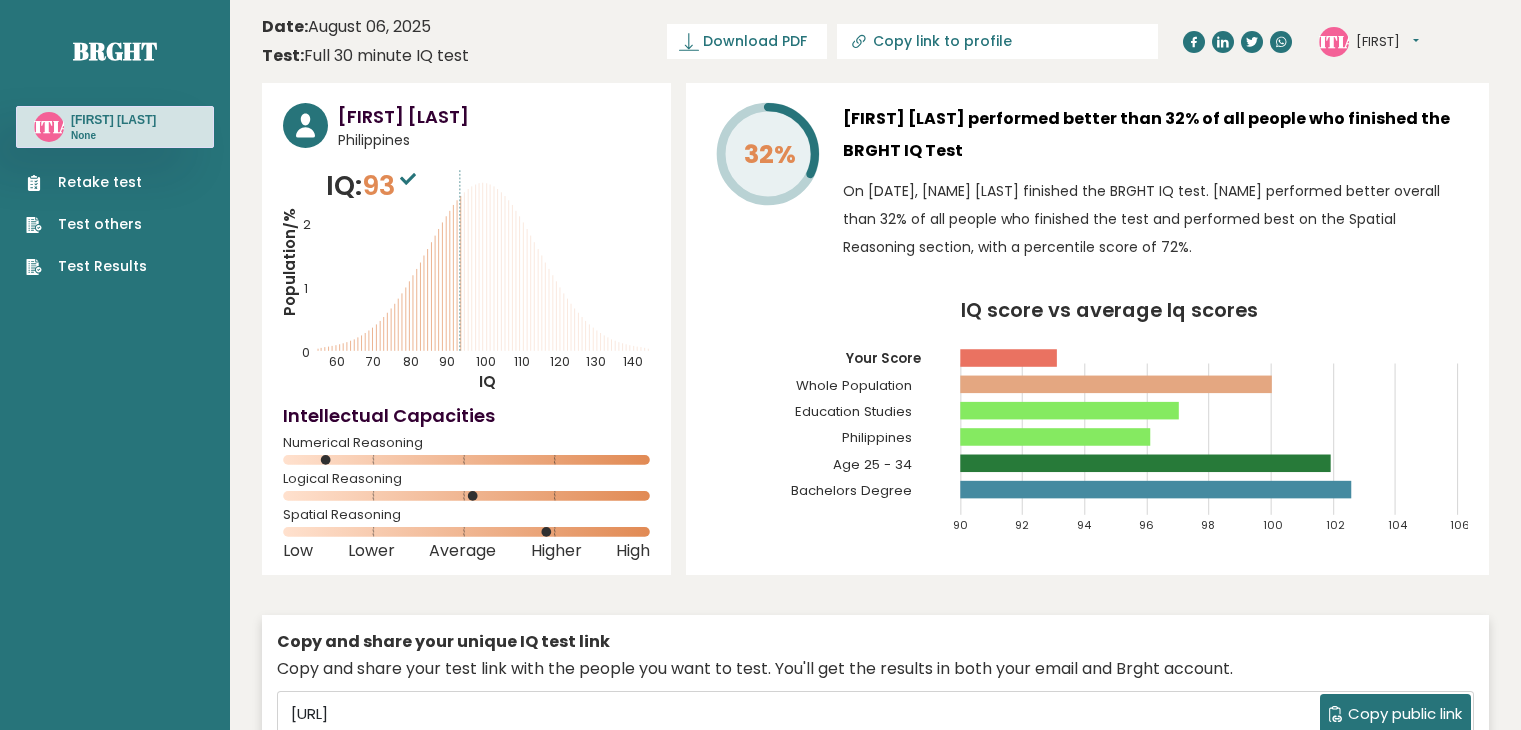 scroll, scrollTop: 0, scrollLeft: 0, axis: both 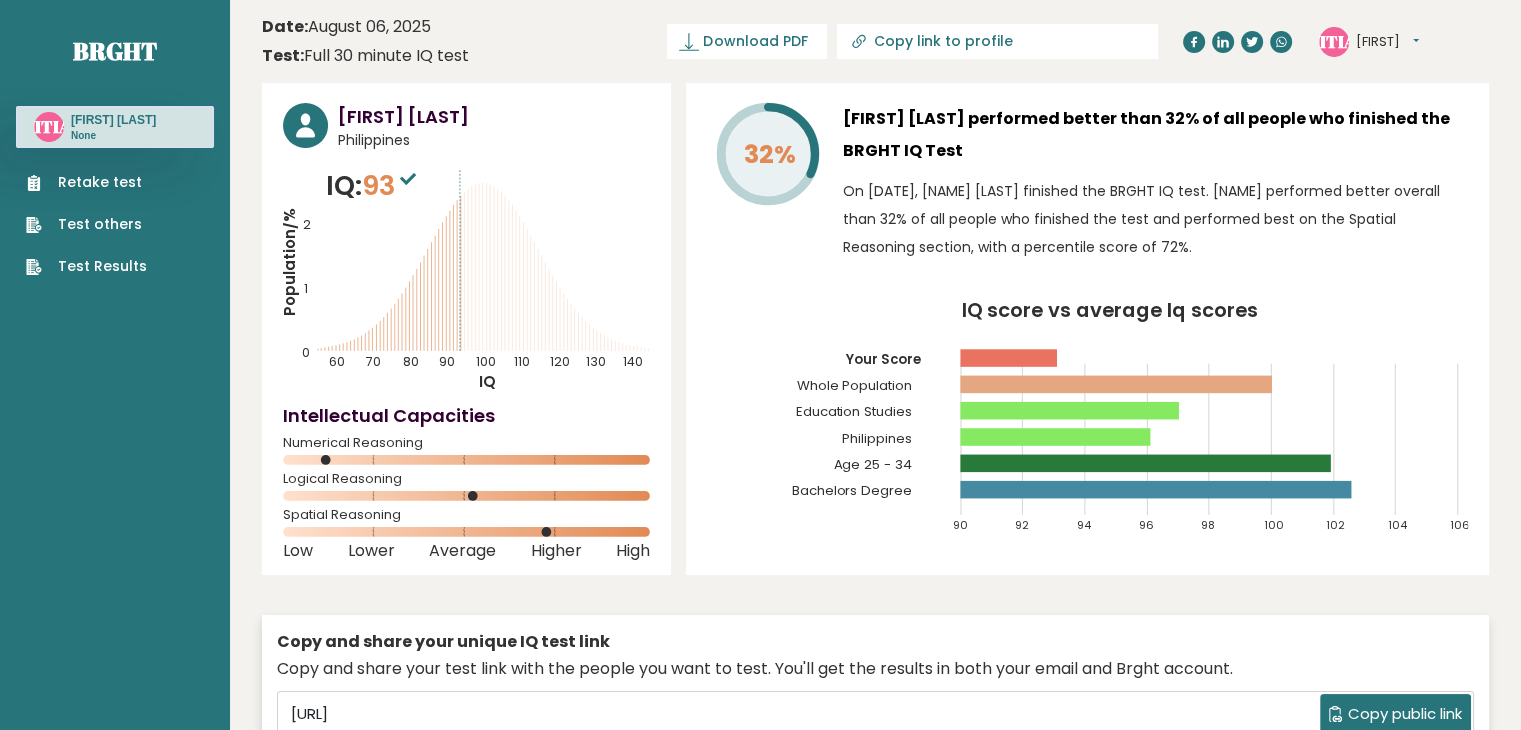click on "Copy public link" at bounding box center (1405, 714) 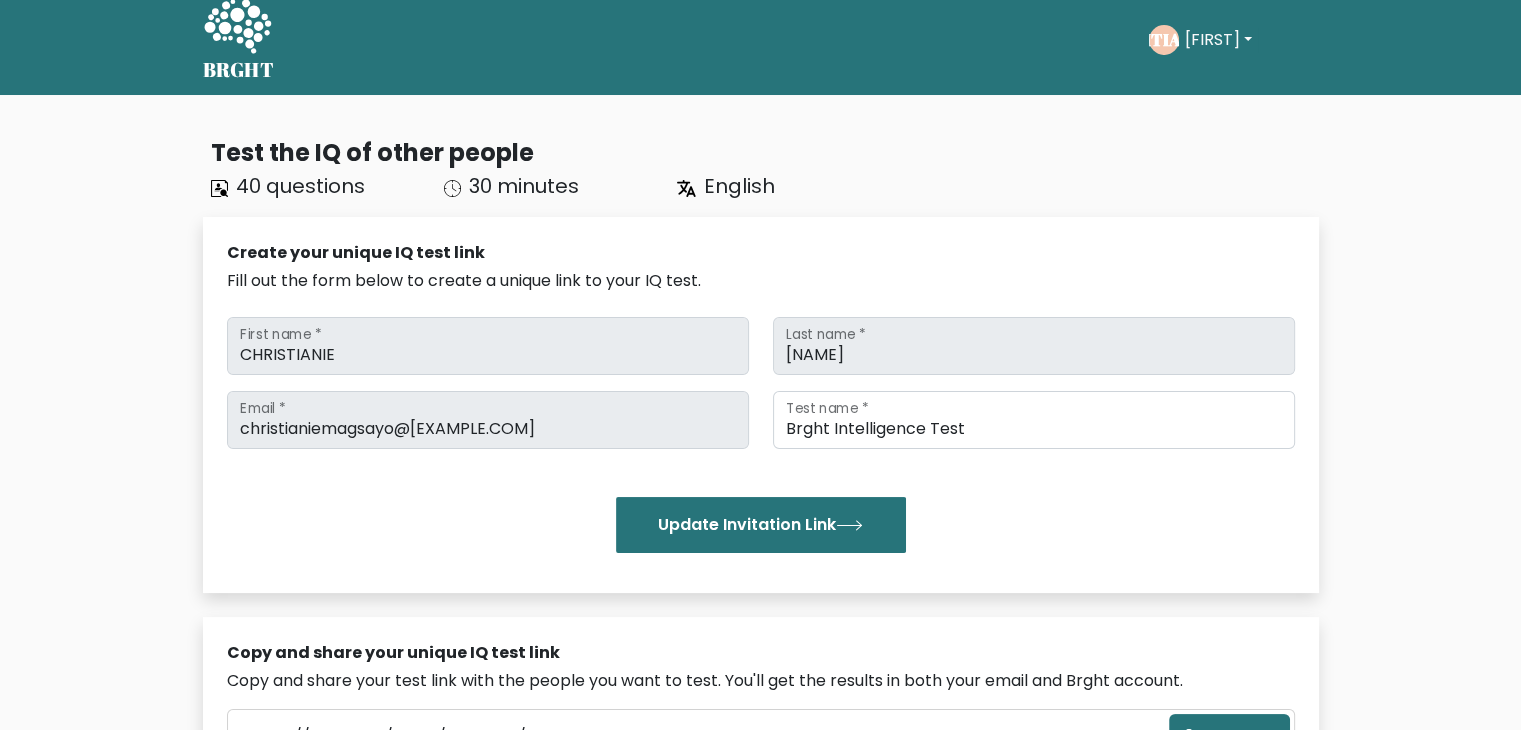 scroll, scrollTop: 0, scrollLeft: 0, axis: both 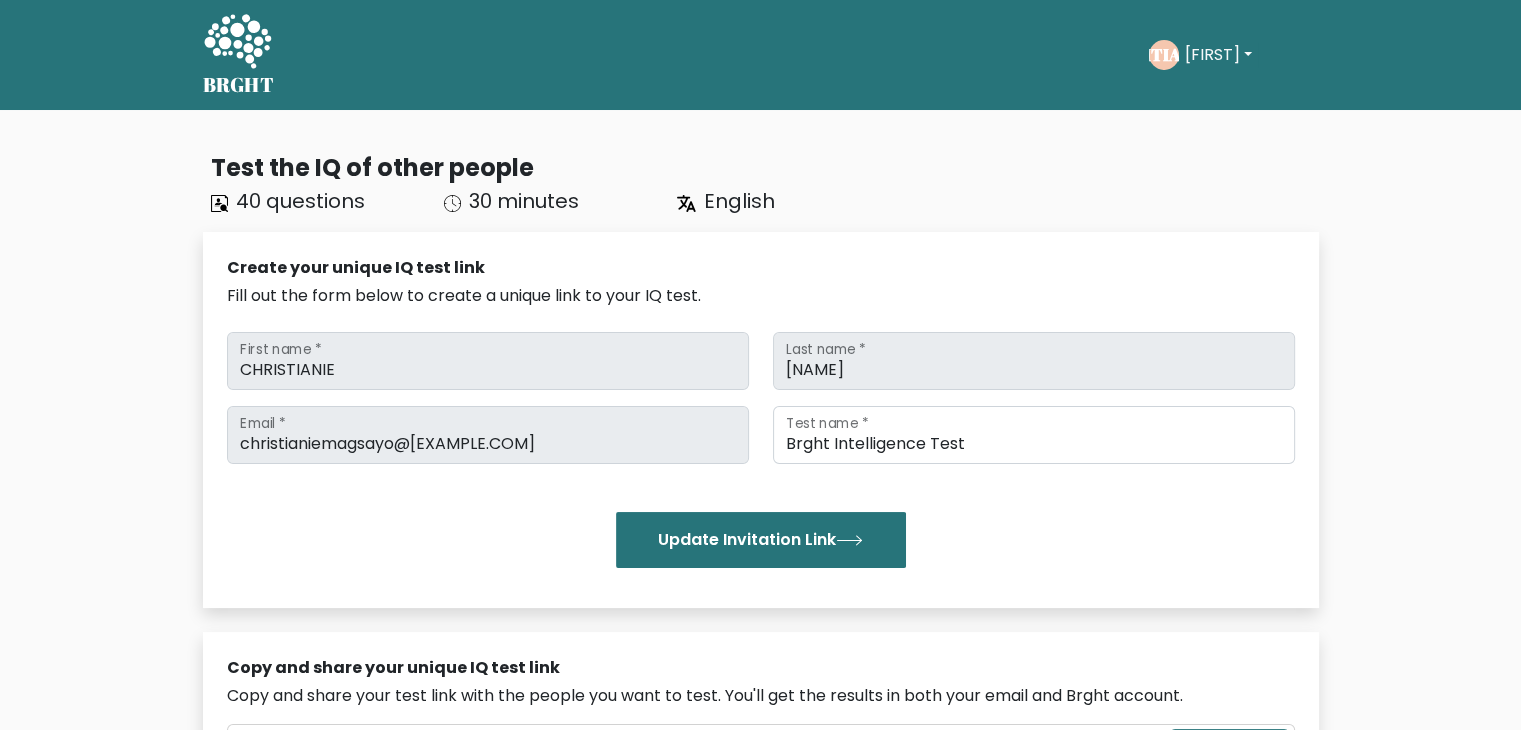 click on "[FIRST]" at bounding box center [1218, 55] 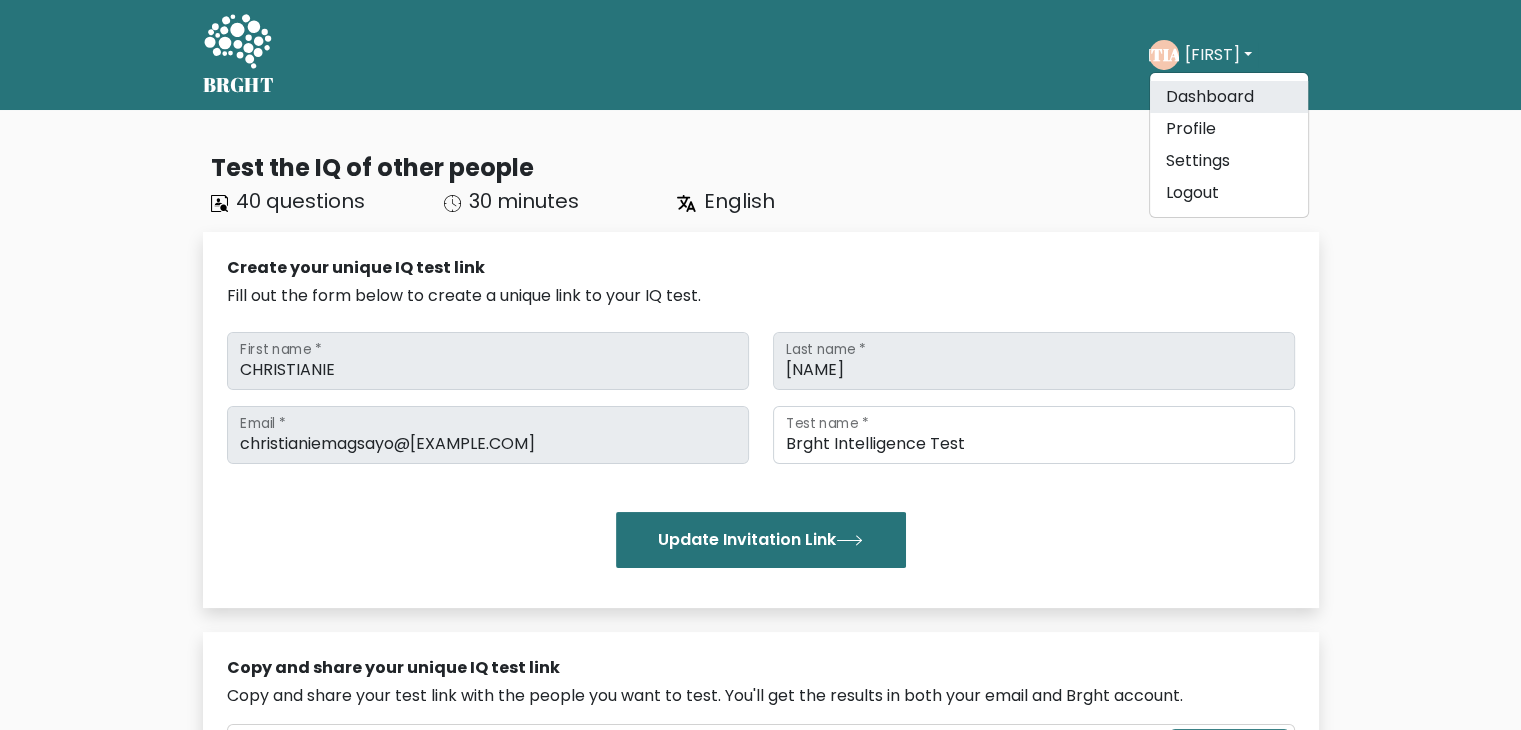 click on "Dashboard" at bounding box center (1229, 97) 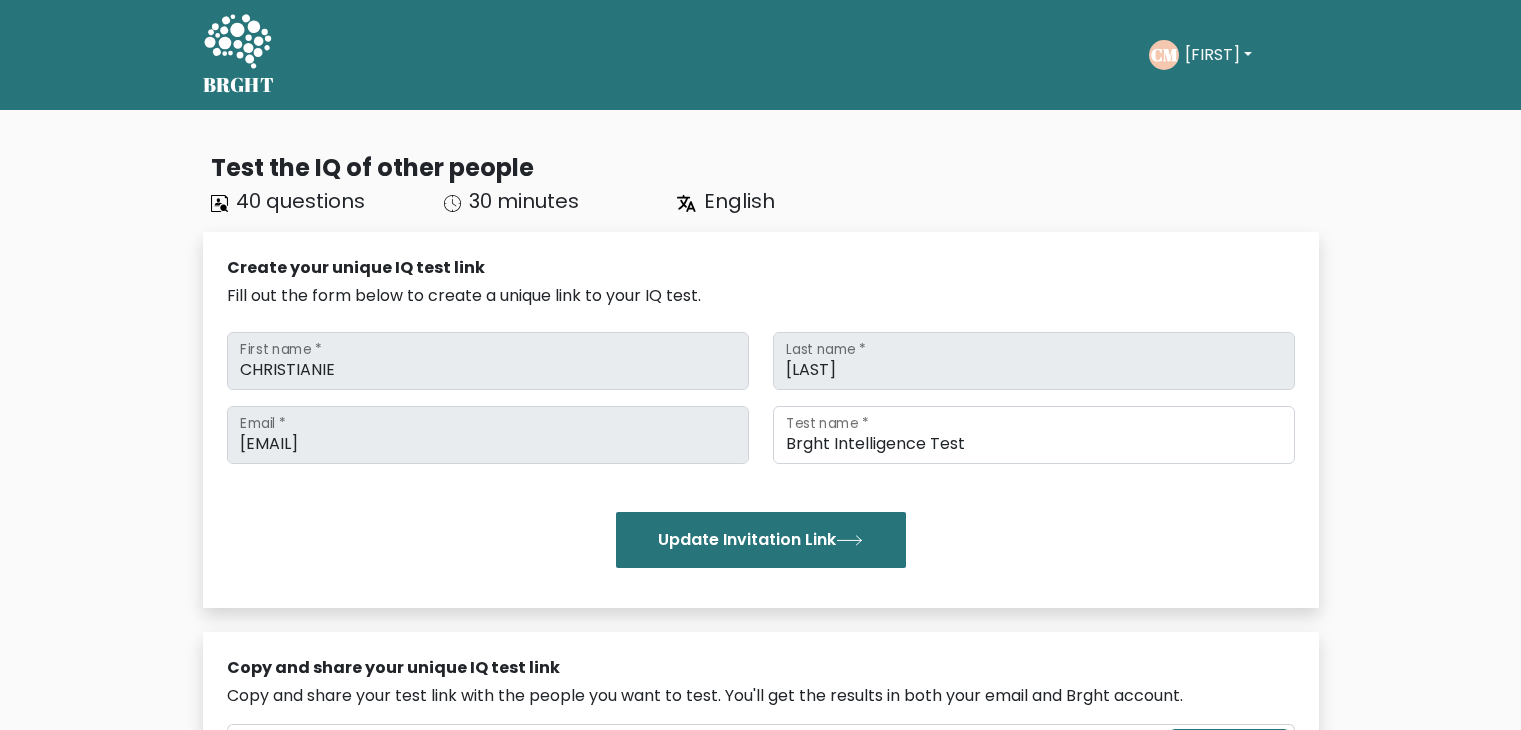 scroll, scrollTop: 0, scrollLeft: 0, axis: both 